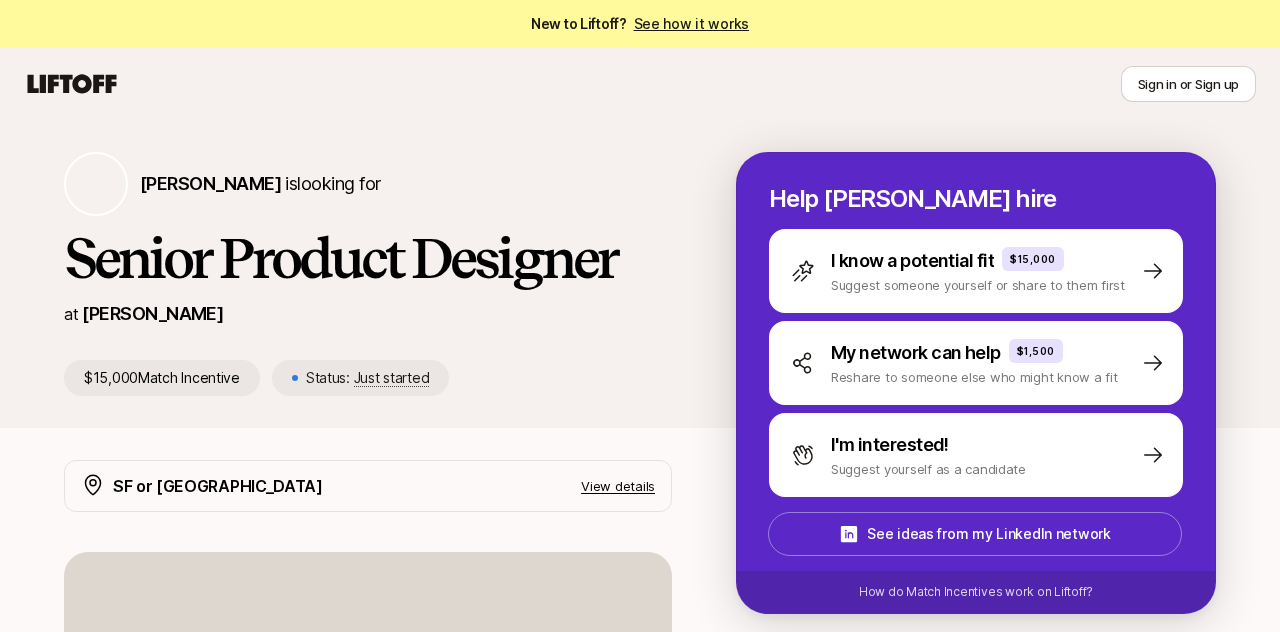 scroll, scrollTop: 0, scrollLeft: 0, axis: both 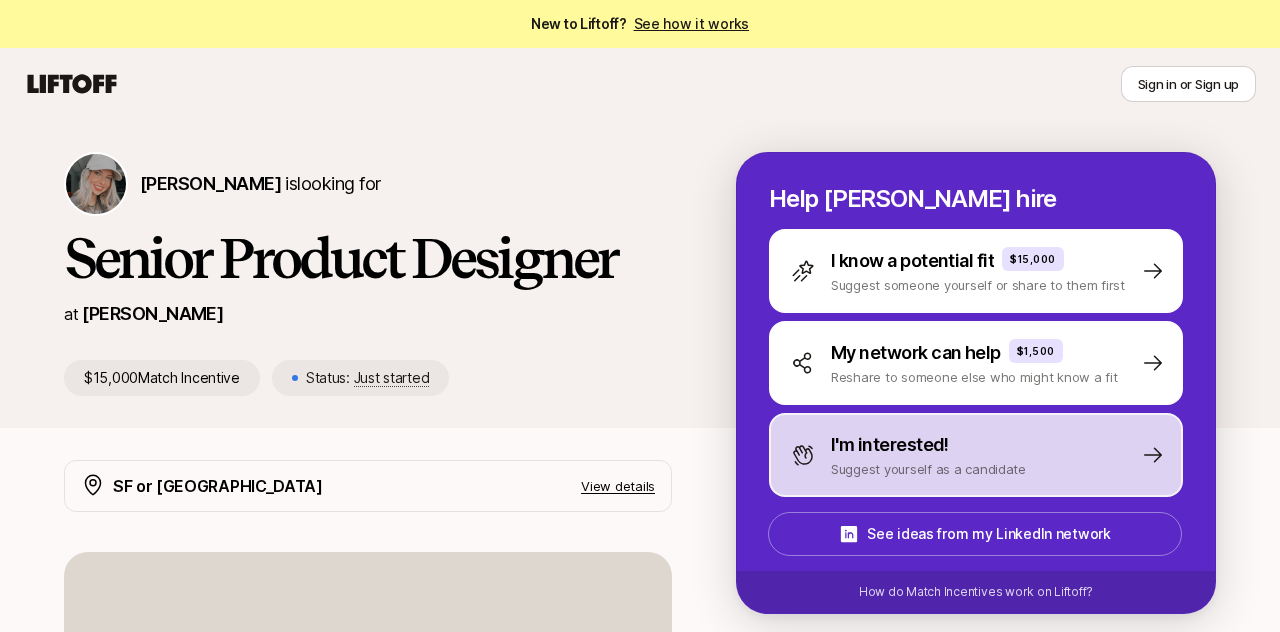 click on "Suggest yourself as a candidate" at bounding box center [928, 469] 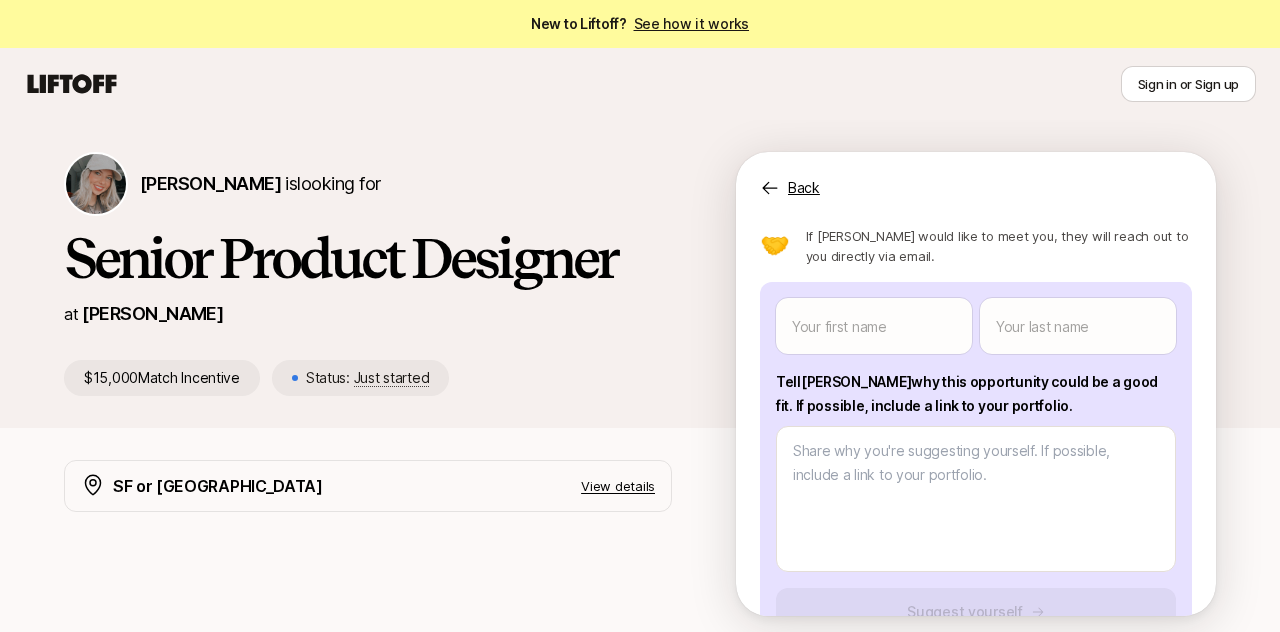 scroll, scrollTop: 115, scrollLeft: 0, axis: vertical 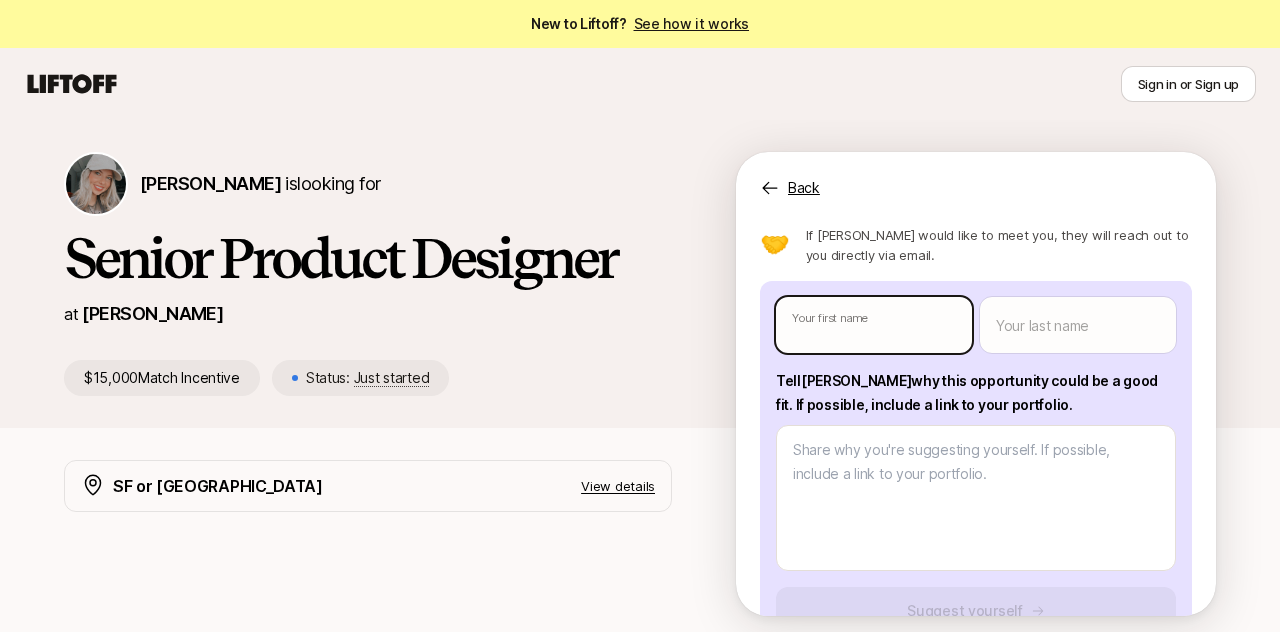 type on "x" 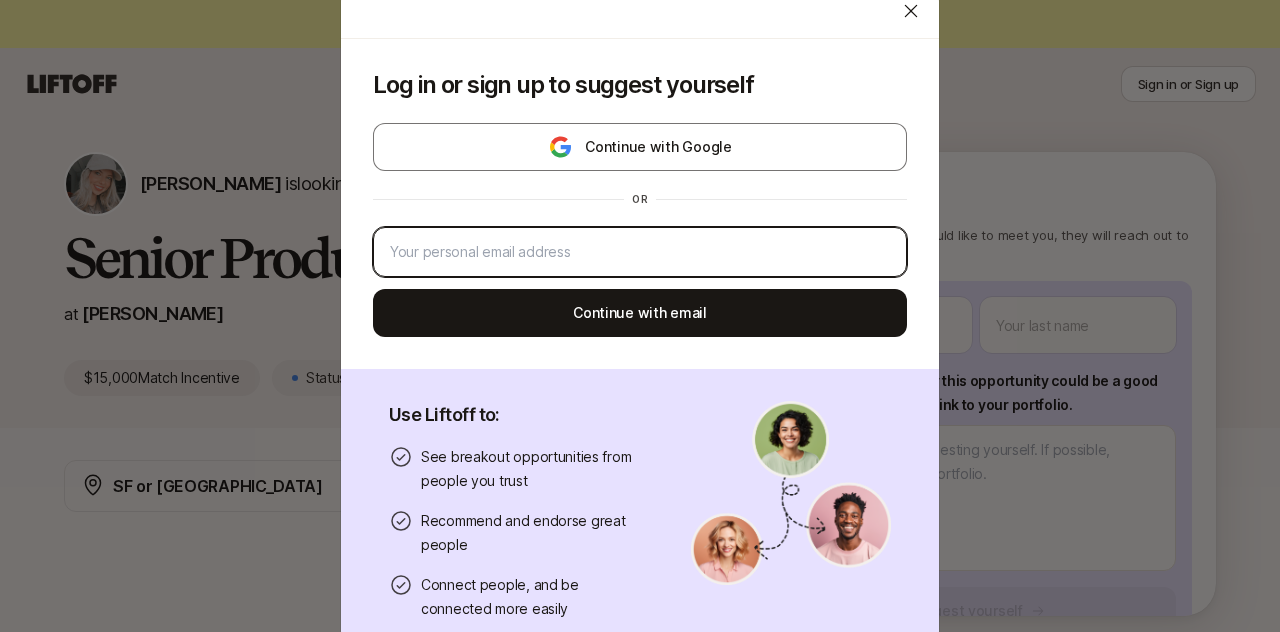 click at bounding box center [640, 252] 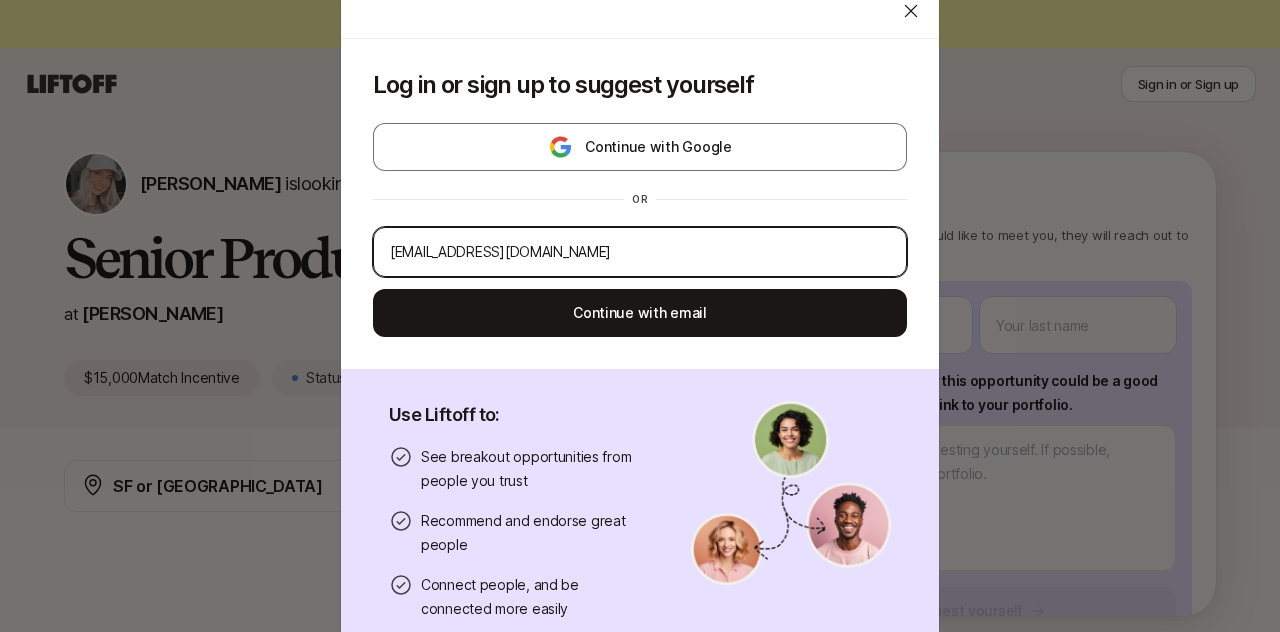 type on "[EMAIL_ADDRESS][DOMAIN_NAME]" 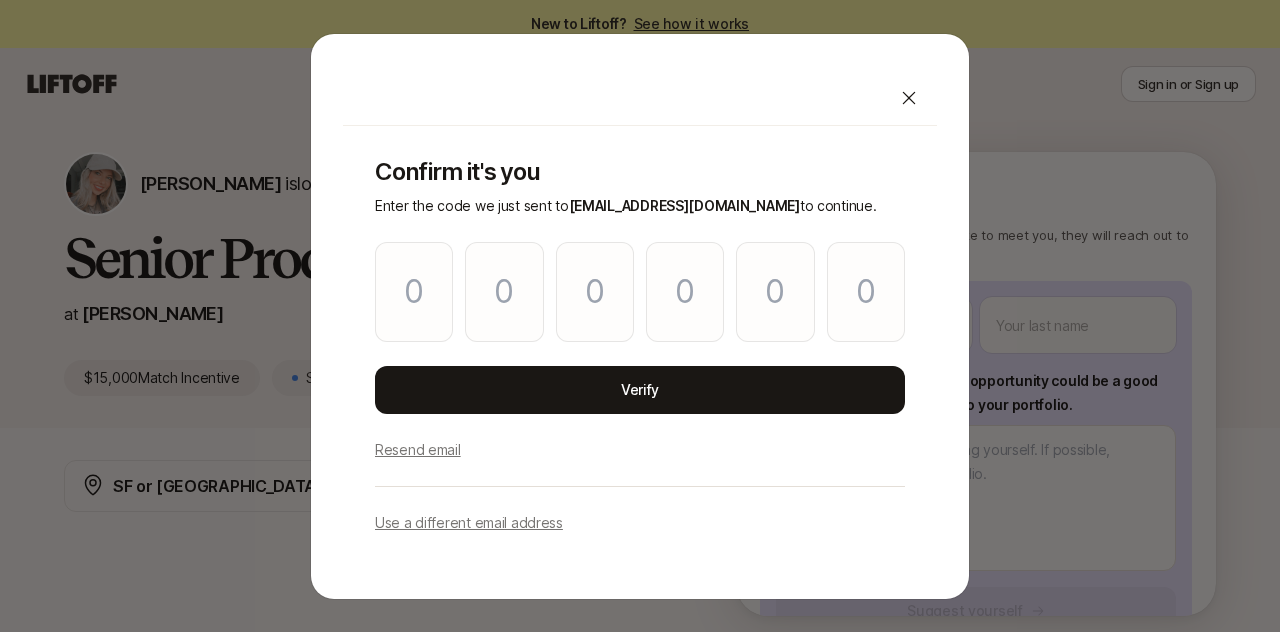 type on "2" 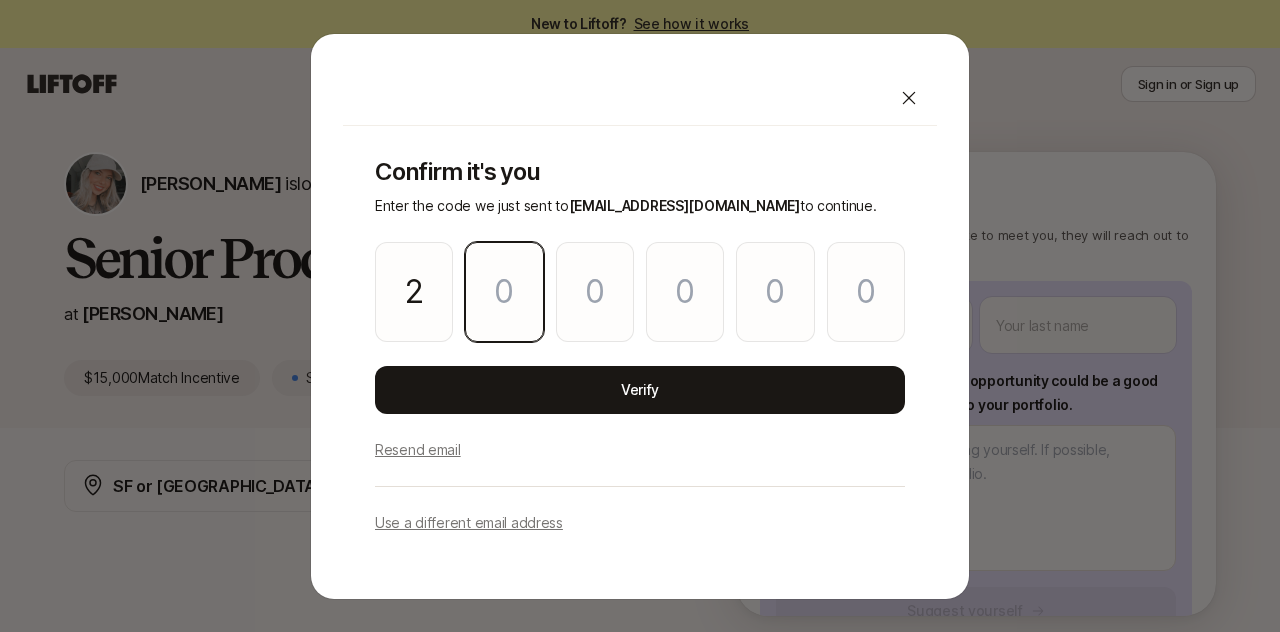 type on "3" 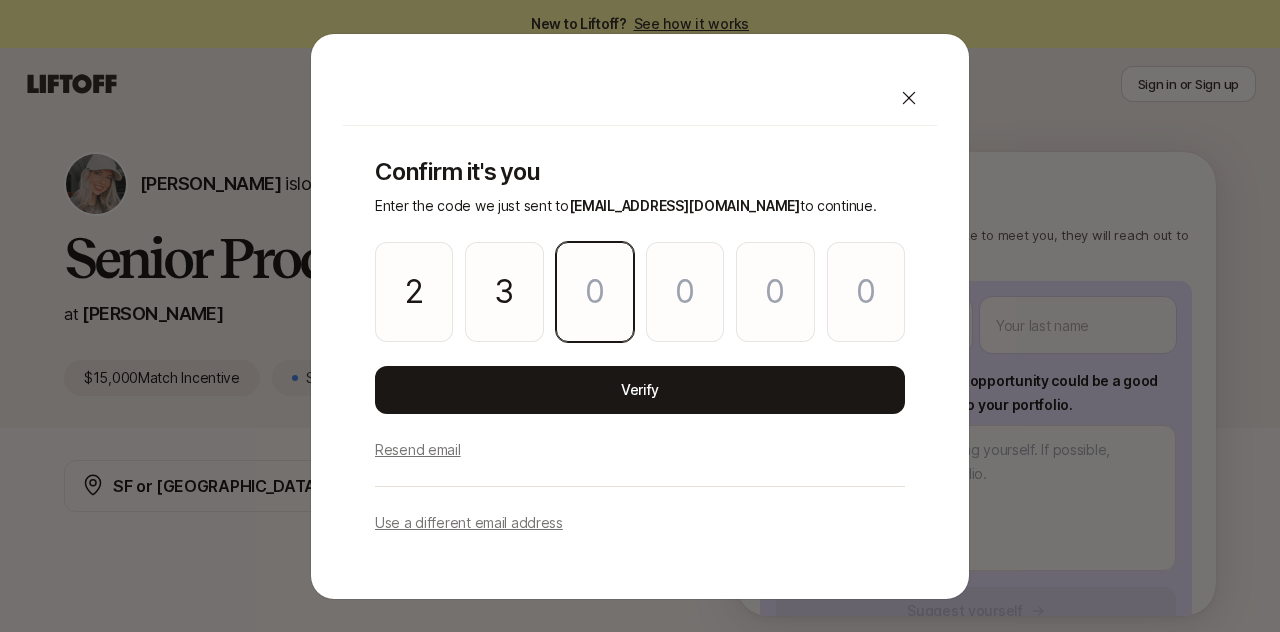 type on "7" 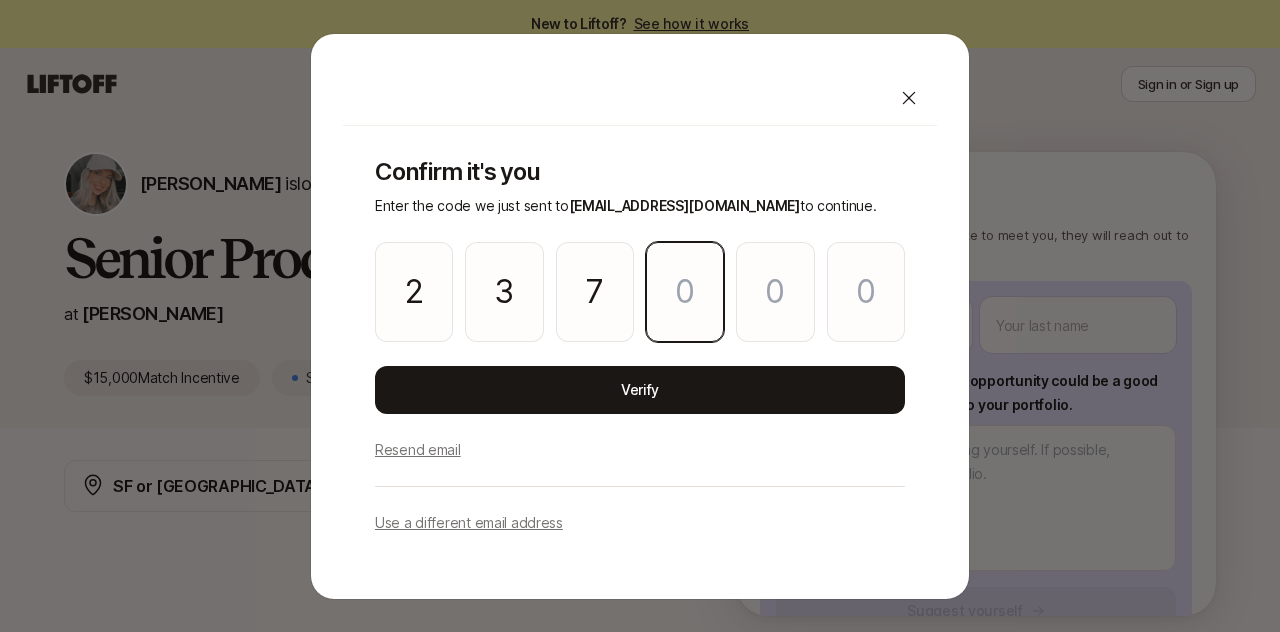 type on "1" 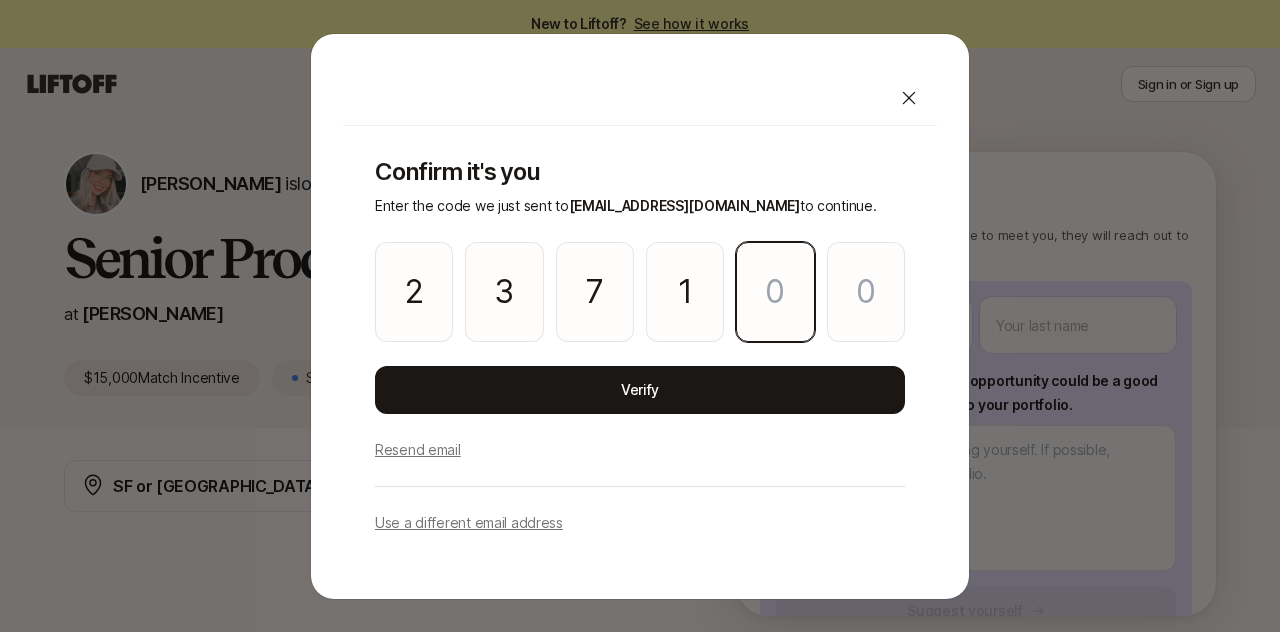 type on "8" 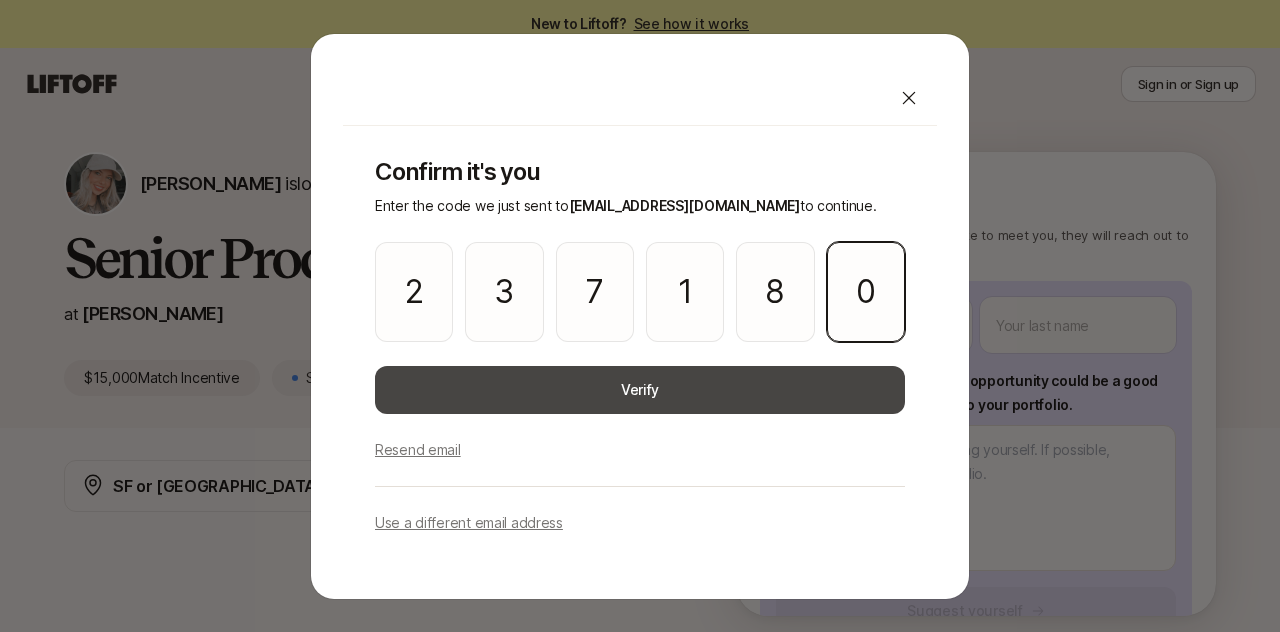 type on "0" 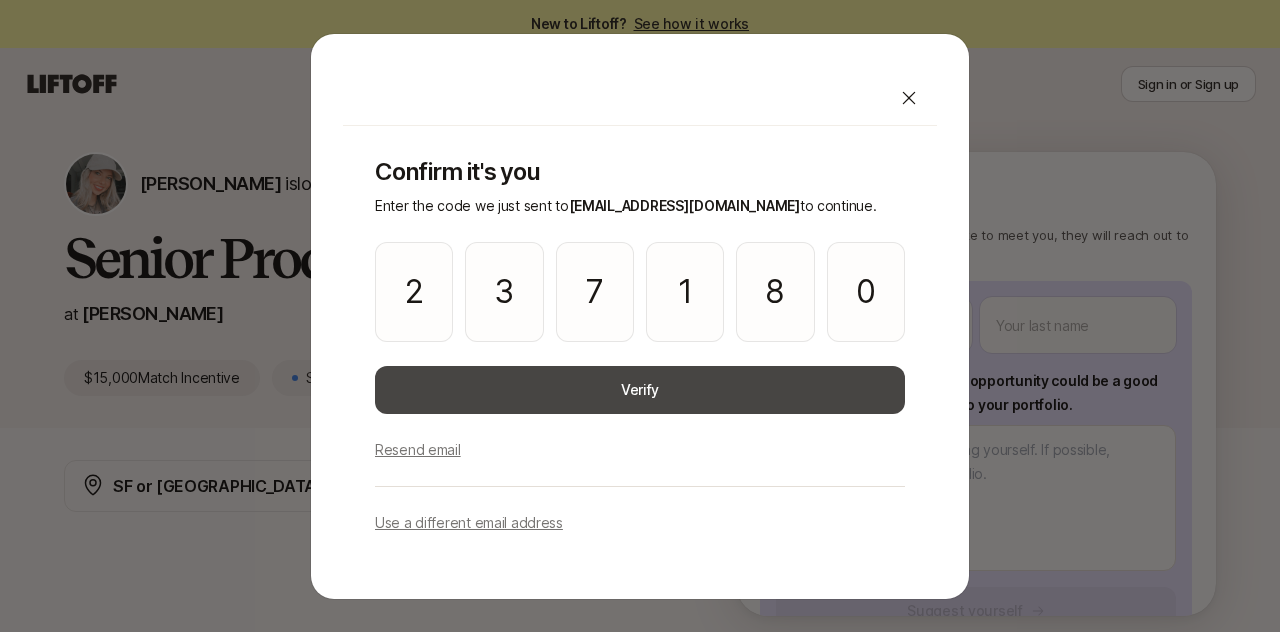click on "Verify" at bounding box center [640, 390] 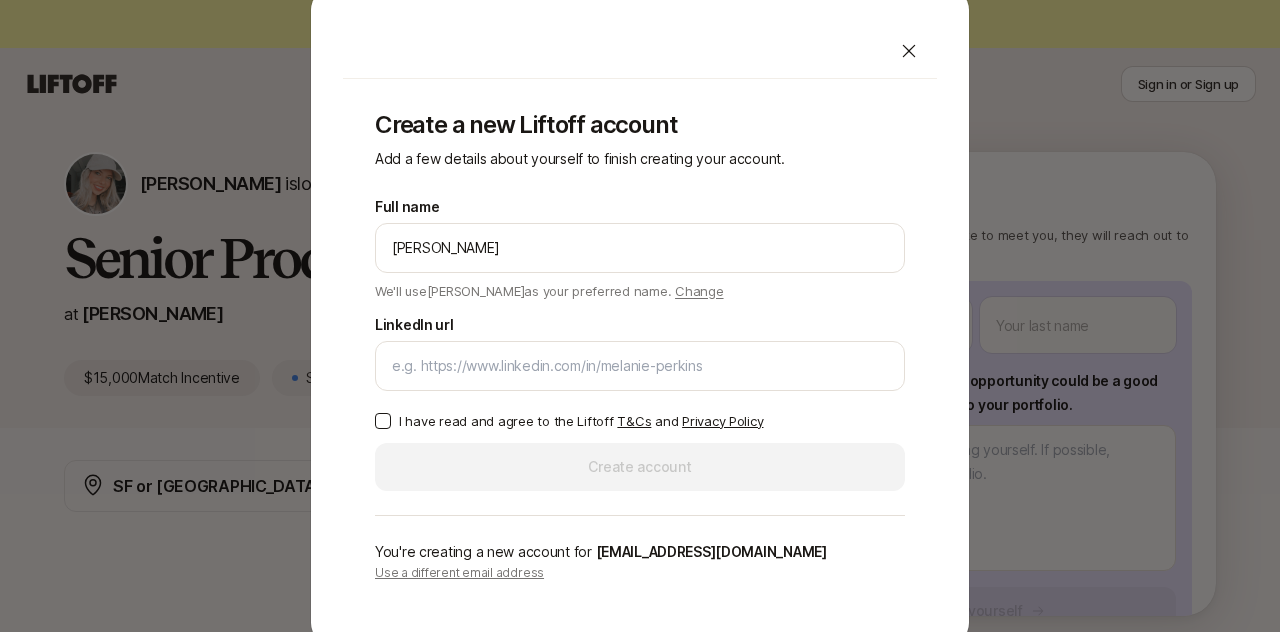 type on "[PERSON_NAME]" 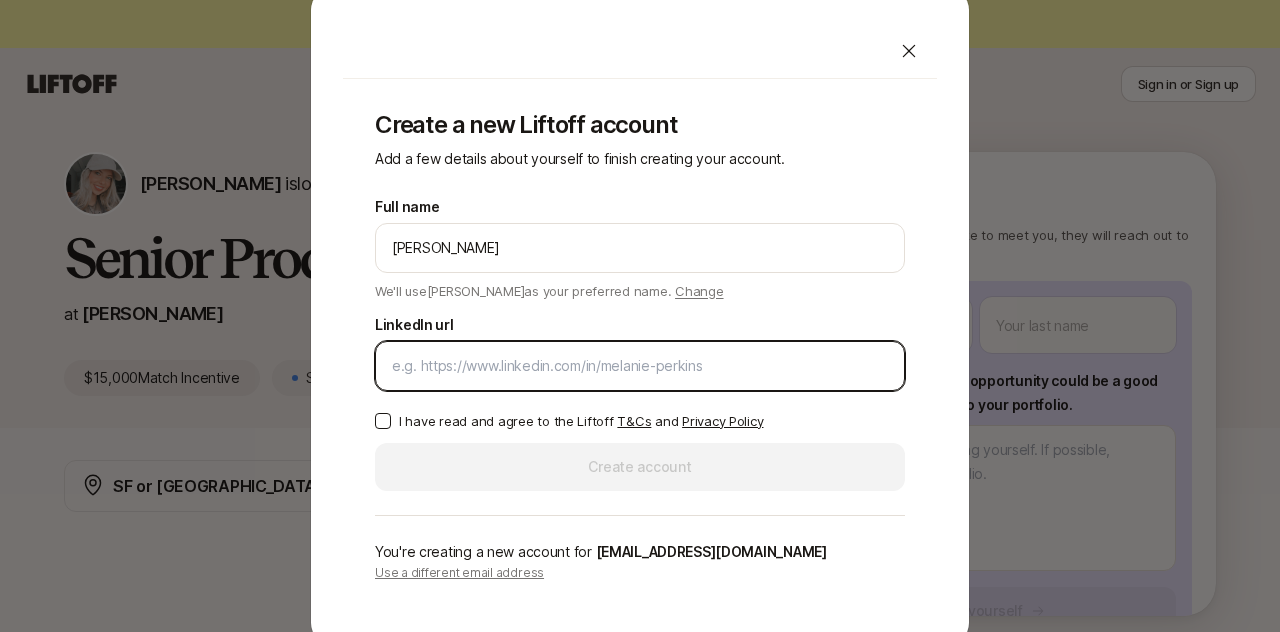 click on "LinkedIn url" at bounding box center (640, 366) 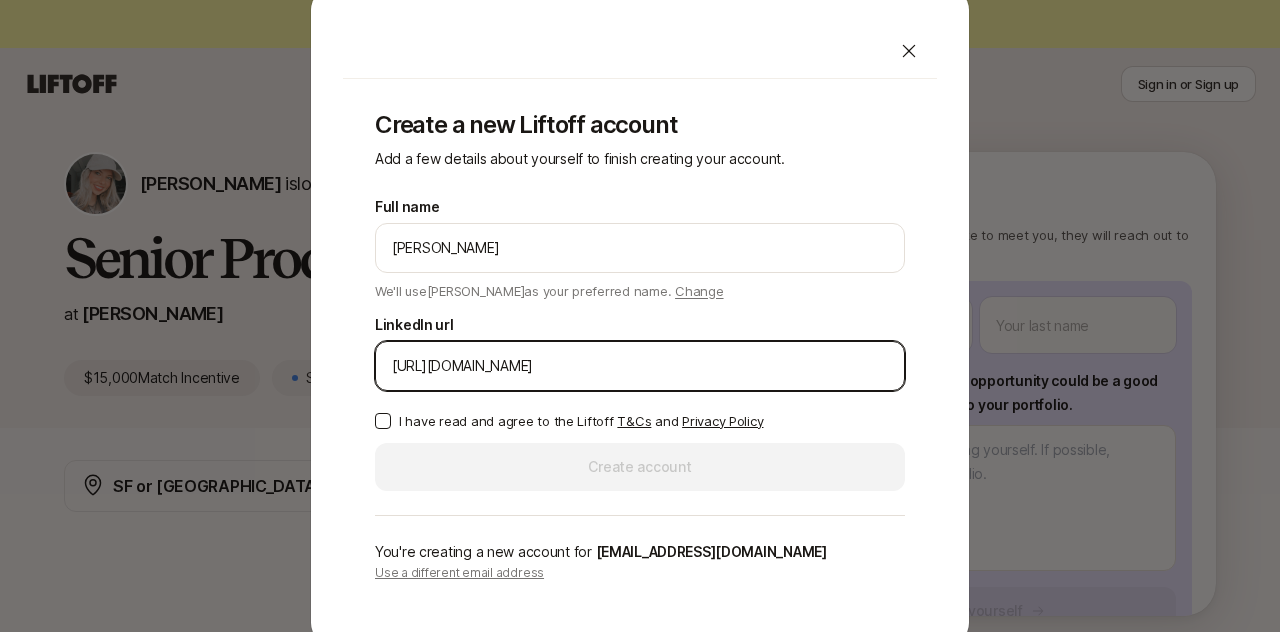 type on "[URL][DOMAIN_NAME]" 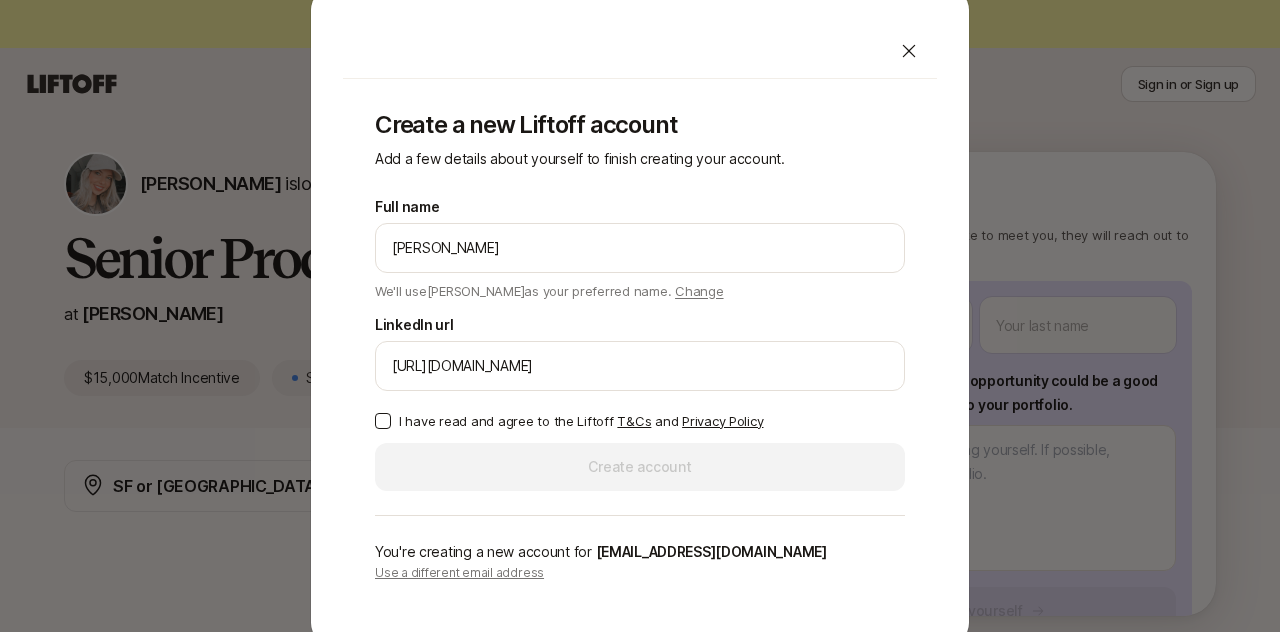 click on "I have read and agree to the Liftoff   T&Cs   and   Privacy Policy" at bounding box center [383, 421] 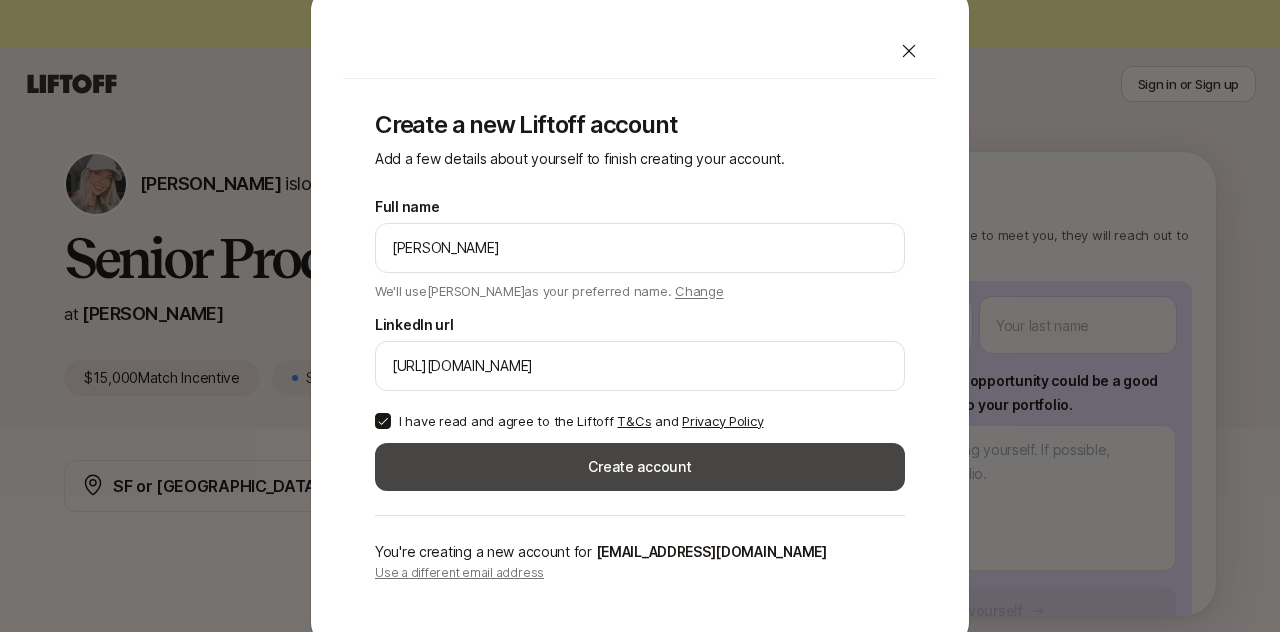 click on "Create account" at bounding box center (640, 467) 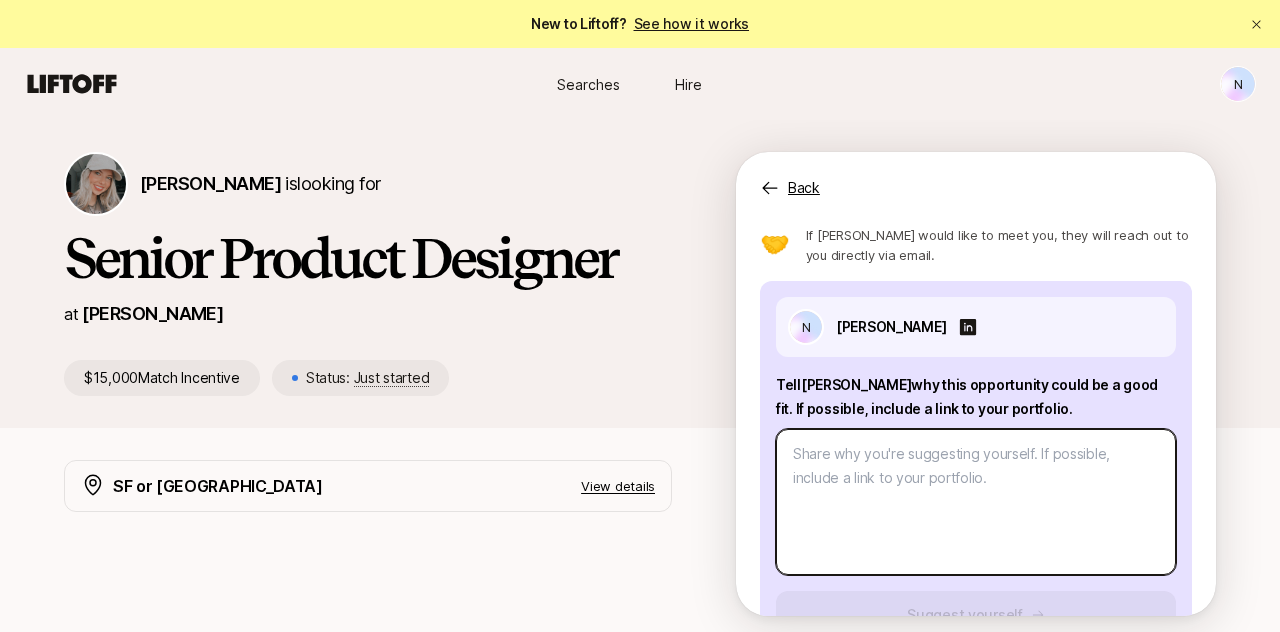 click at bounding box center [976, 502] 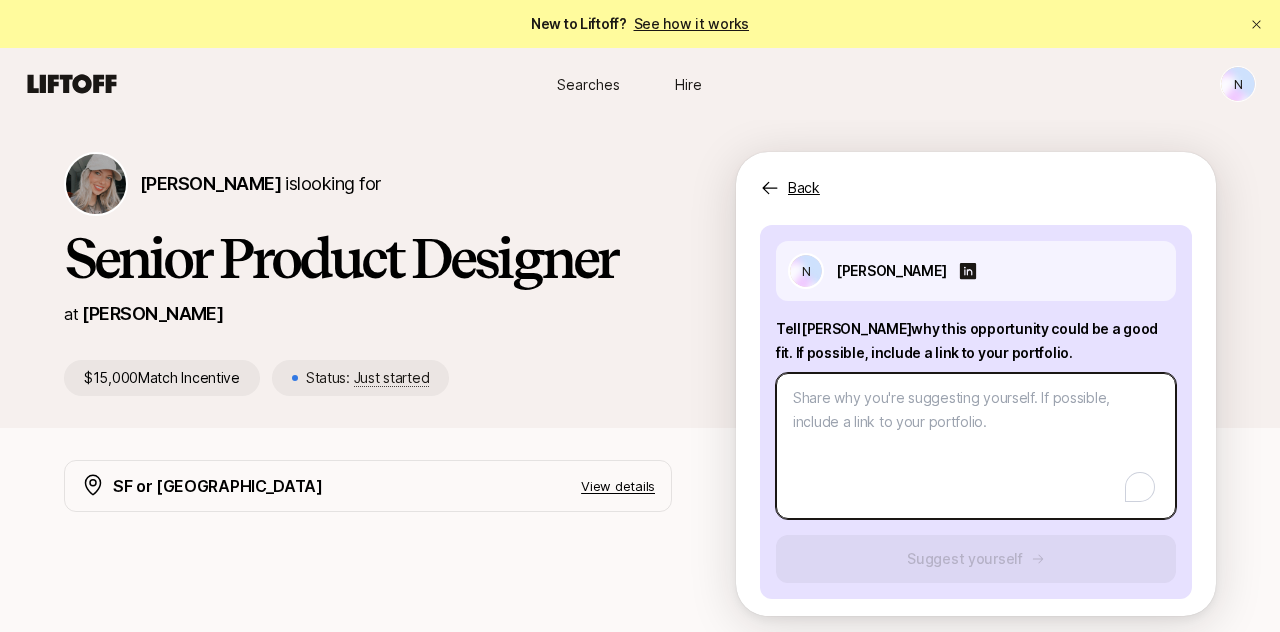 scroll, scrollTop: 177, scrollLeft: 0, axis: vertical 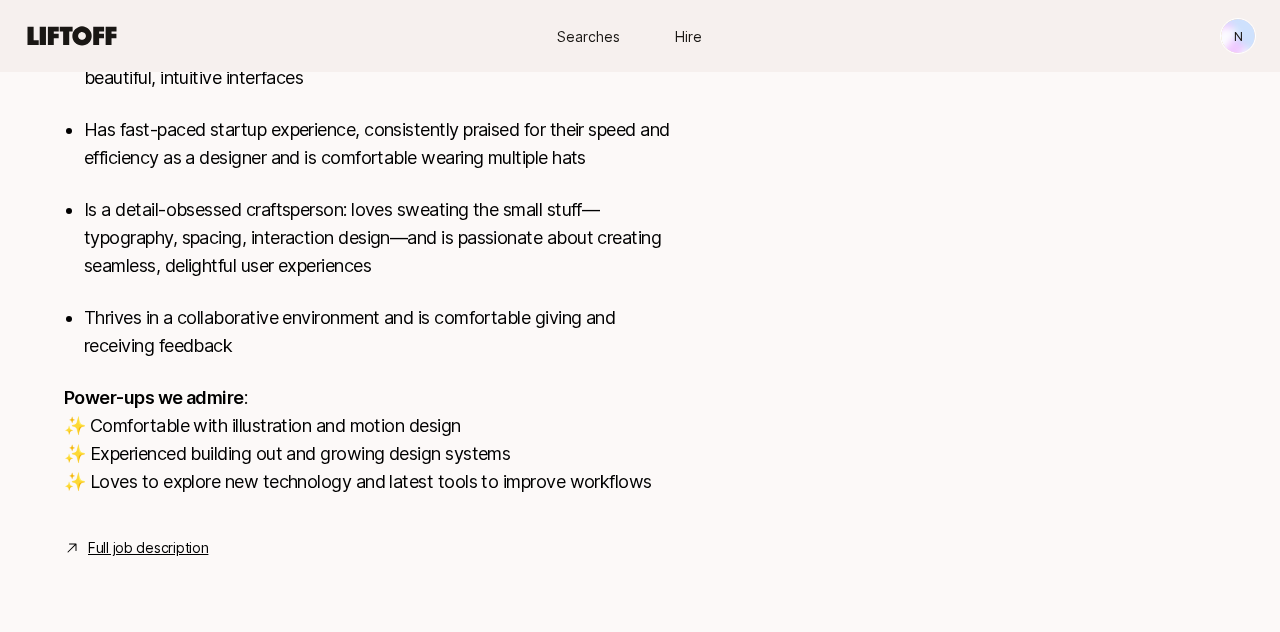 click on "SF or [GEOGRAPHIC_DATA] View details We're looking for an exceptional  Senior Product Designer  to join our team at [PERSON_NAME], a fast-growing startup on a mission to help people eat better and live better. We’re entering an exciting new chapter after a $50m Series B, and growing our design team.
This Senior Product Designer will play a key role in shaping the future of our product and brand, working on everything from early-stage ideas to pixel-perfect execution, and collaborating closely with our designers, CEO, PM and the rest of the team. This is a great opportunity to be part of an intentionally small, product-obsessed team that values creativity, collaboration, and impact.
The ideal candidate
Has 4+ years of experience designing consumer-facing products, and a portfolio that showcases an ability to solve complex problems with beautiful, intuitive interfaces
Has fast-paced startup experience, consistently praised for their speed and efficiency as a designer and is comfortable wearing multiple hats" at bounding box center [640, -135] 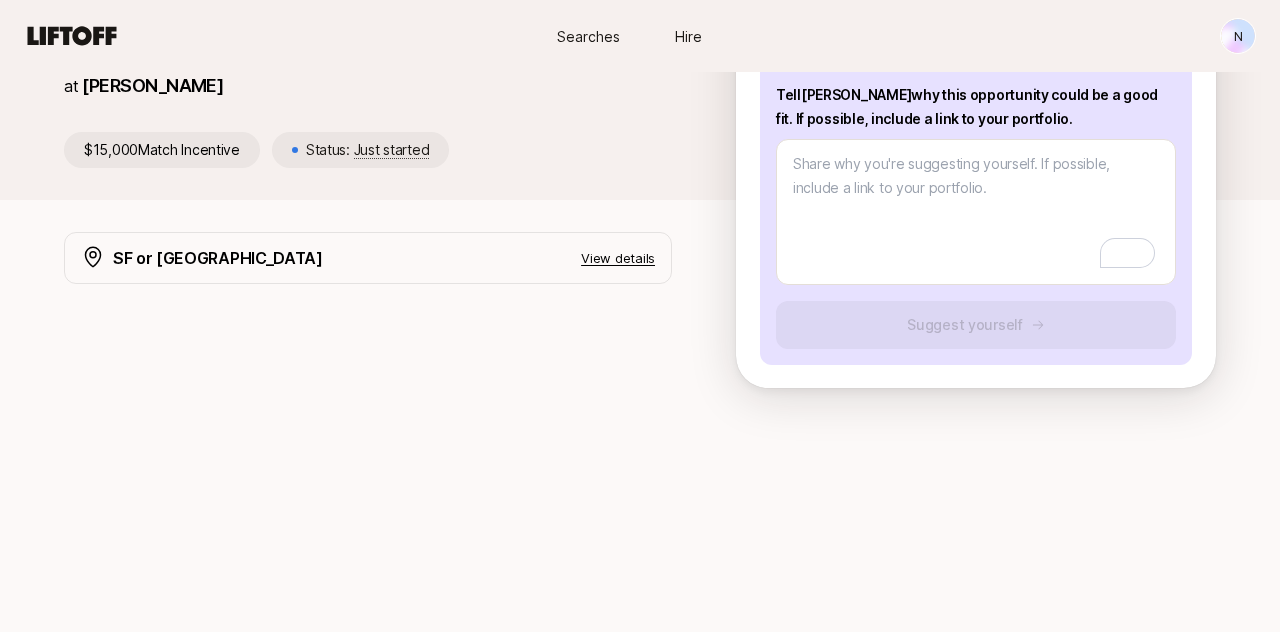 scroll, scrollTop: 117, scrollLeft: 0, axis: vertical 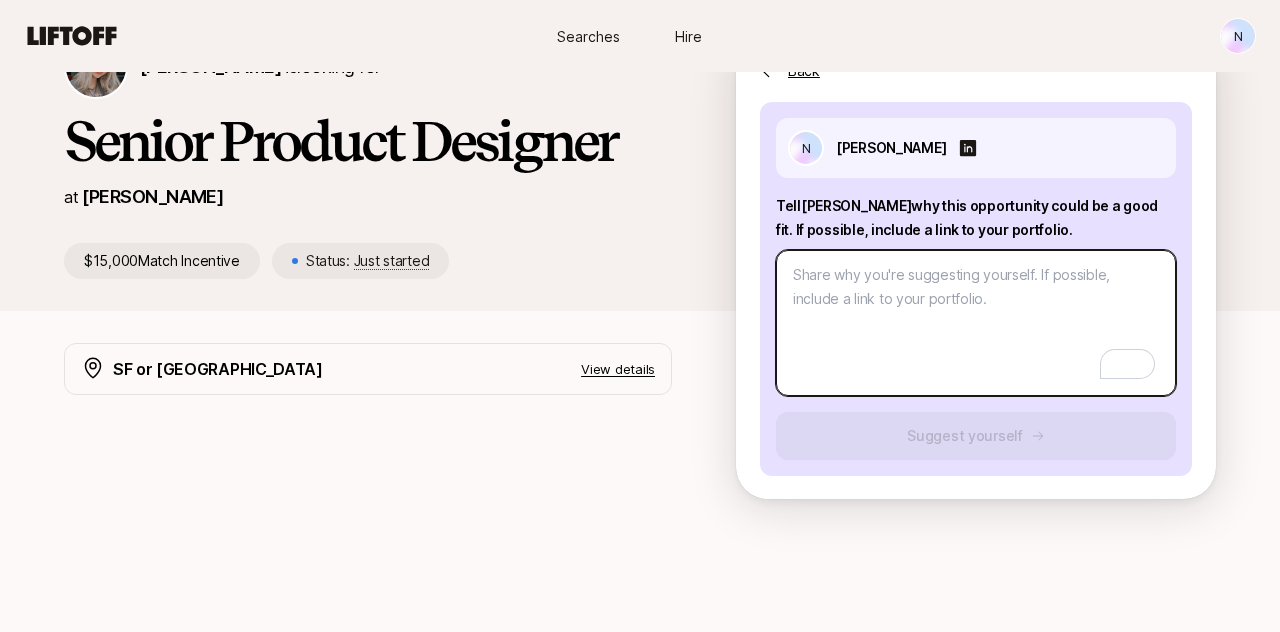 click at bounding box center (976, 323) 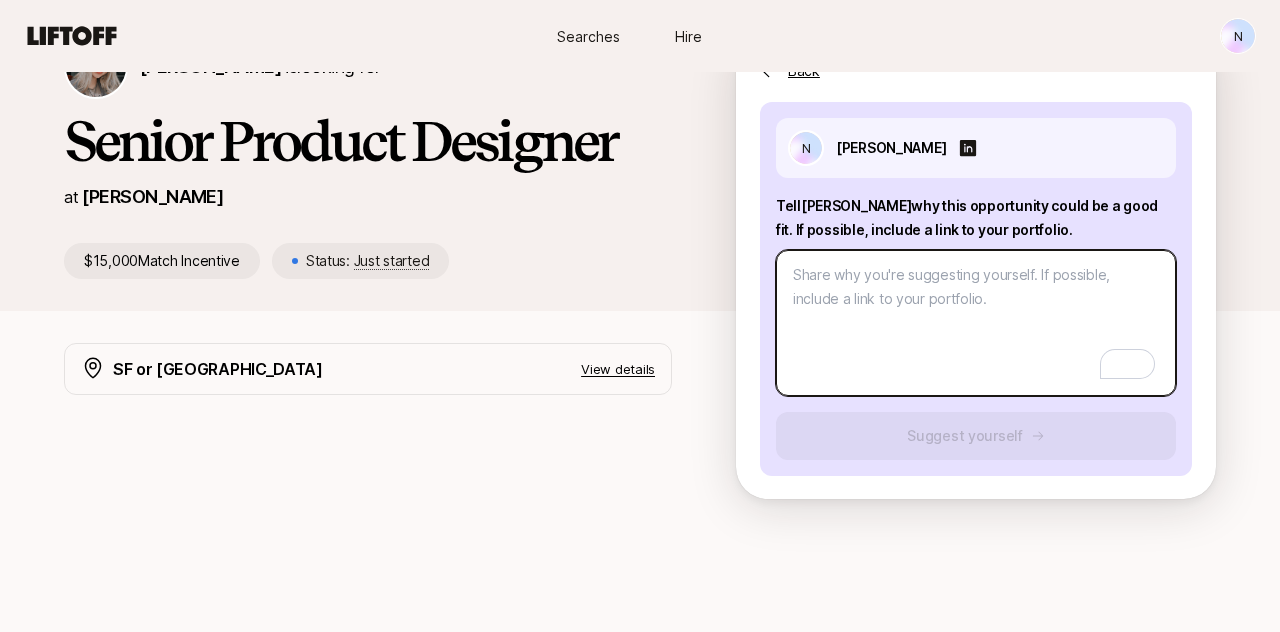 type on "x" 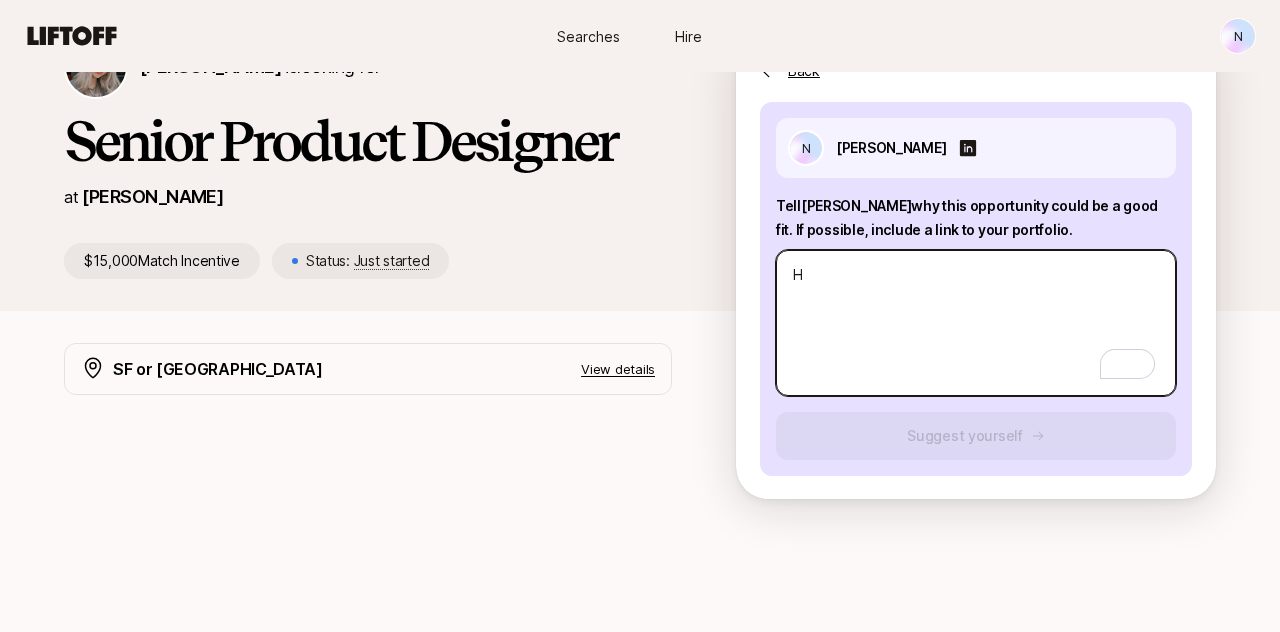 type on "x" 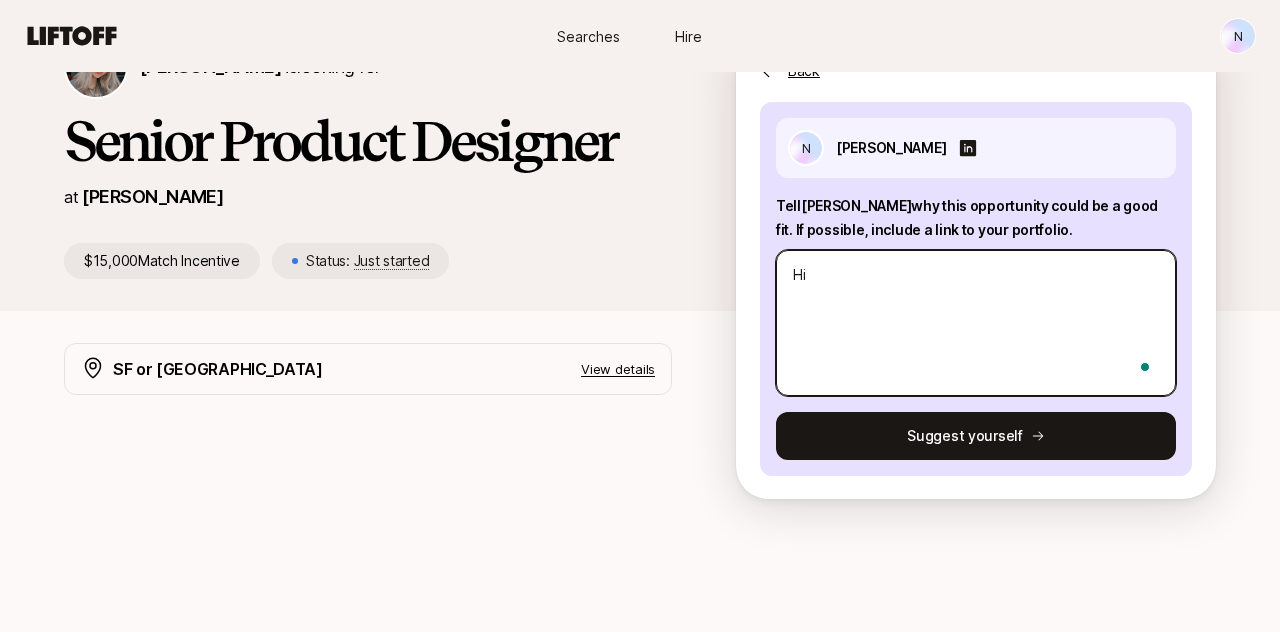 type on "x" 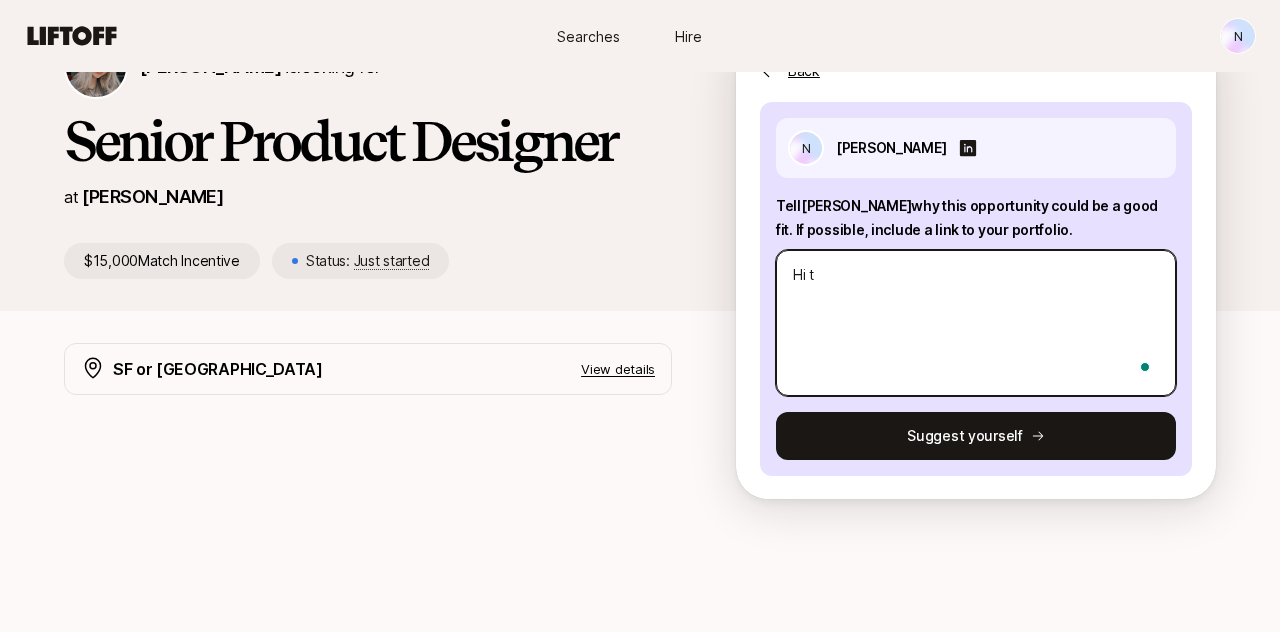 type on "x" 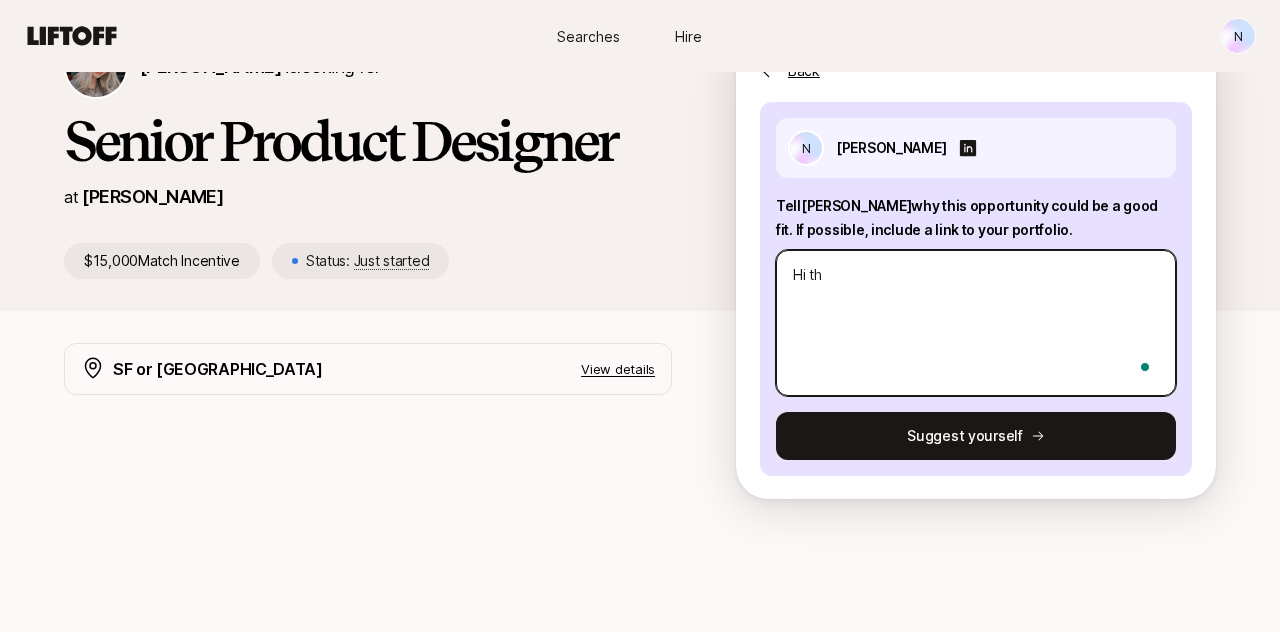 type on "x" 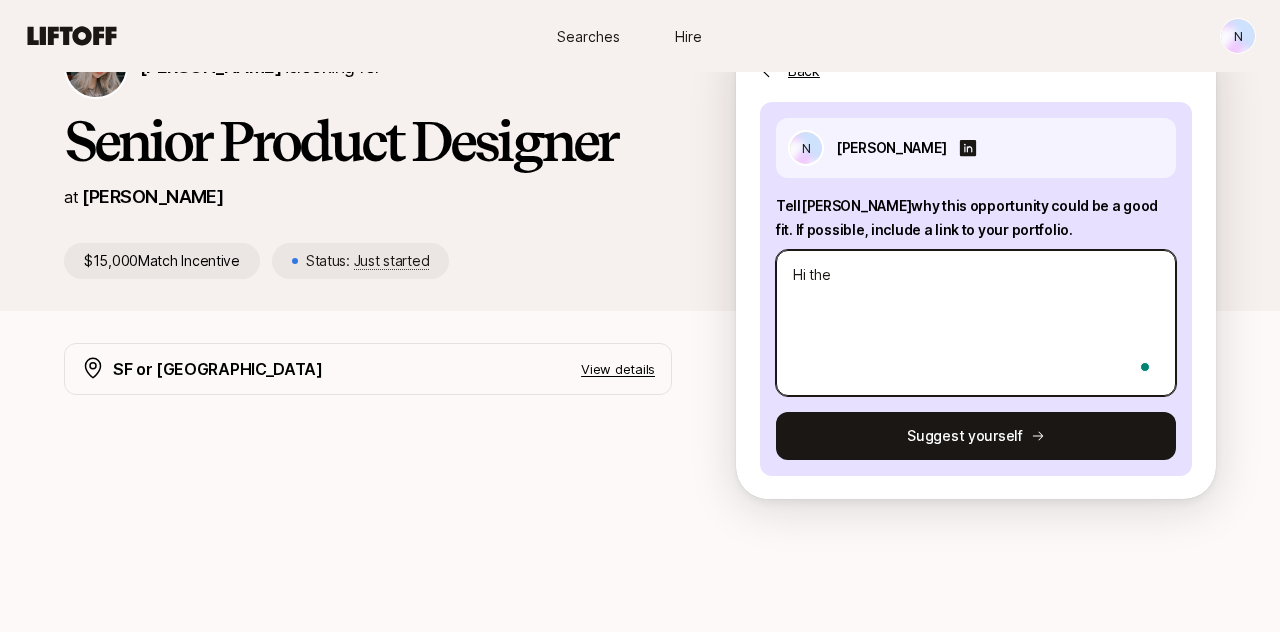 type on "x" 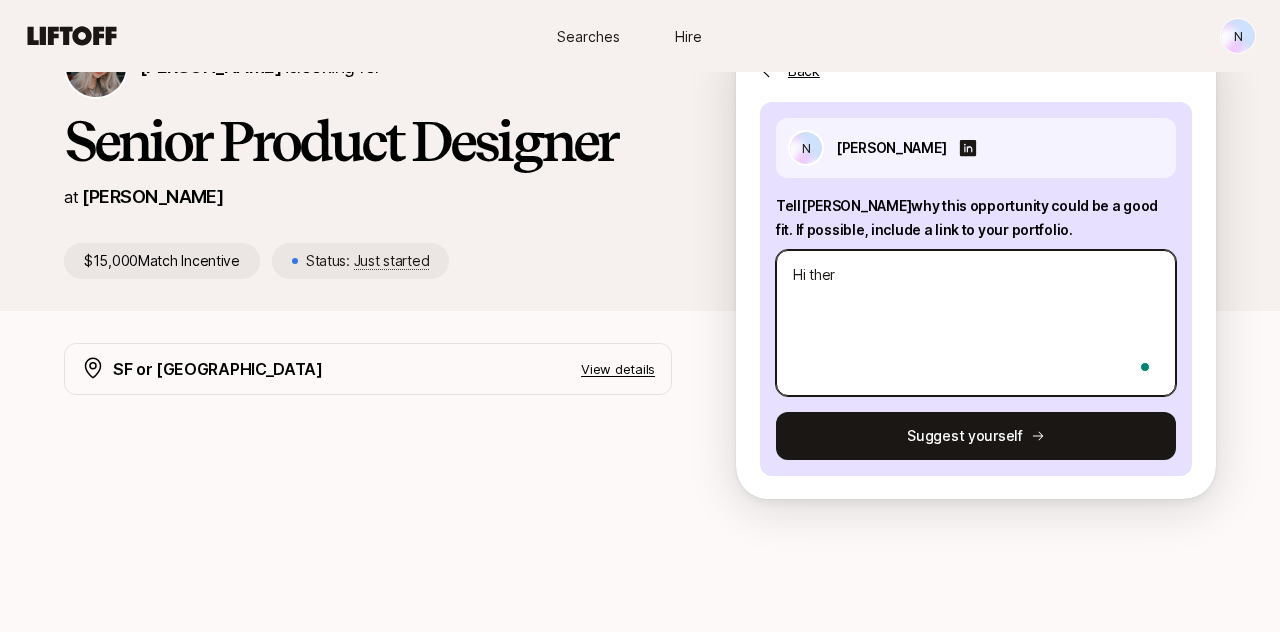 type on "x" 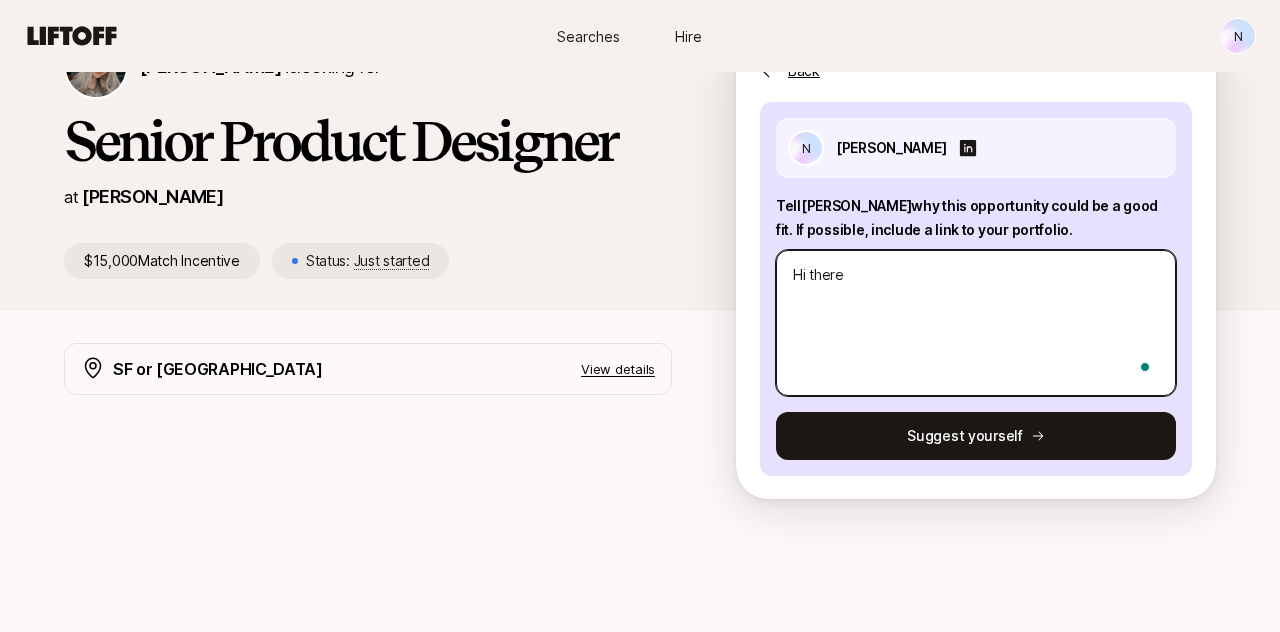 type on "x" 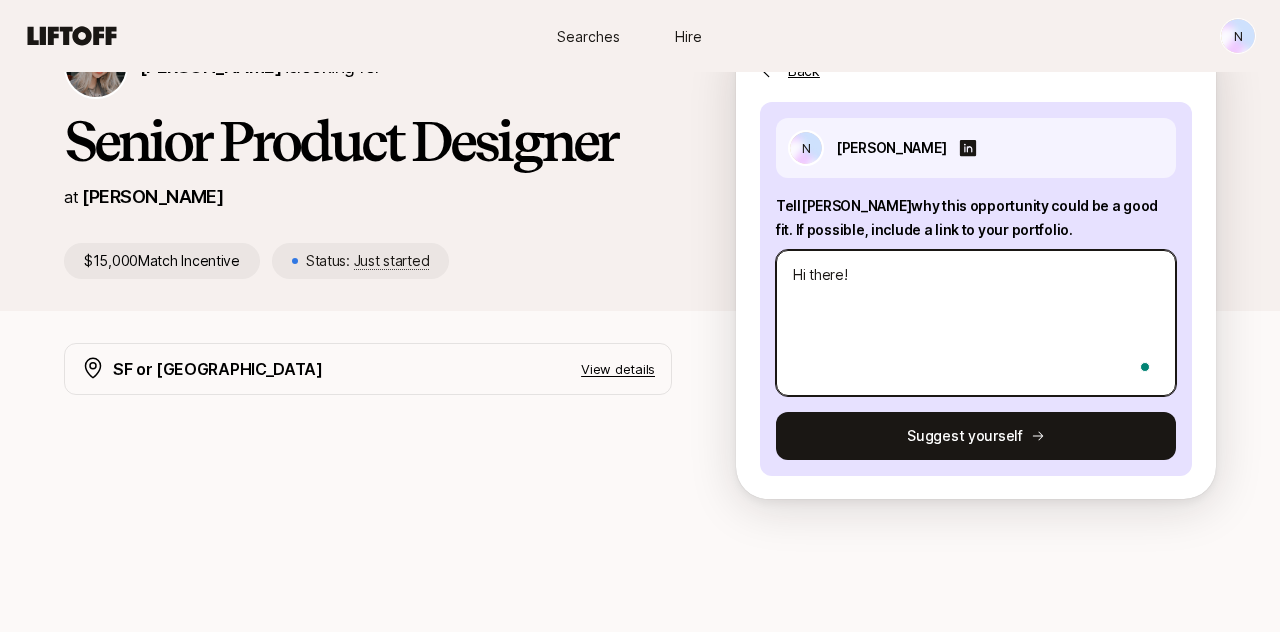 type on "x" 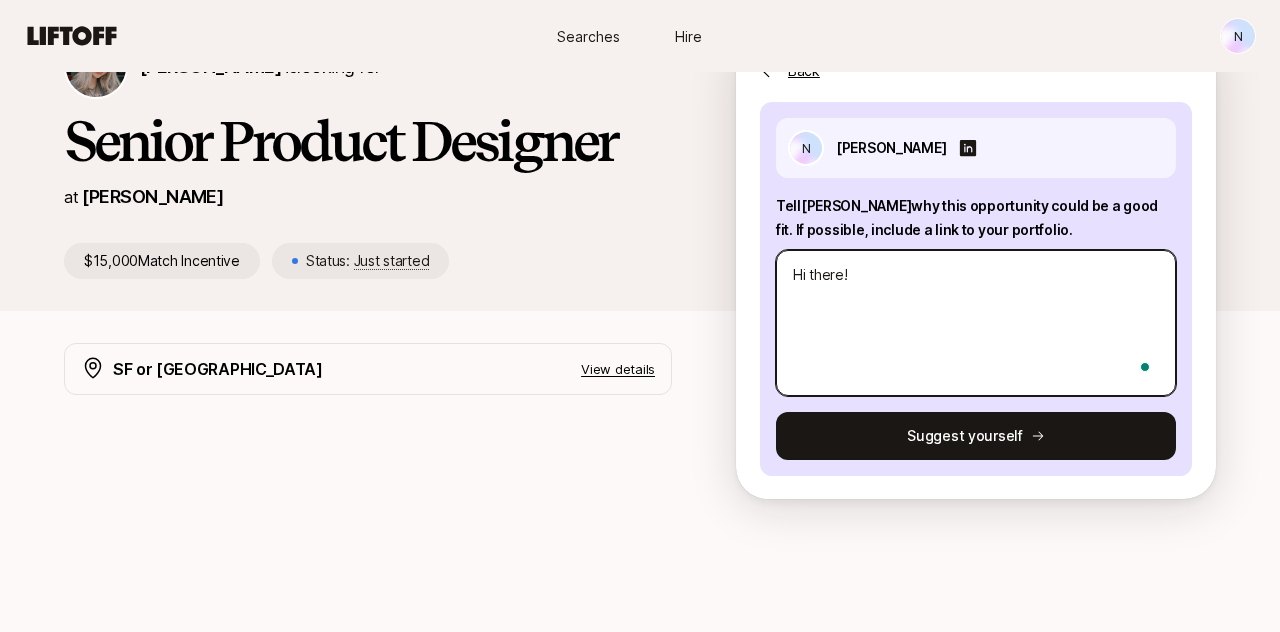type on "Hi there!" 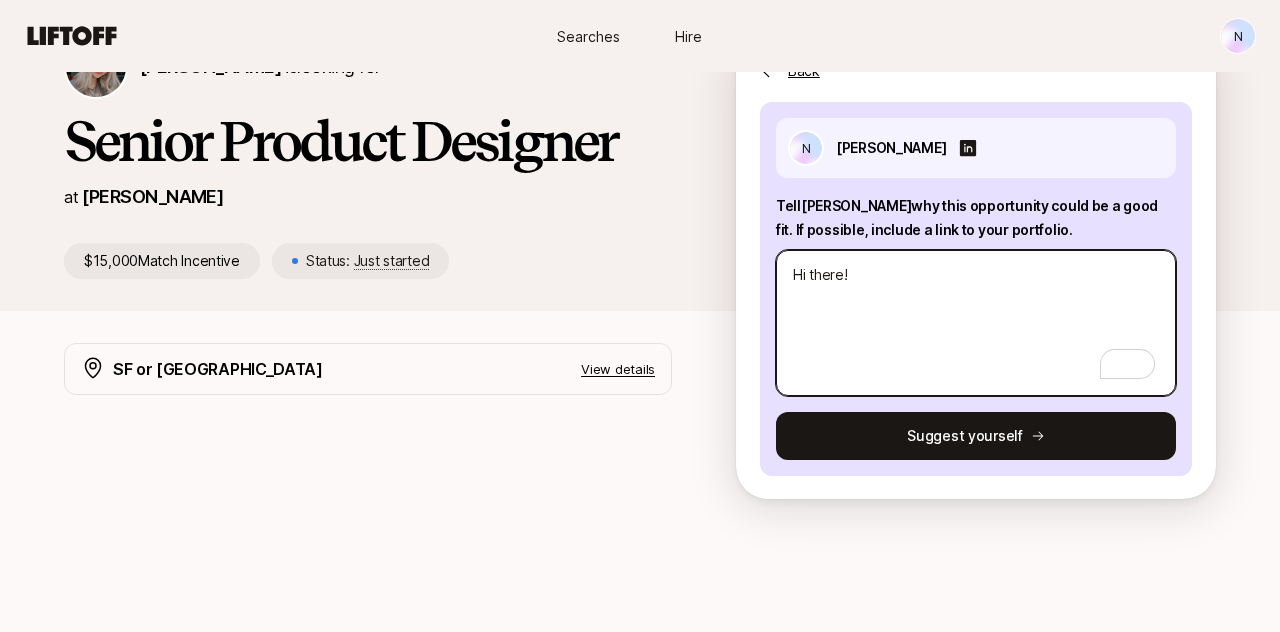 type on "x" 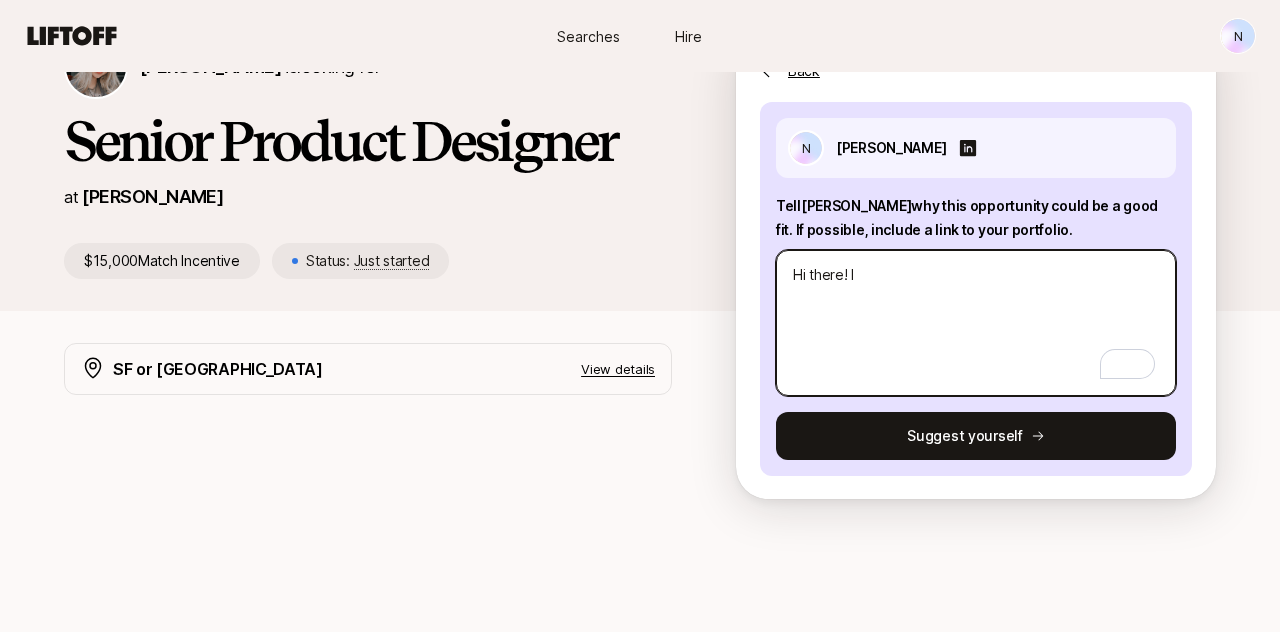 type on "x" 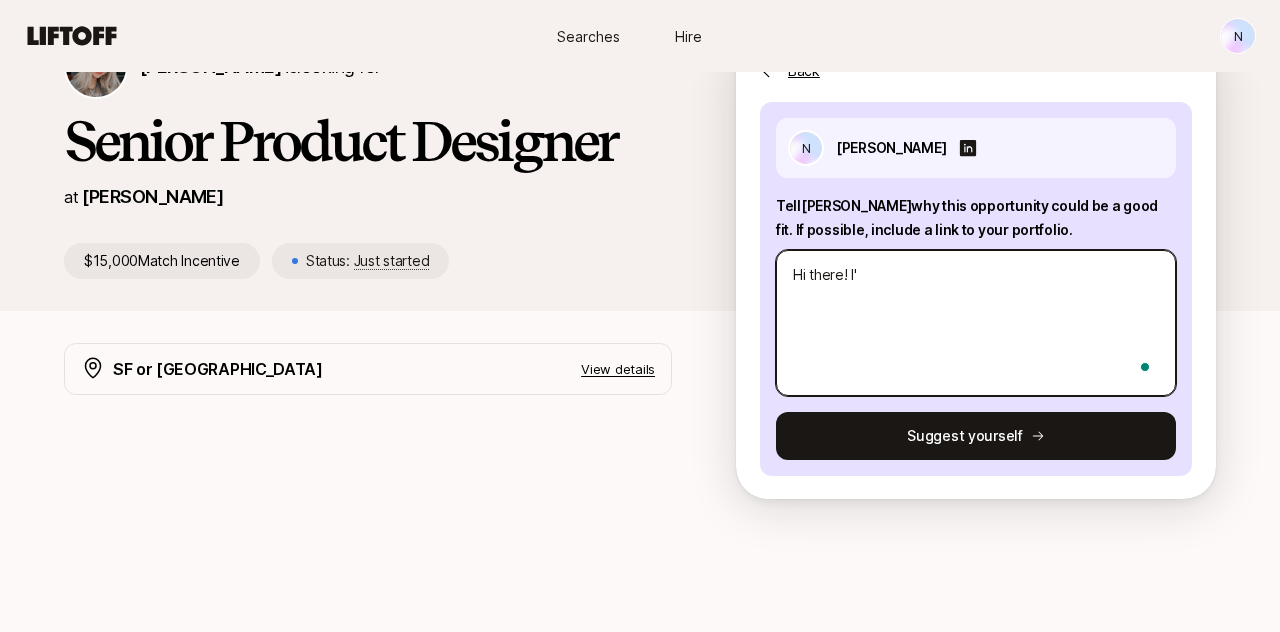 type on "x" 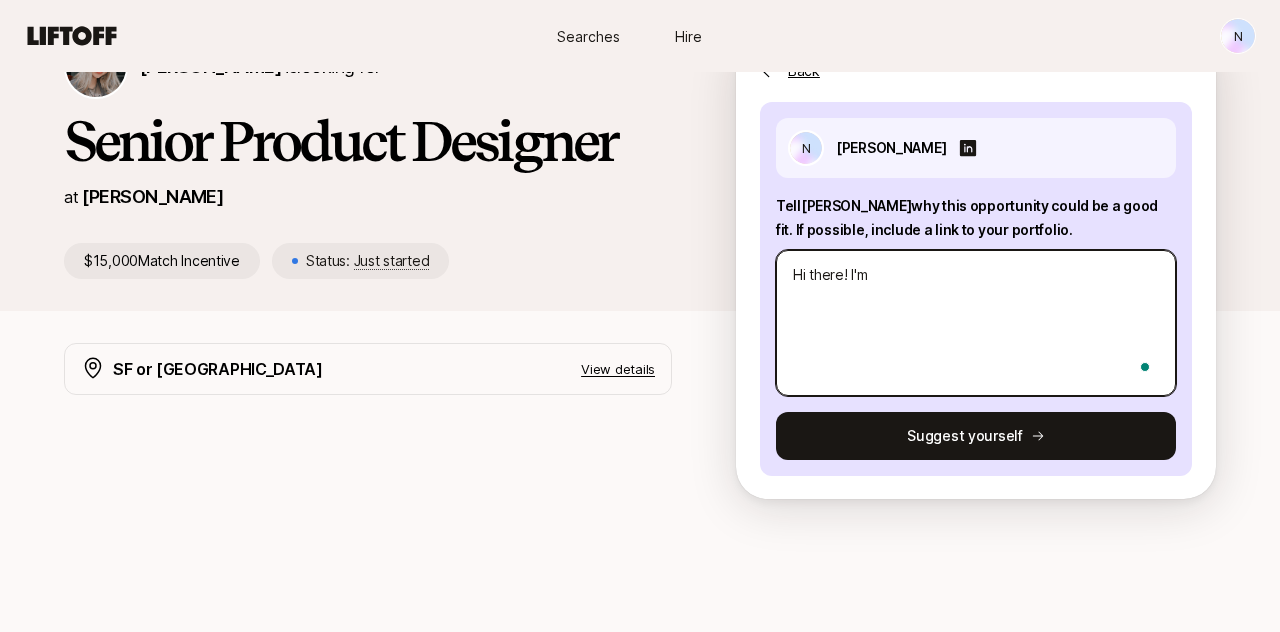 type on "x" 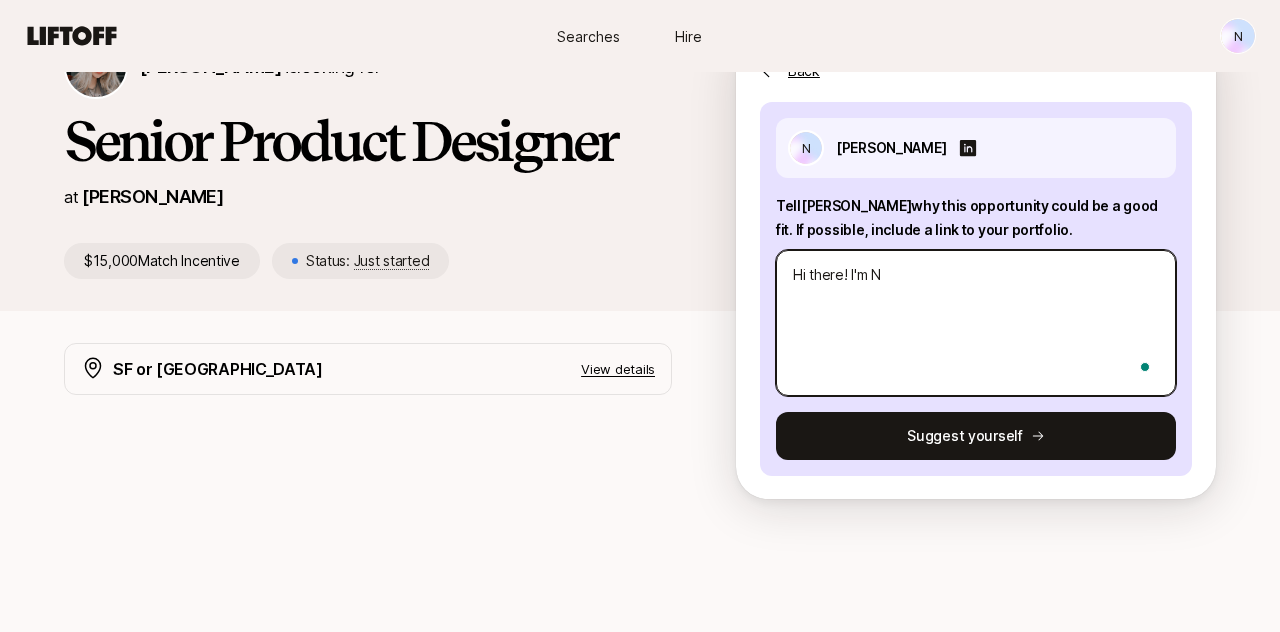 type on "x" 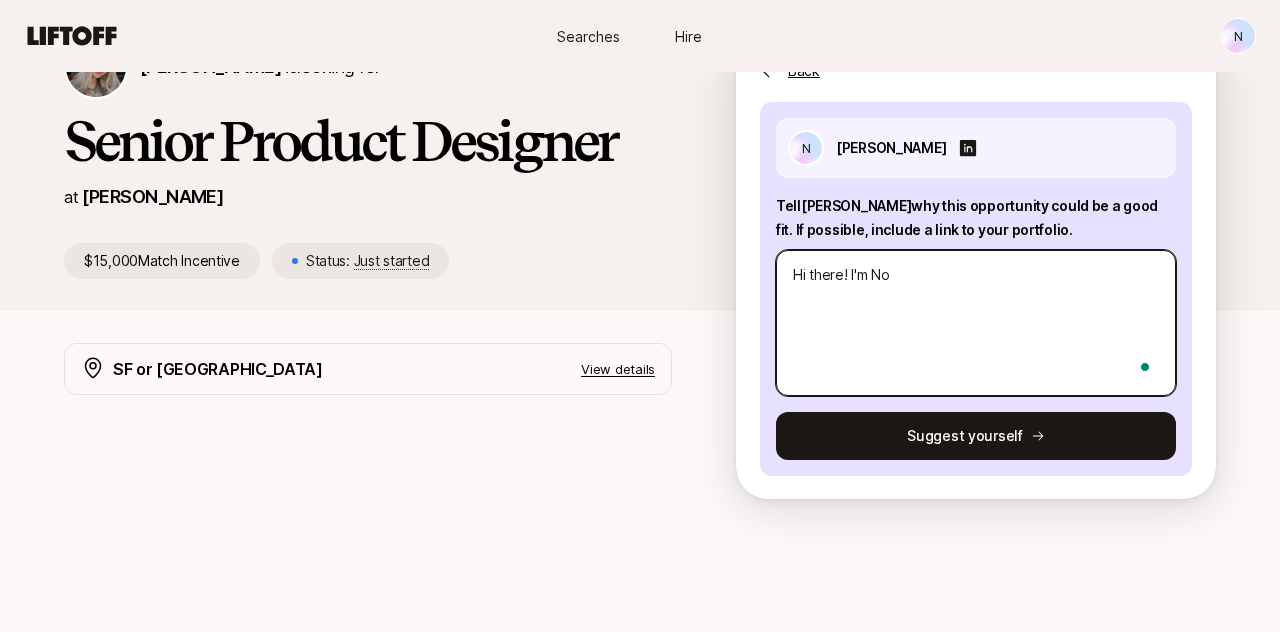 type on "x" 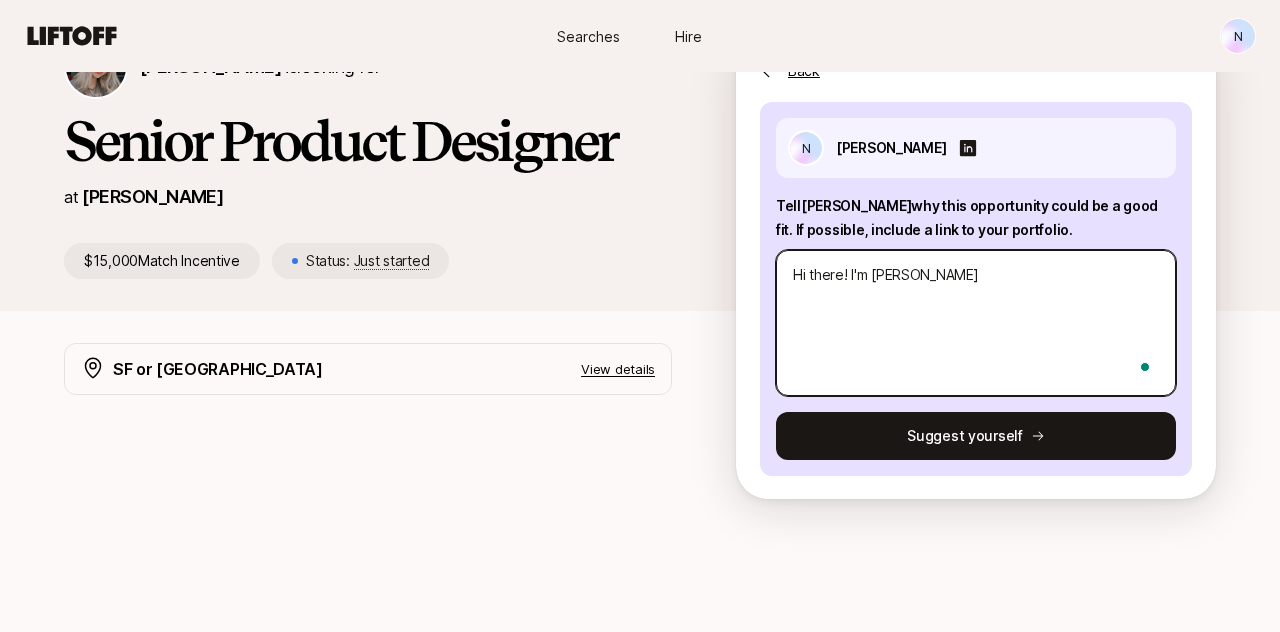 type on "x" 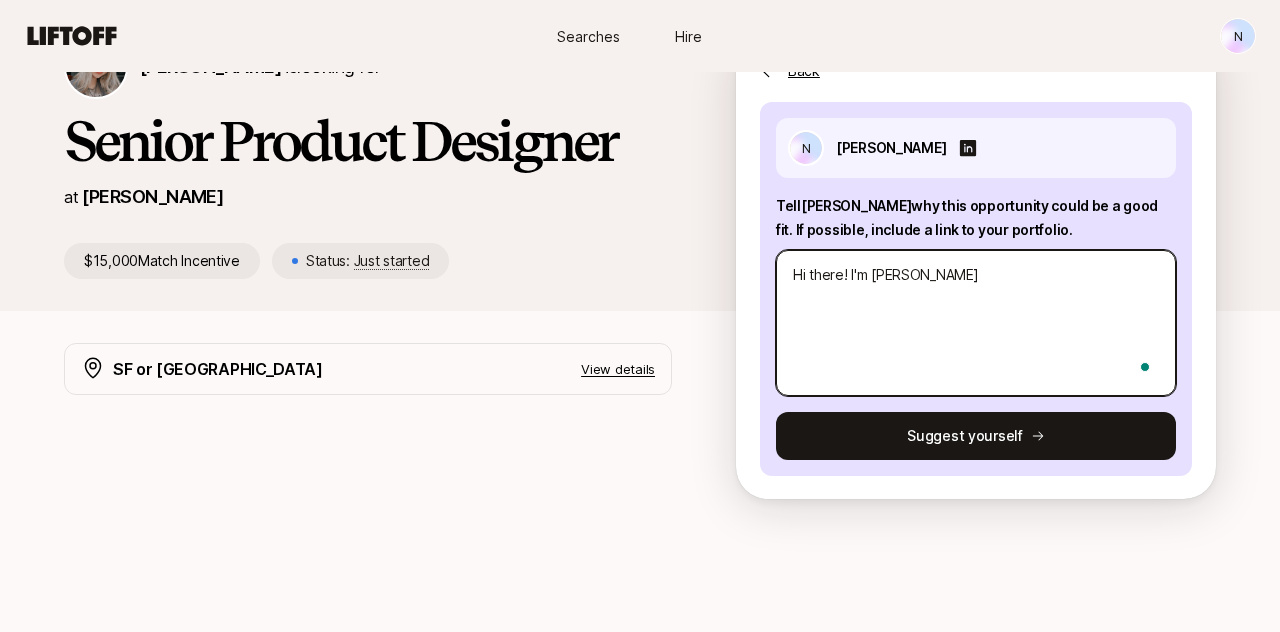 type on "x" 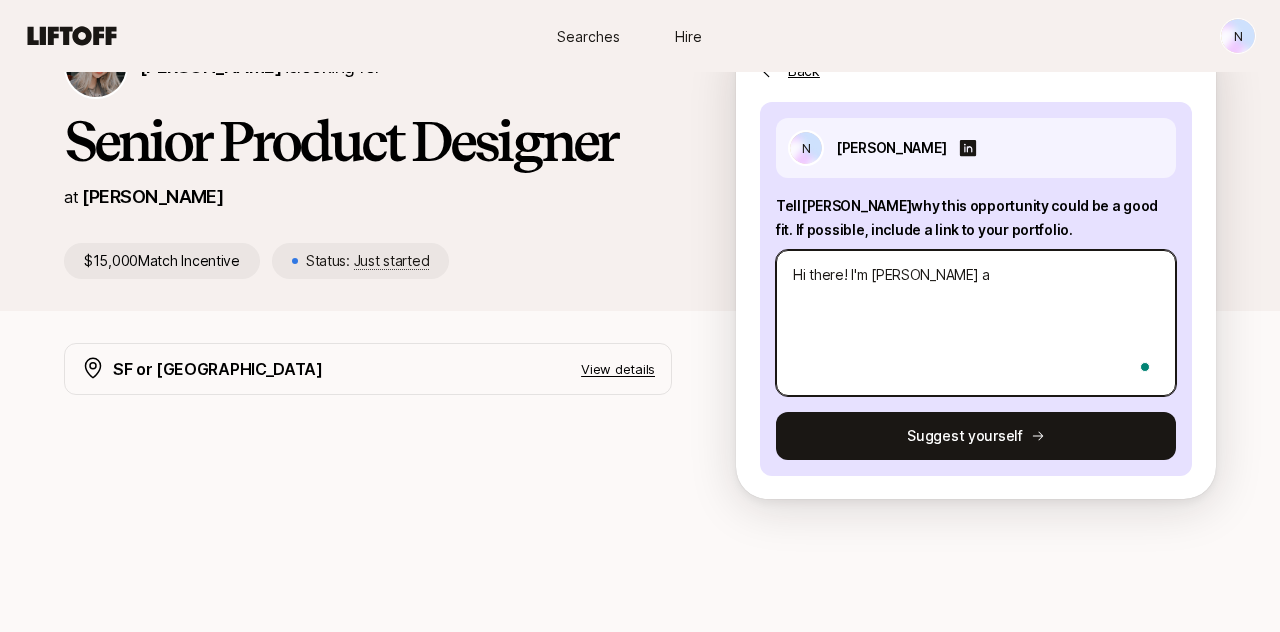 type on "x" 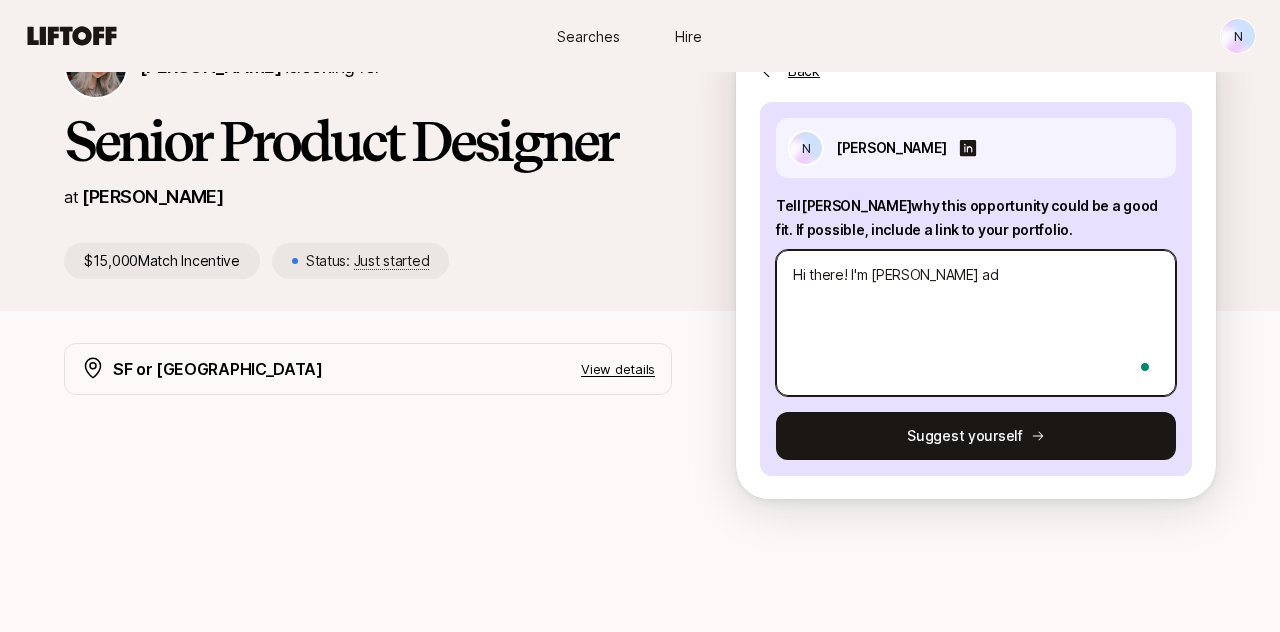 type on "x" 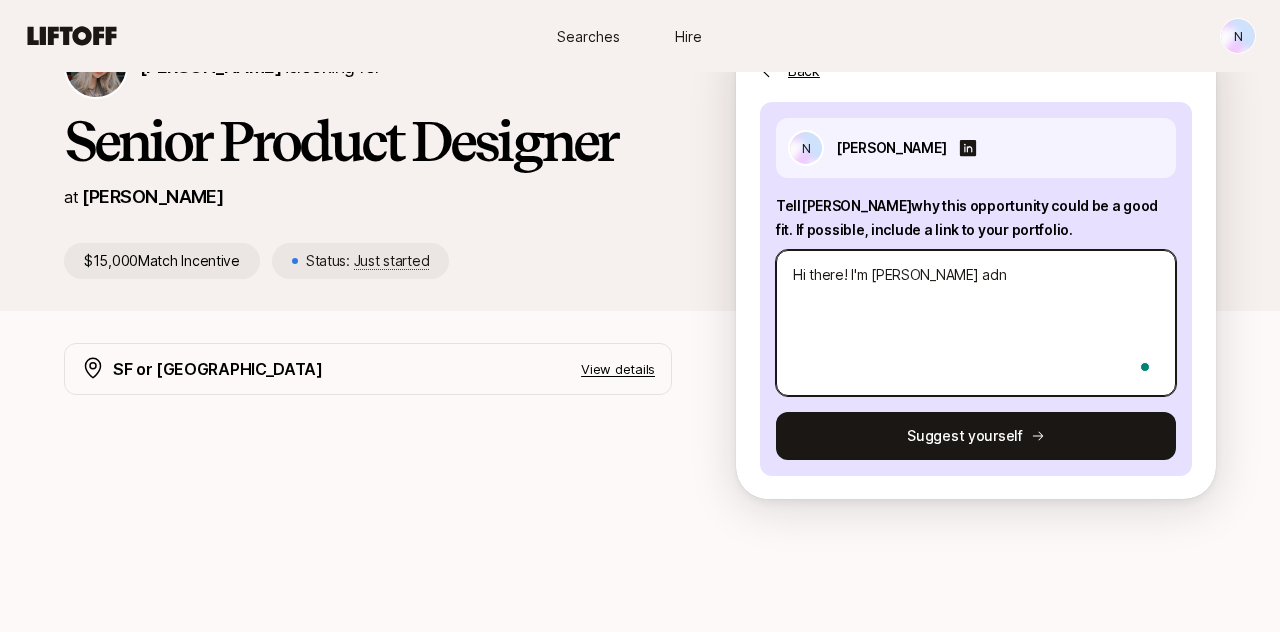 type on "x" 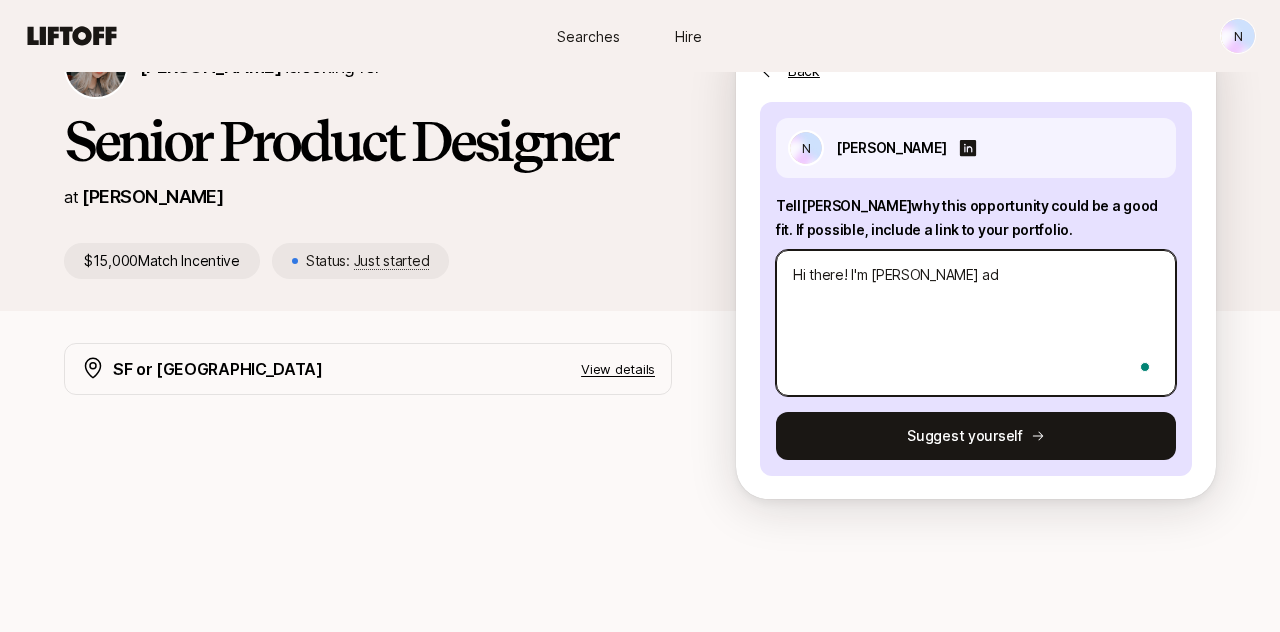 type on "x" 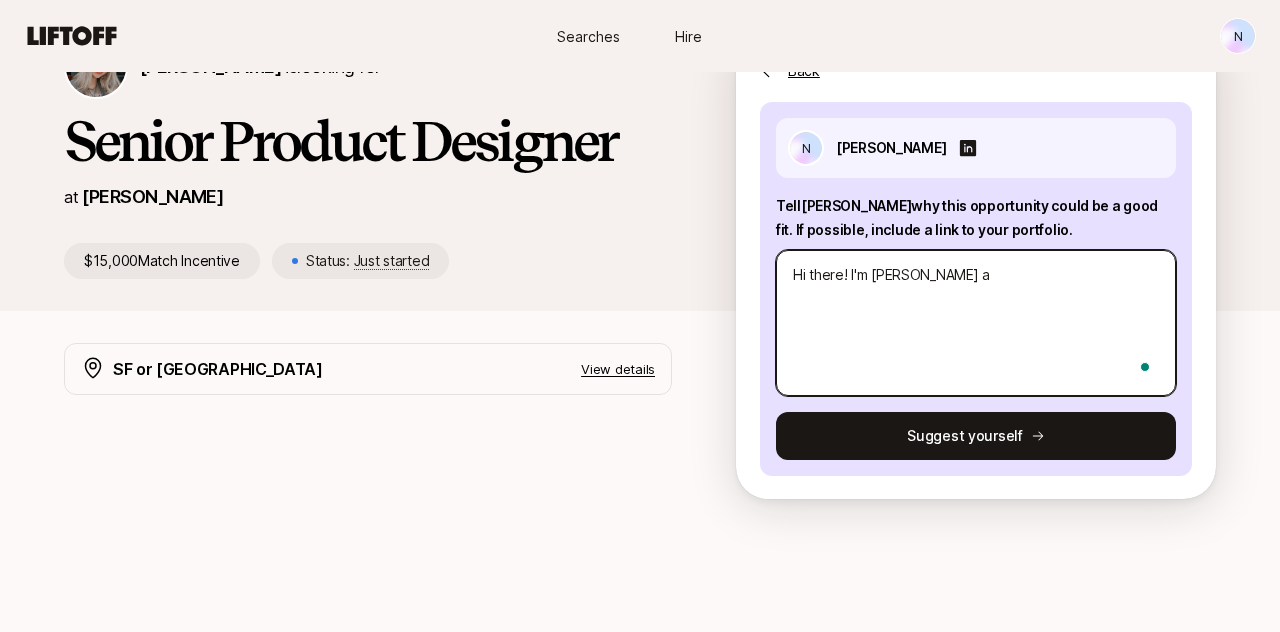 type on "x" 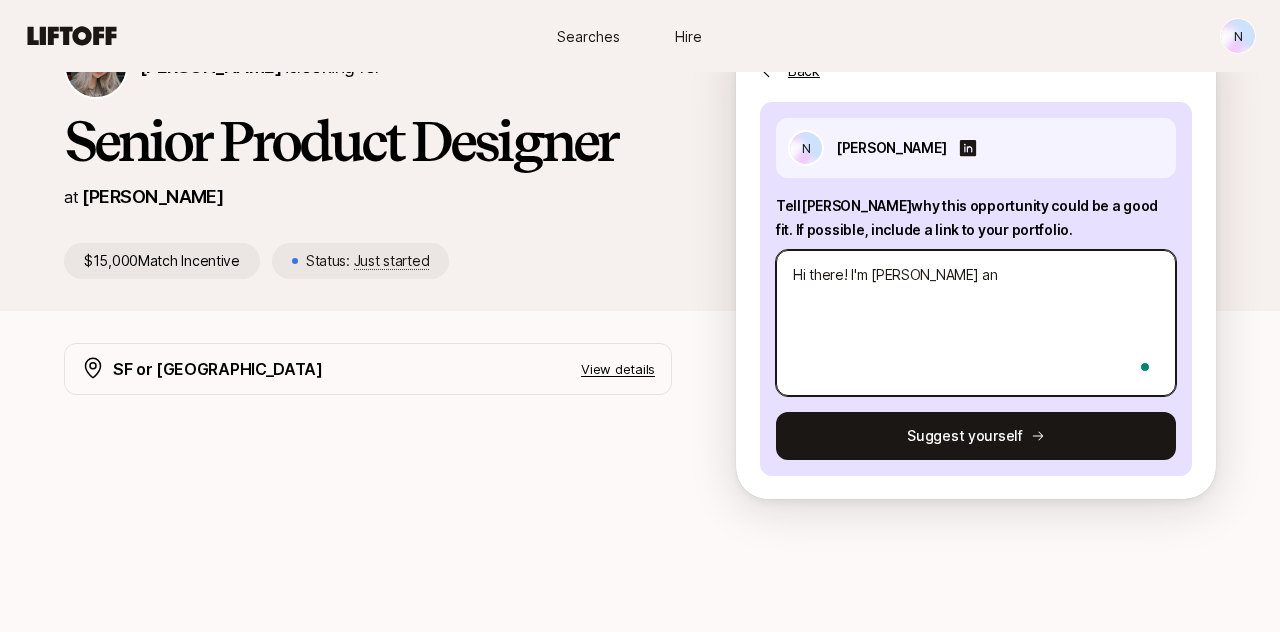 type on "x" 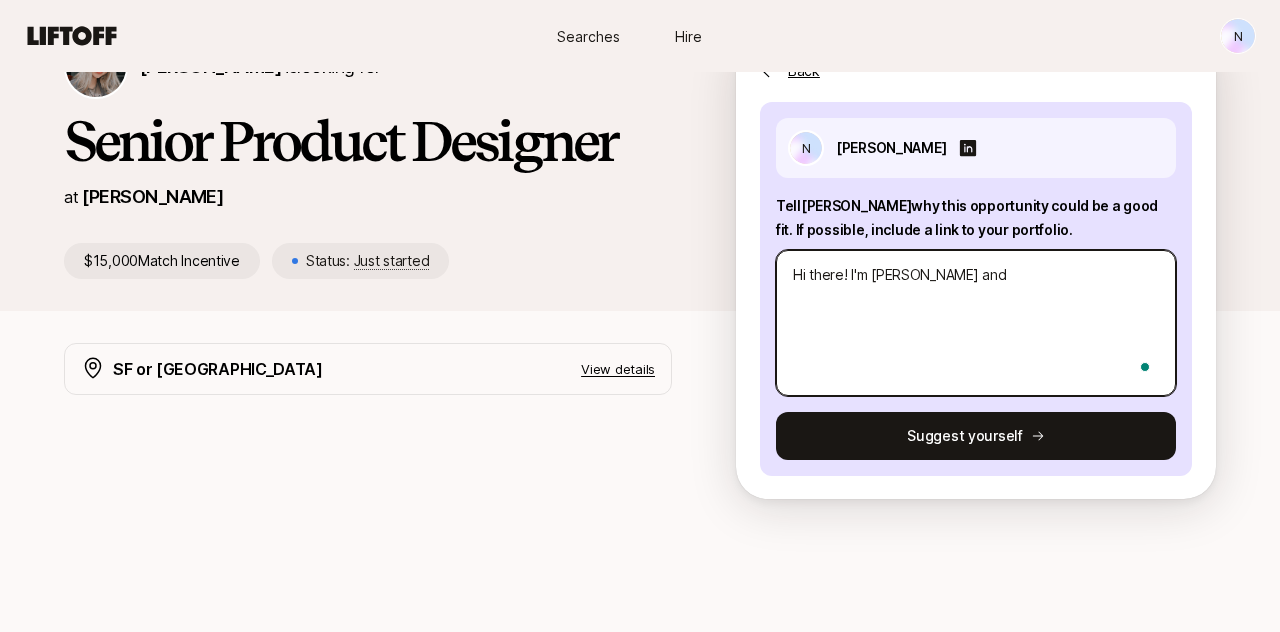 type on "x" 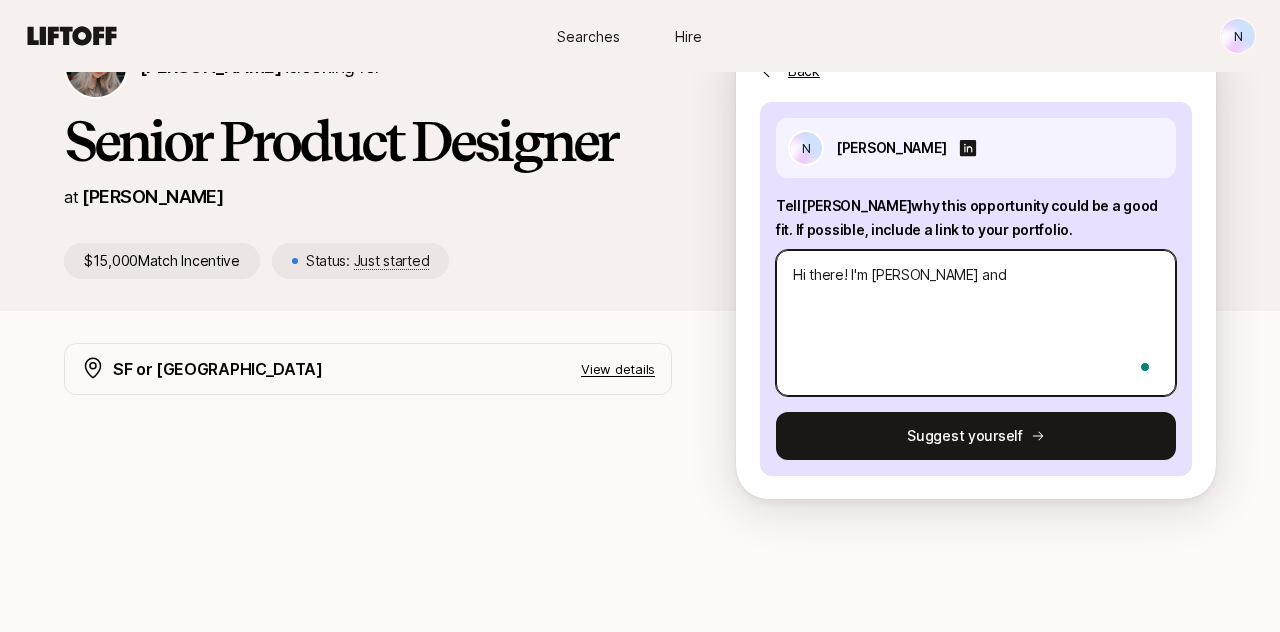 type on "x" 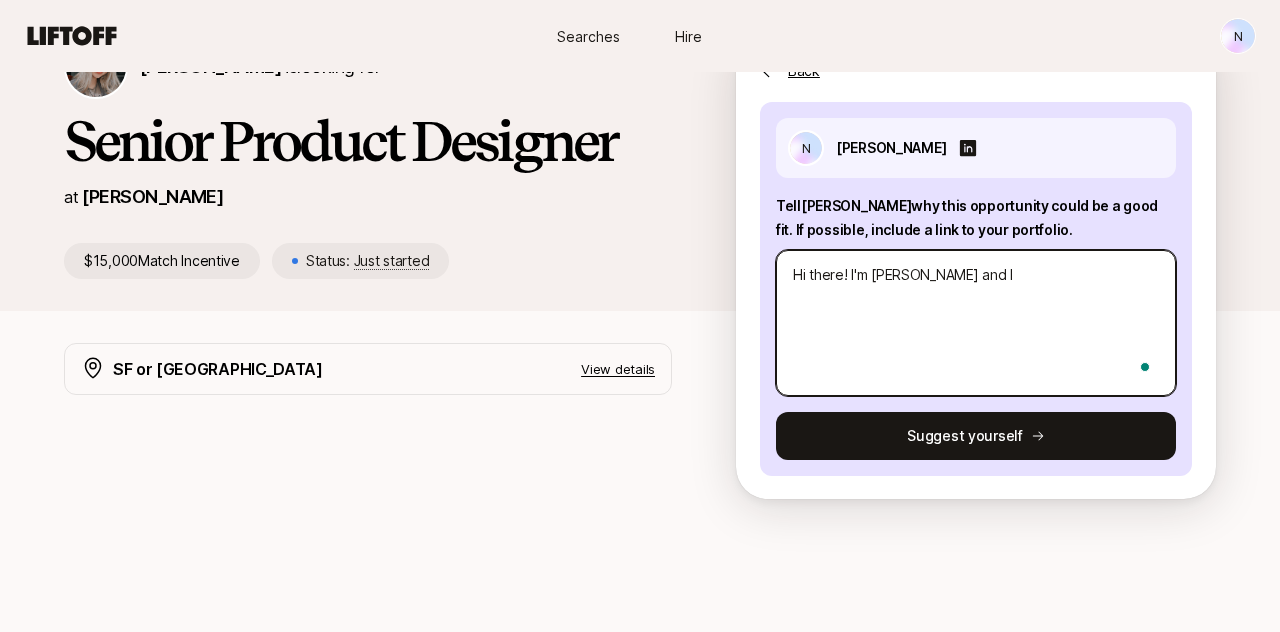 type on "x" 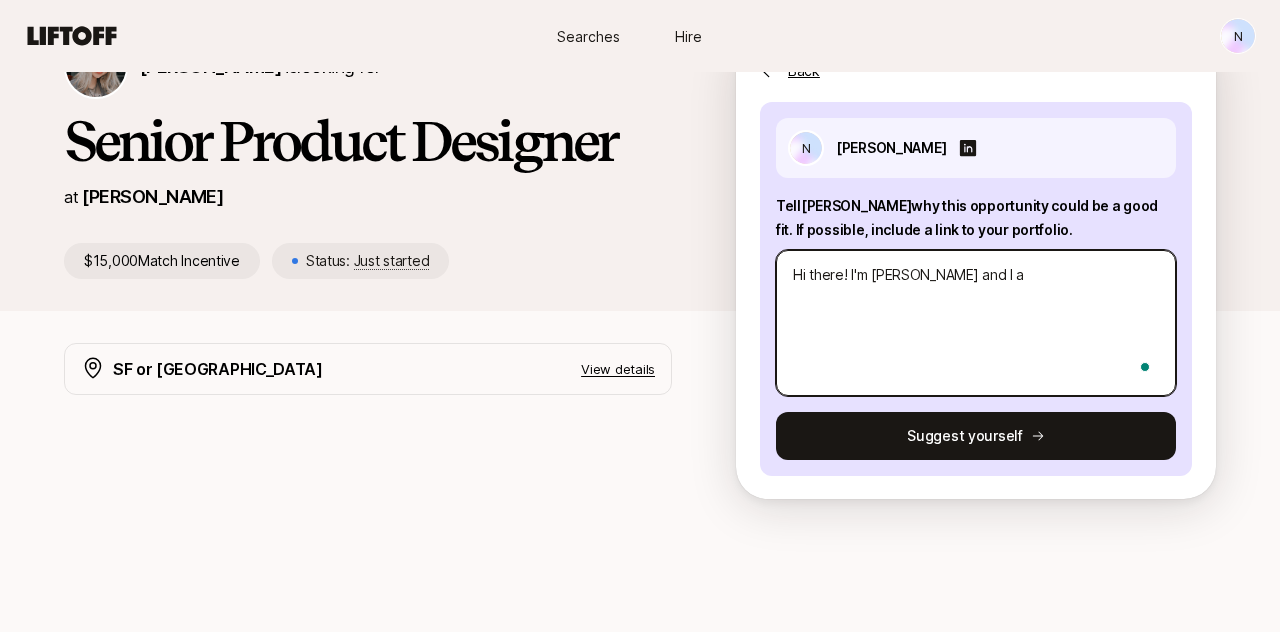 type on "x" 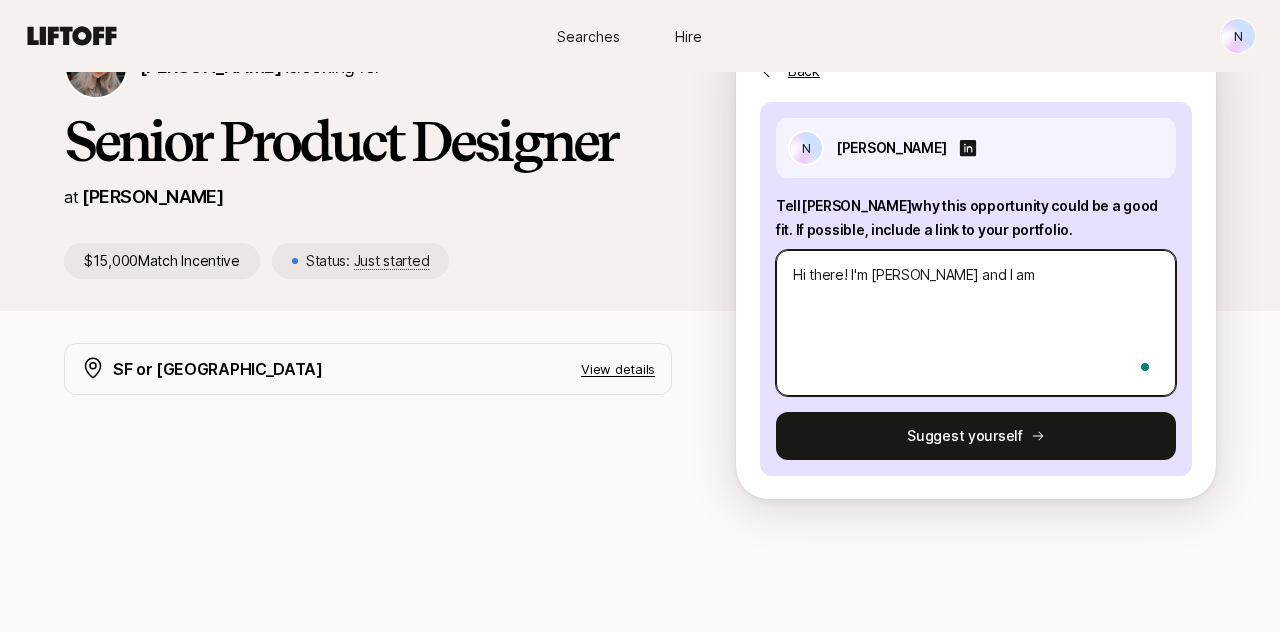 type on "x" 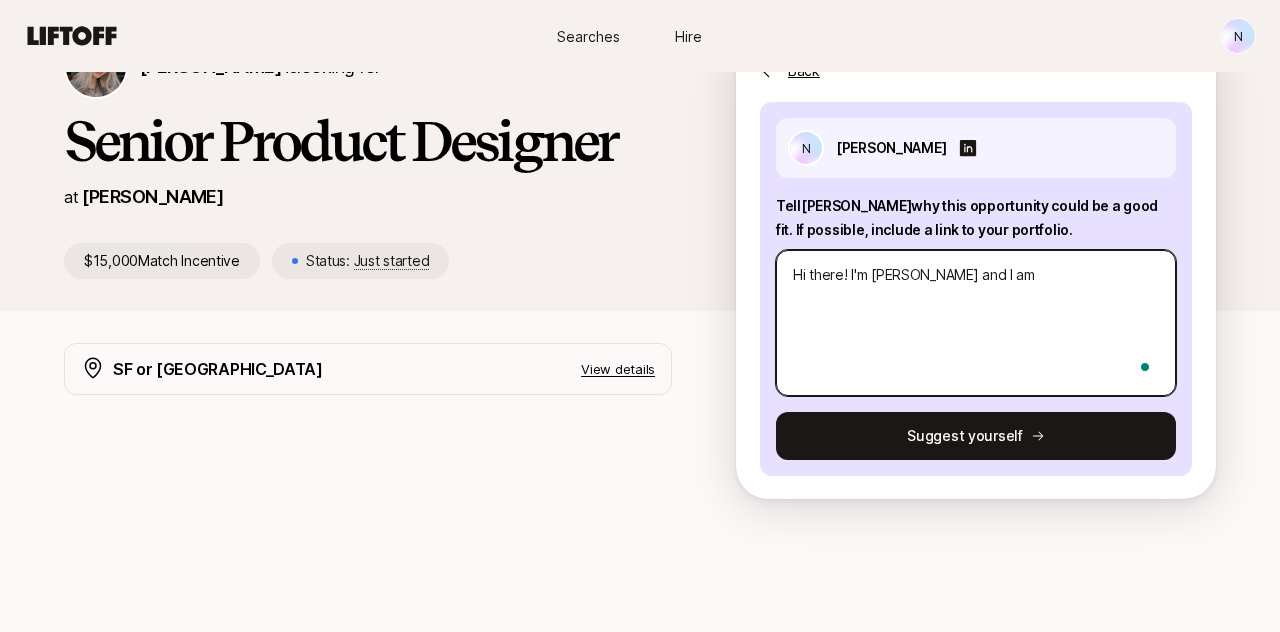 type on "x" 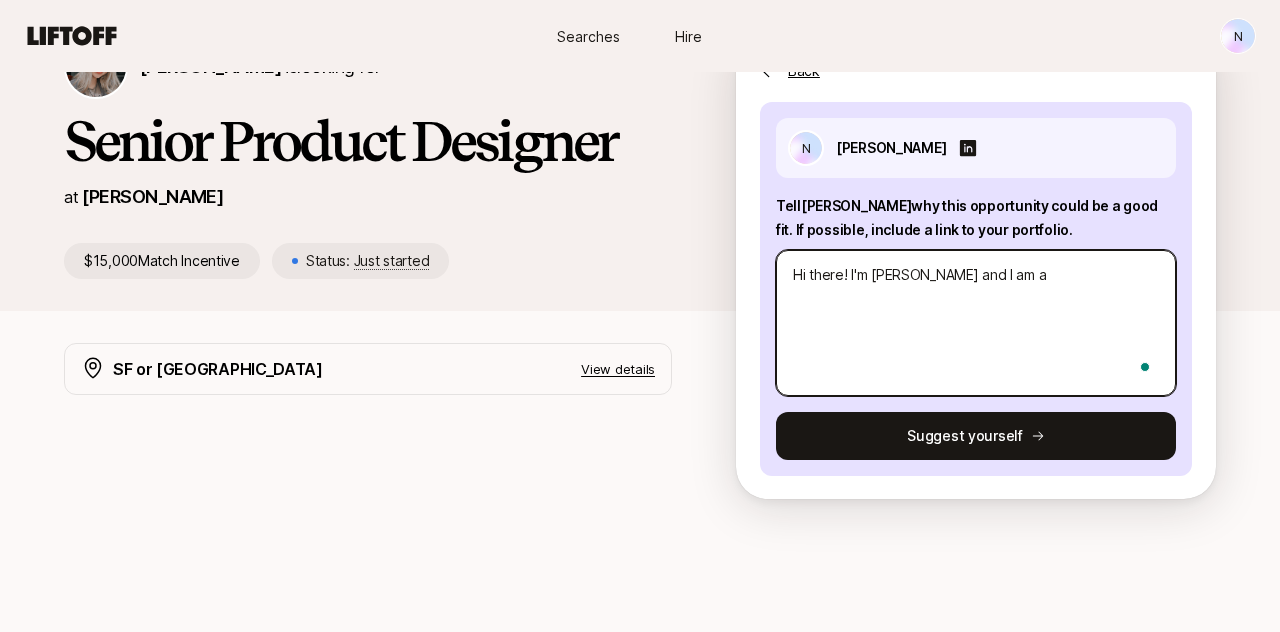 type on "x" 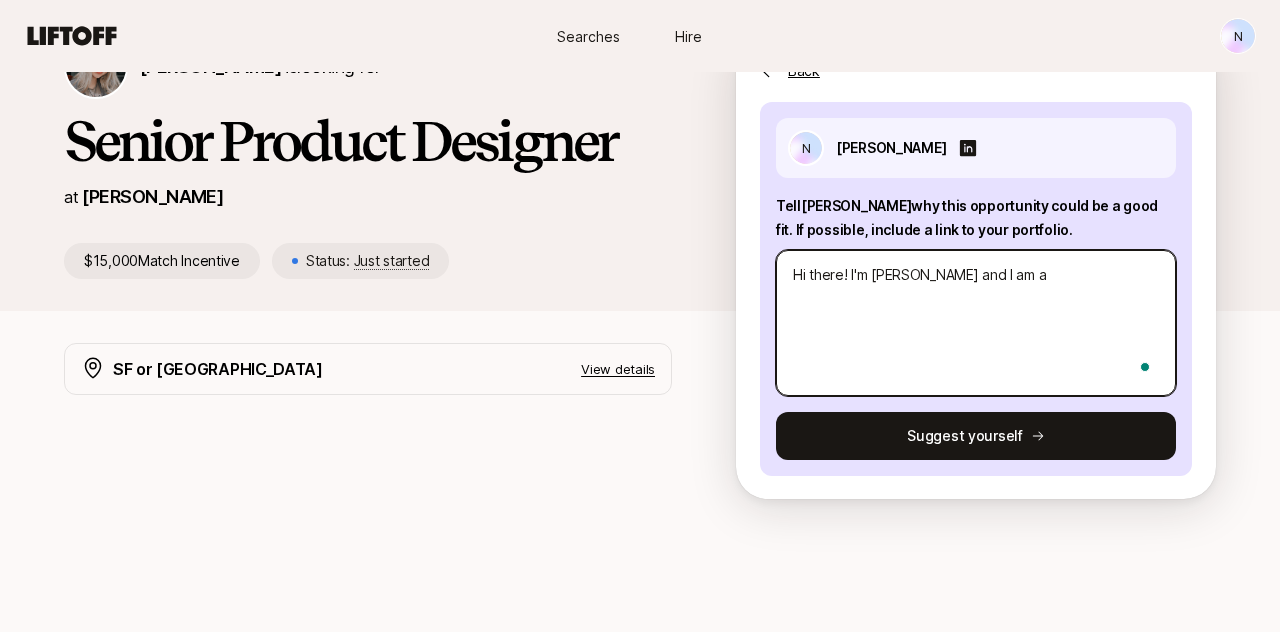 type on "x" 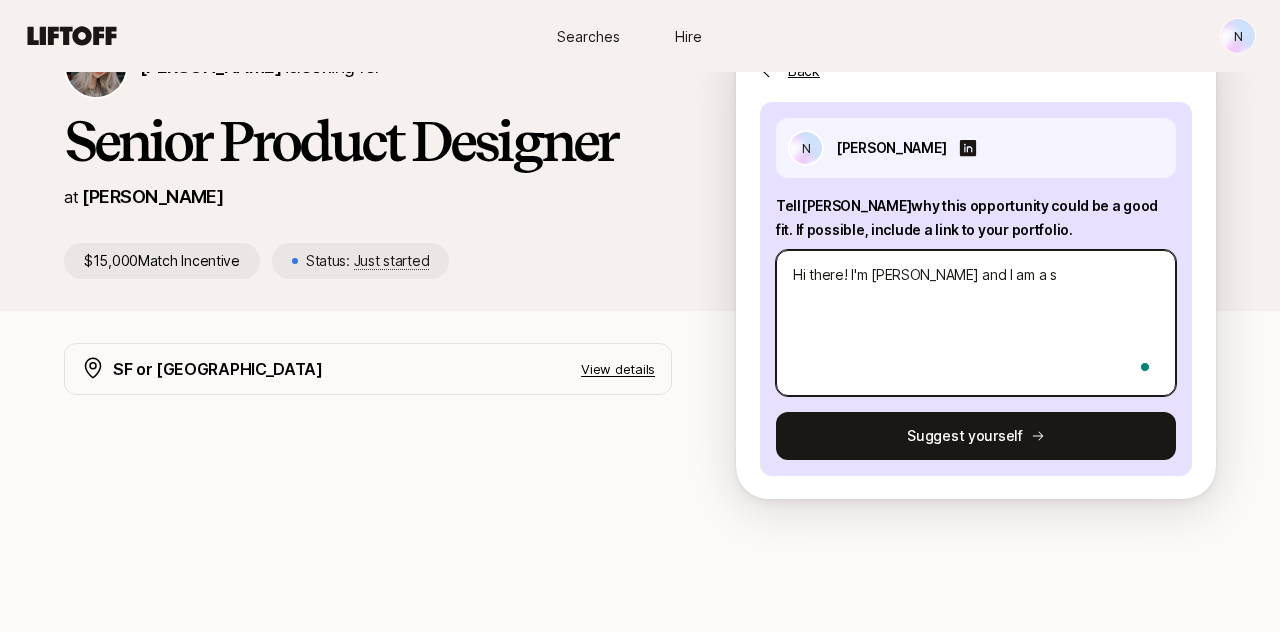 type on "x" 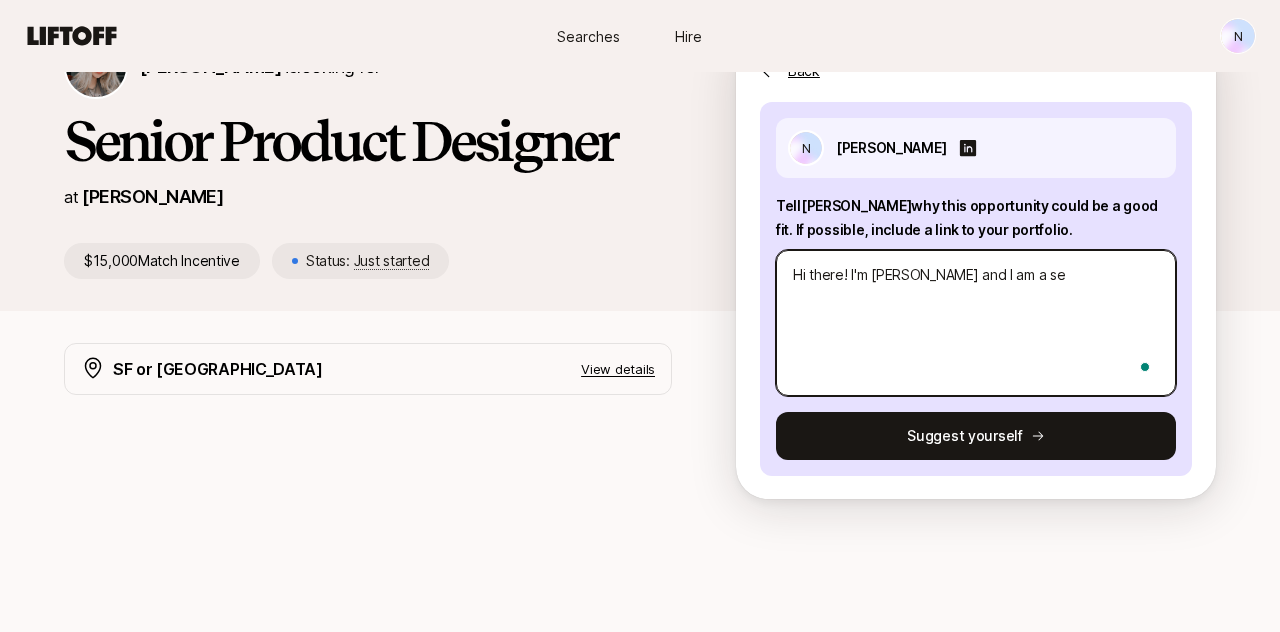 type on "x" 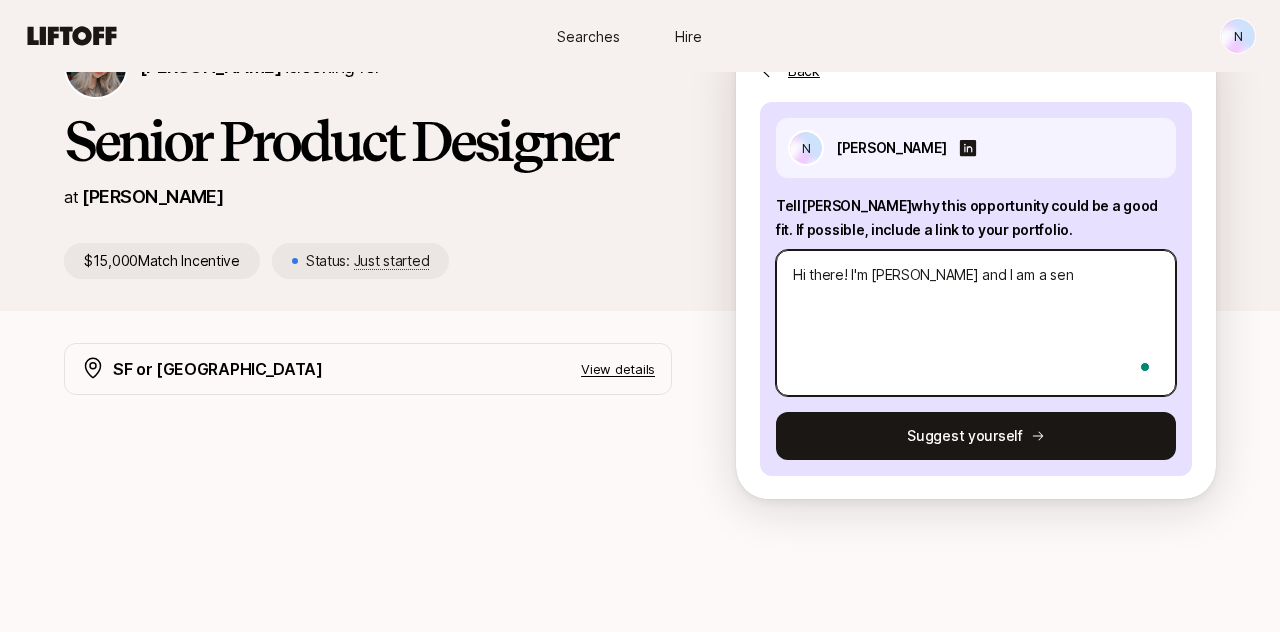 type on "x" 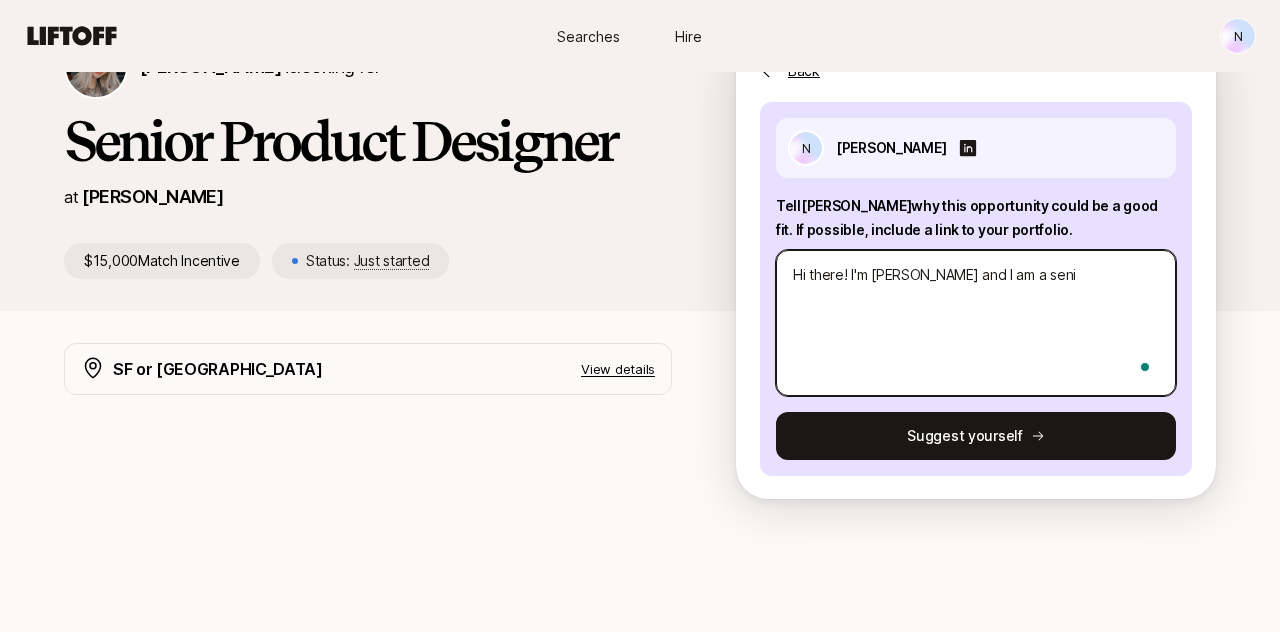 type on "x" 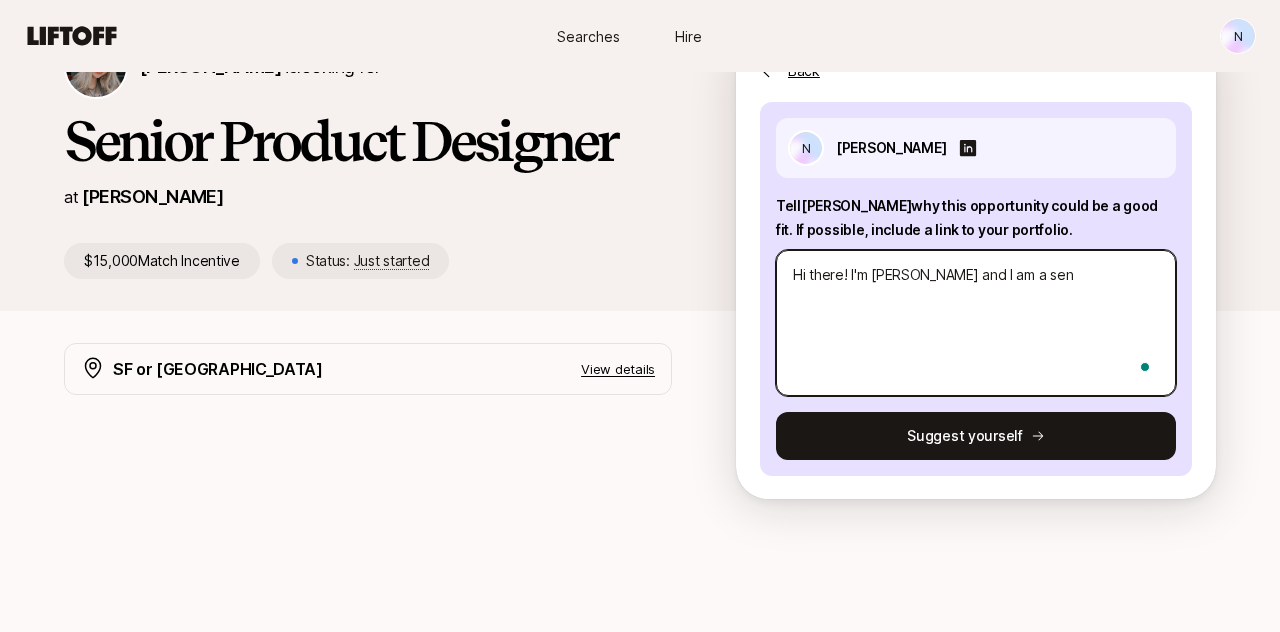 type on "x" 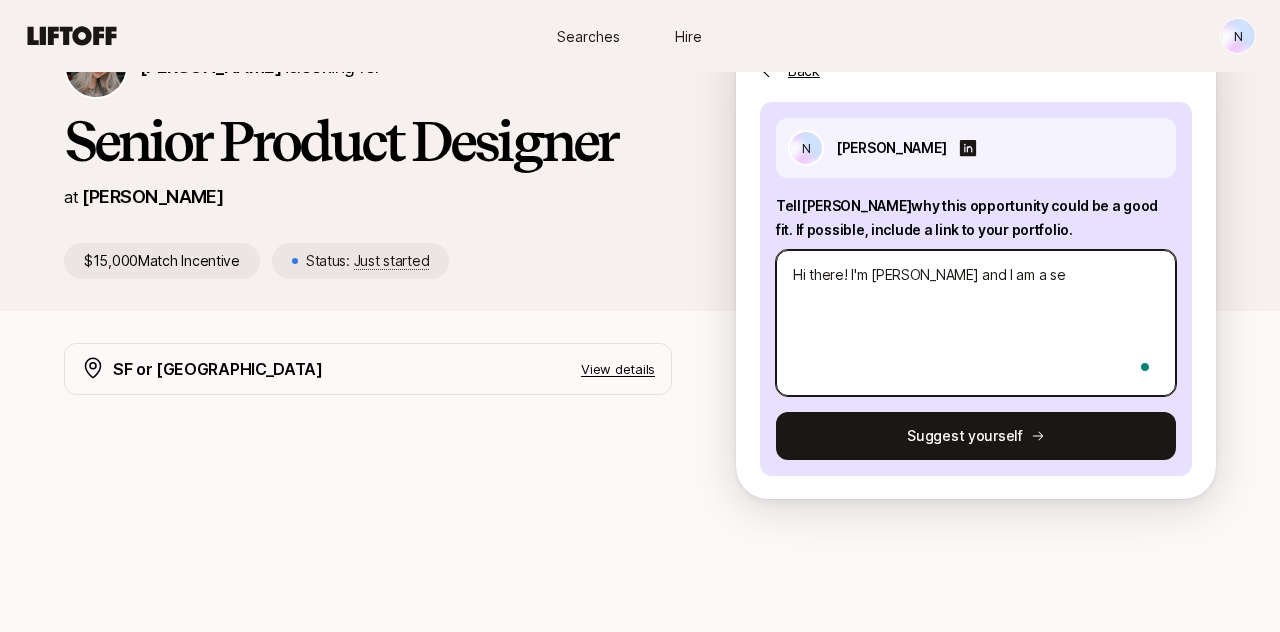 type on "x" 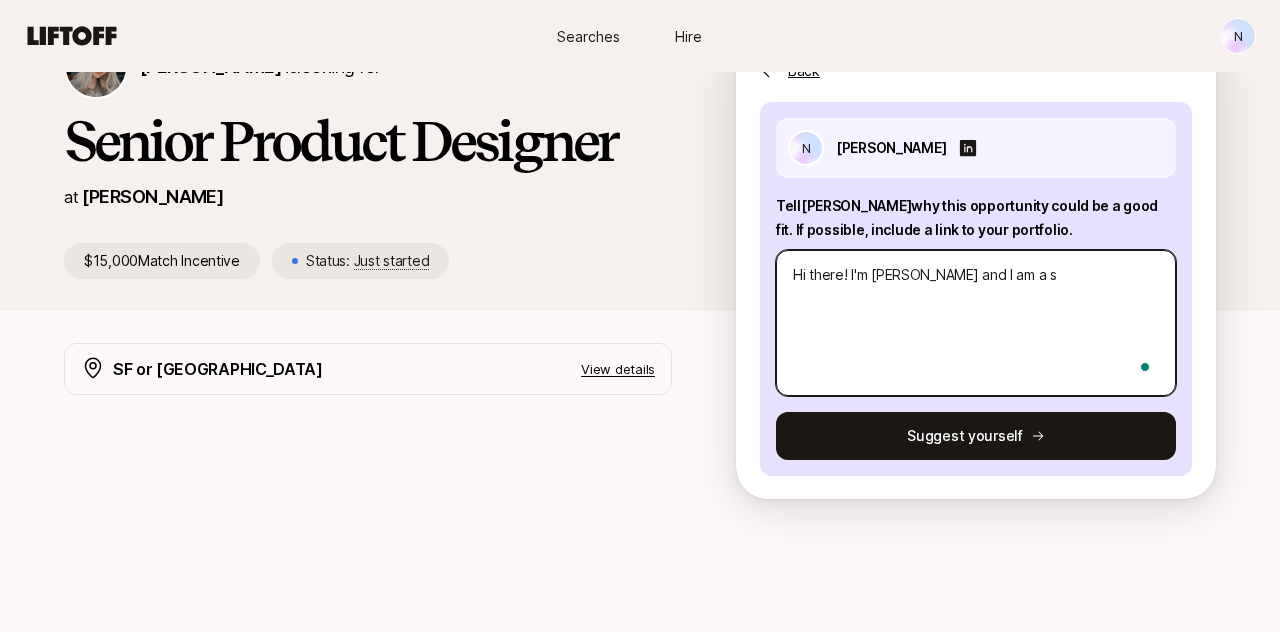 type on "x" 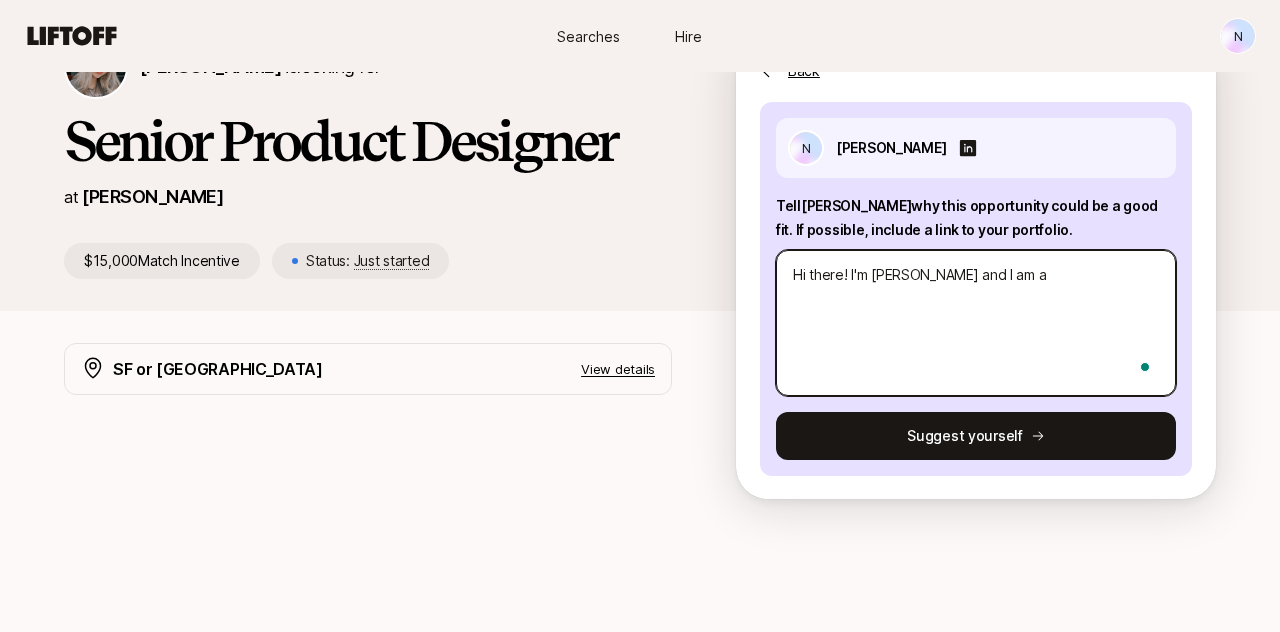 type on "x" 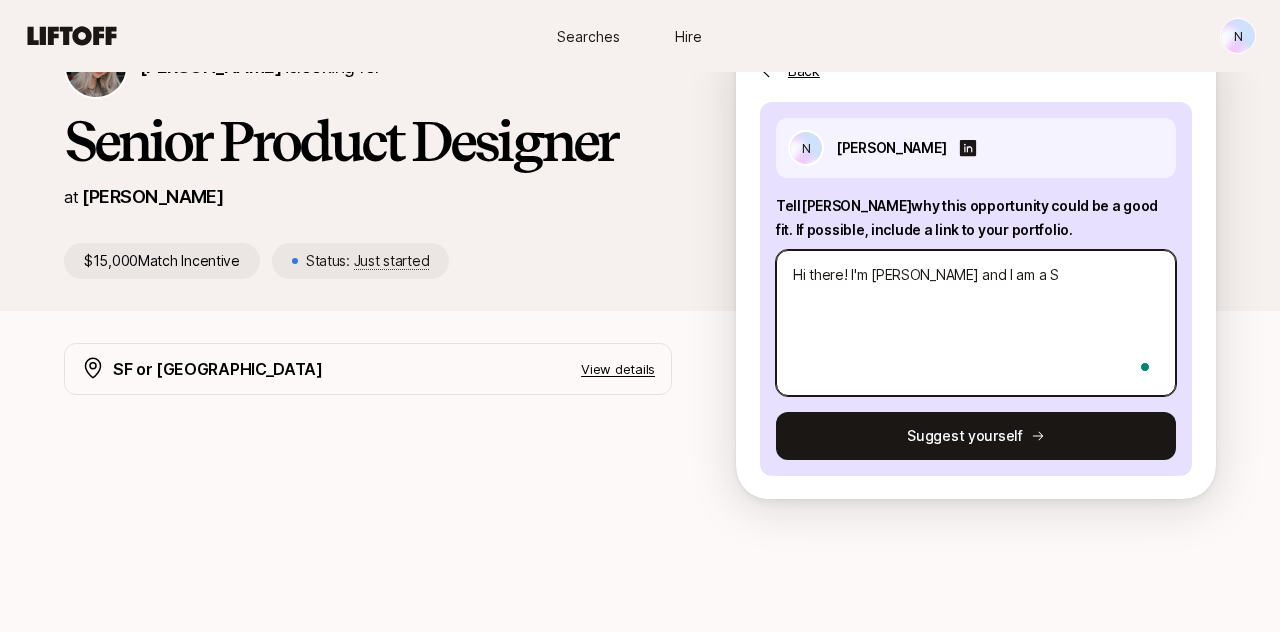 type on "x" 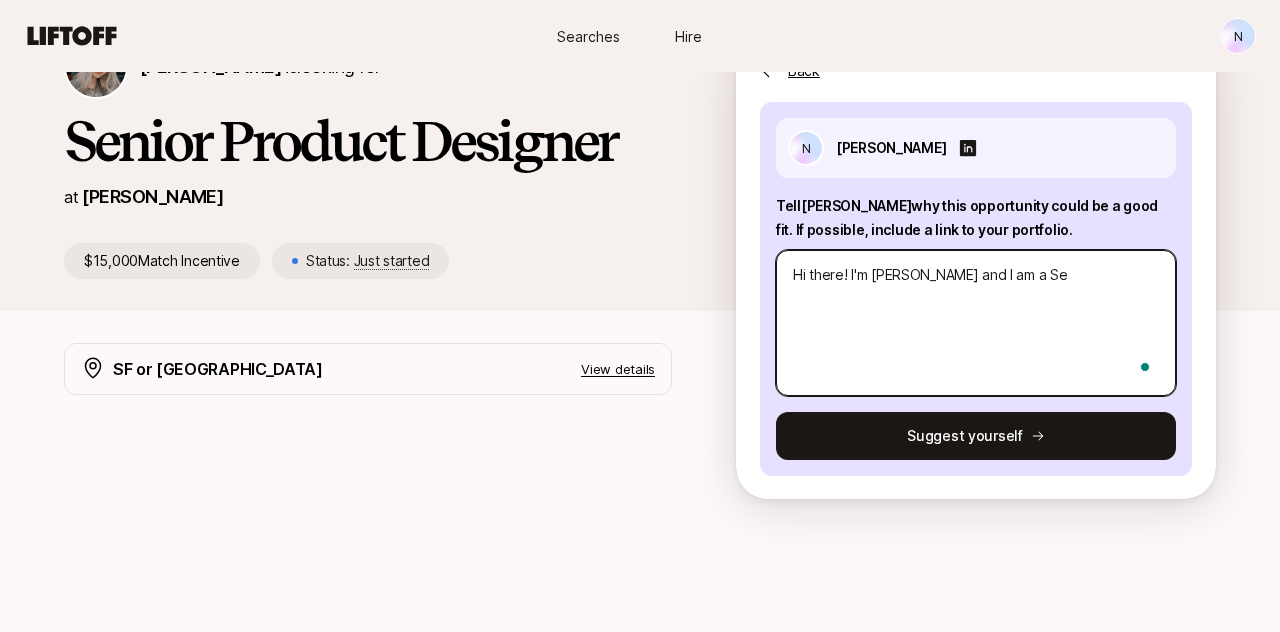 type on "x" 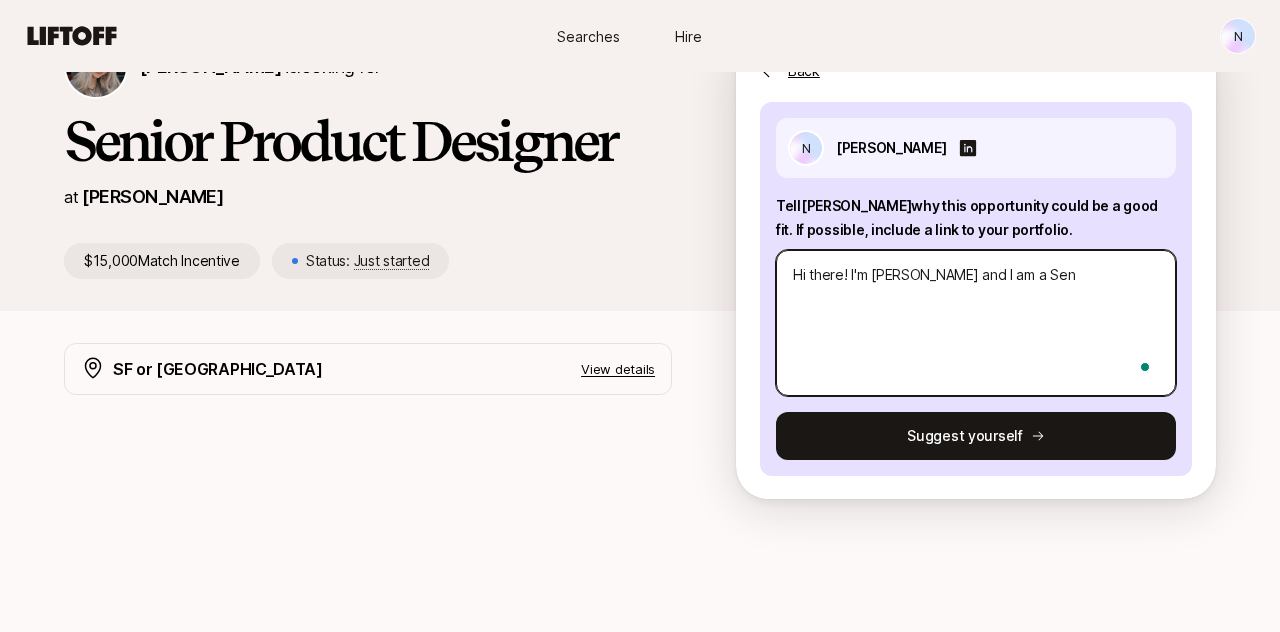 type on "x" 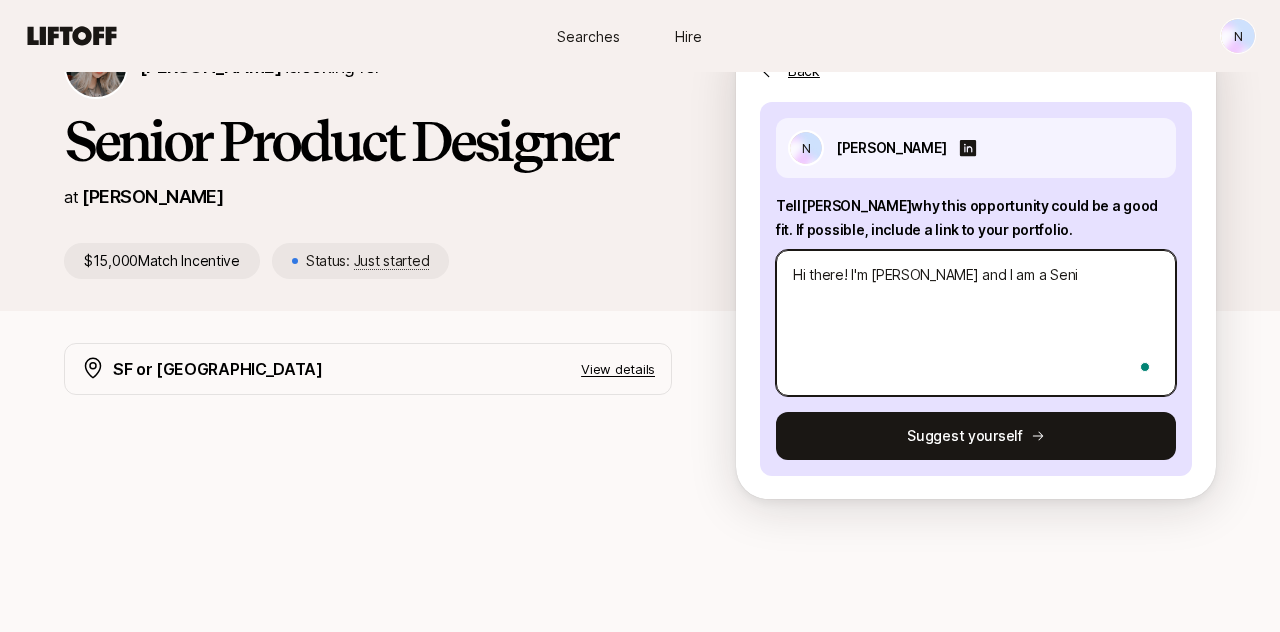 type on "x" 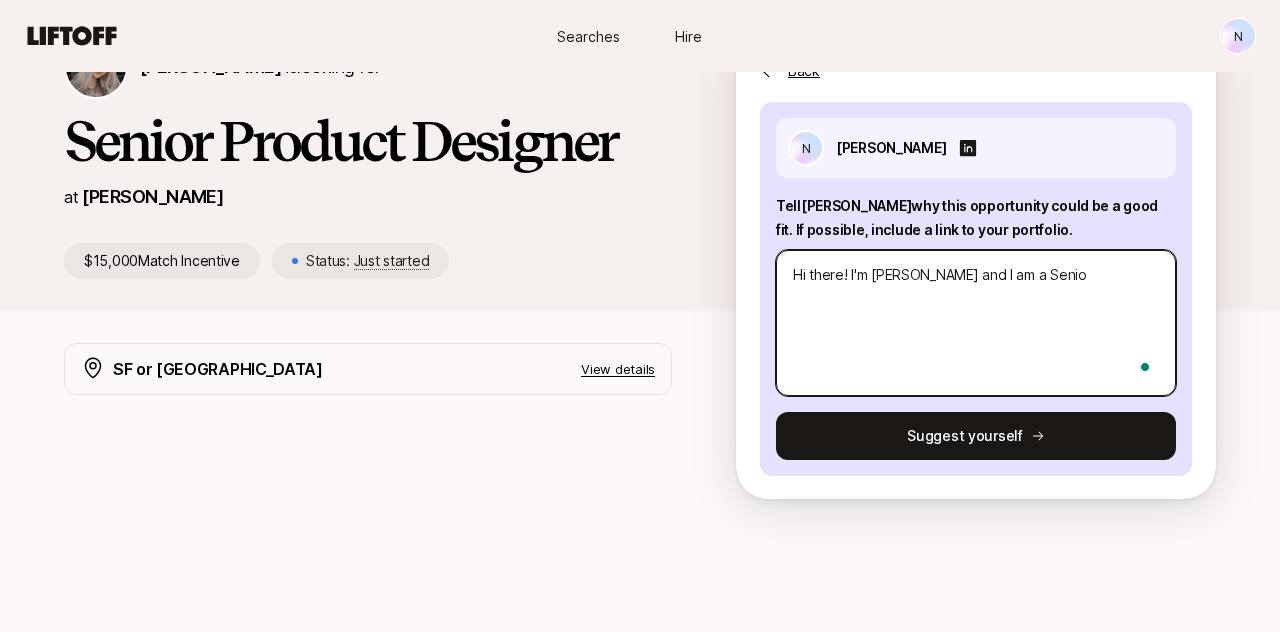 type on "x" 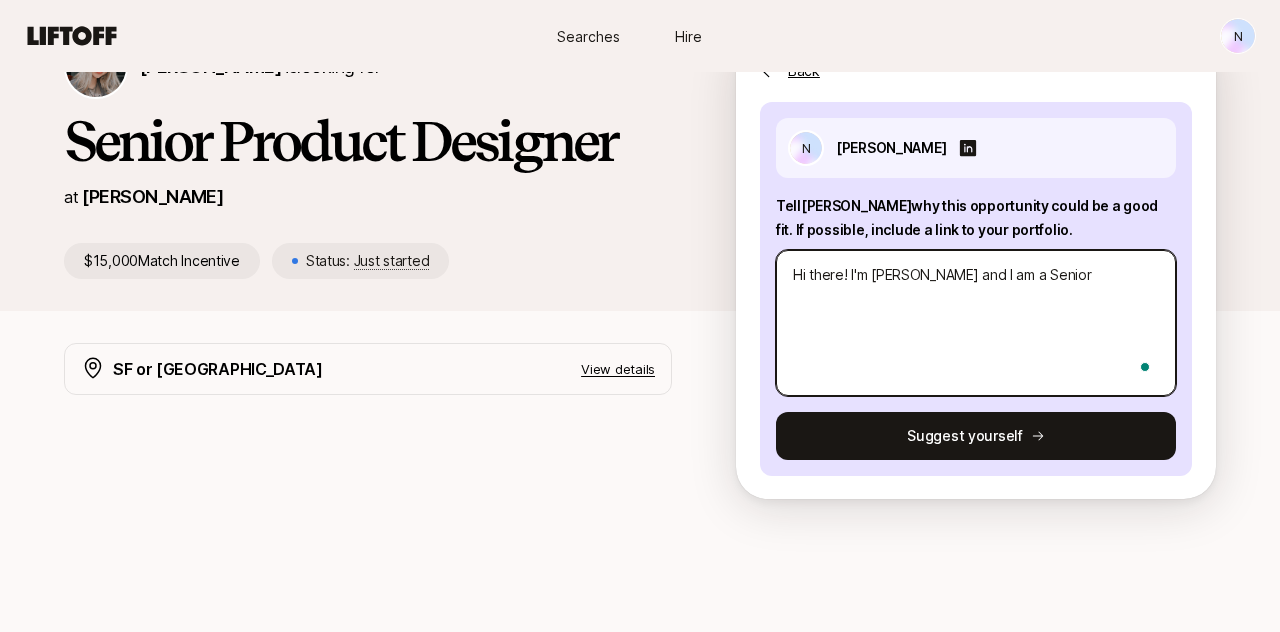 type on "x" 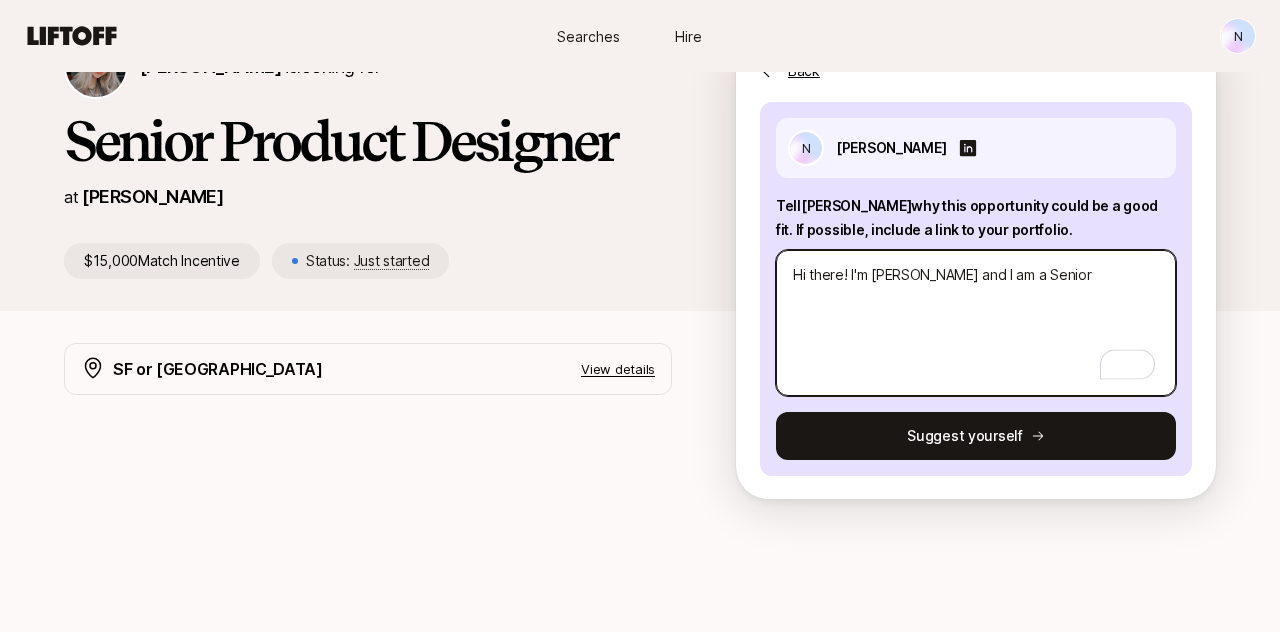 click on "Hi there! I'm [PERSON_NAME] and I am a Senior" at bounding box center (976, 323) 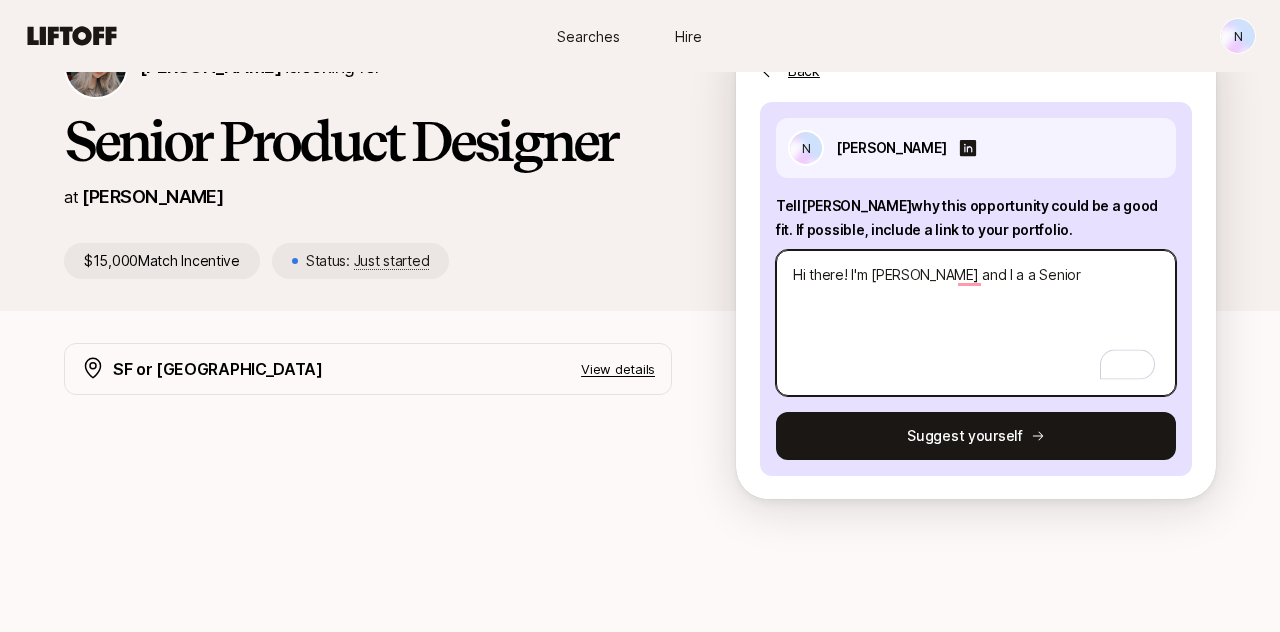 type on "x" 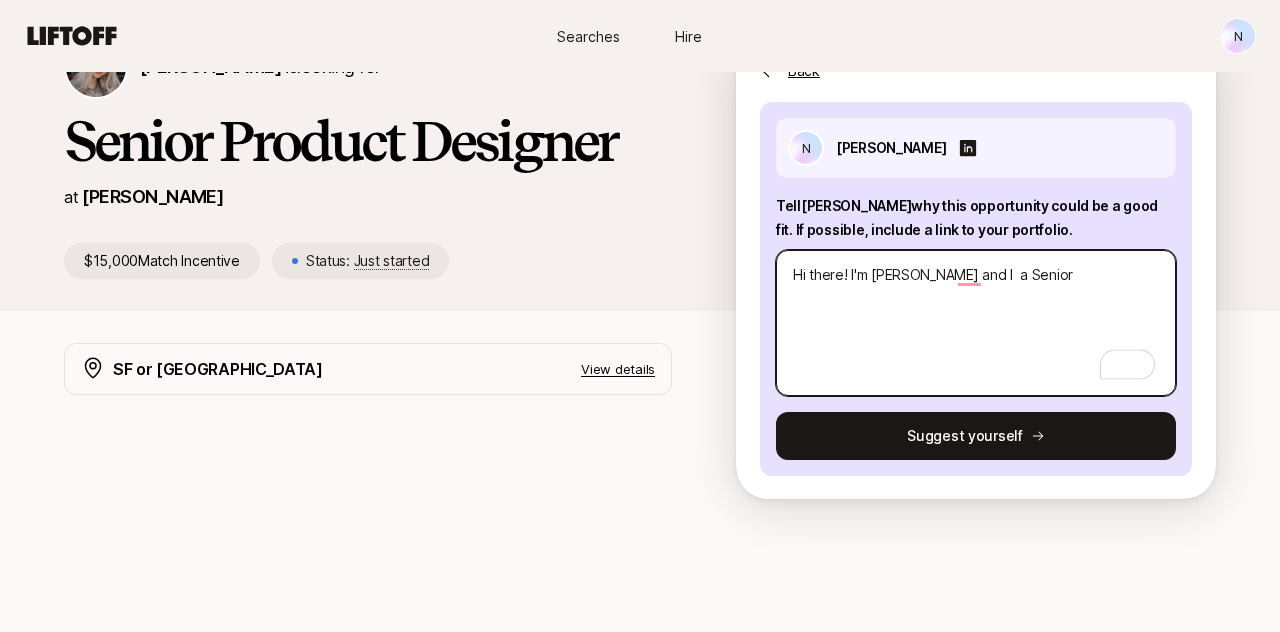 type on "x" 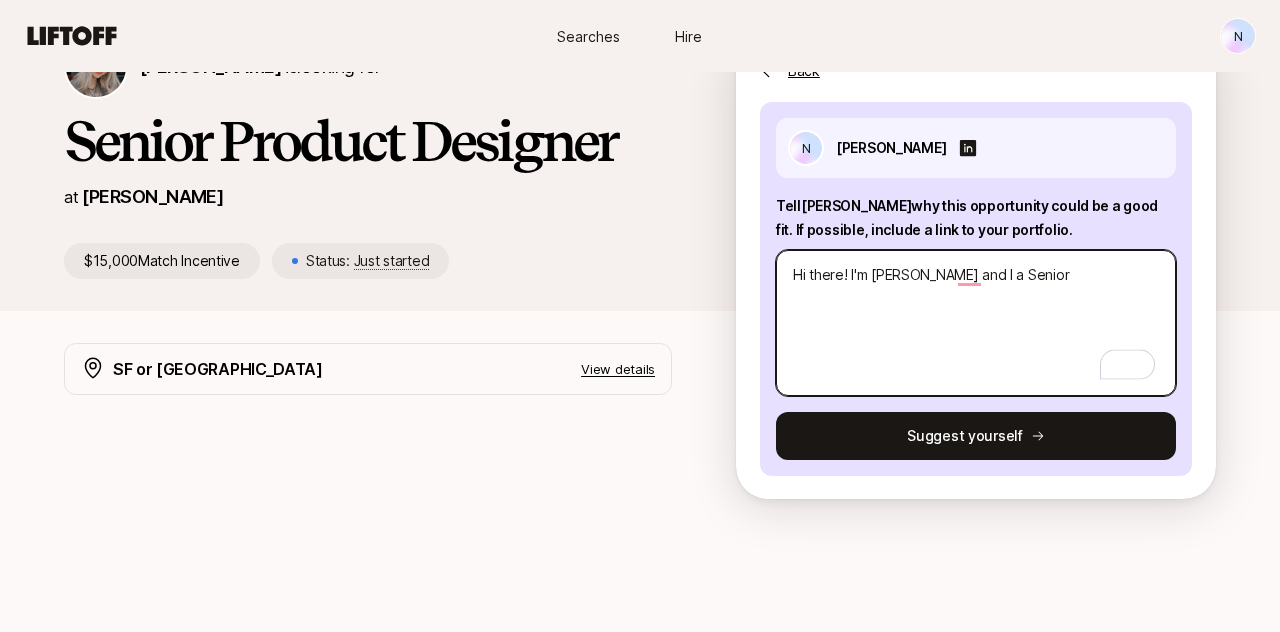 type on "x" 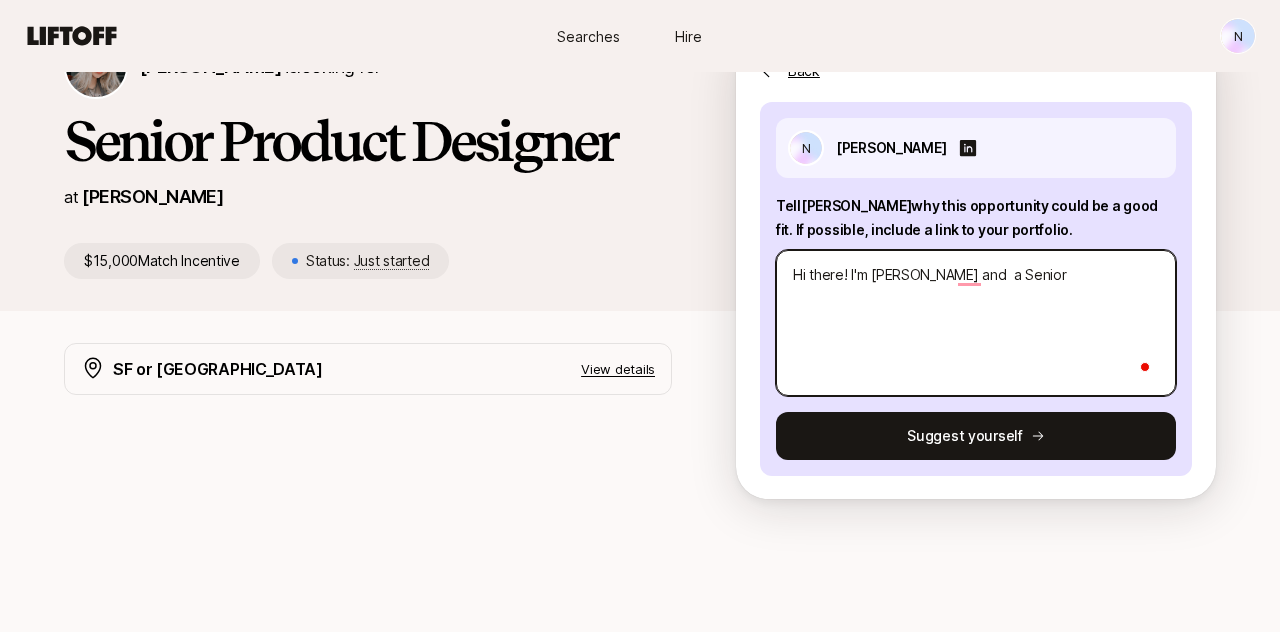 type on "x" 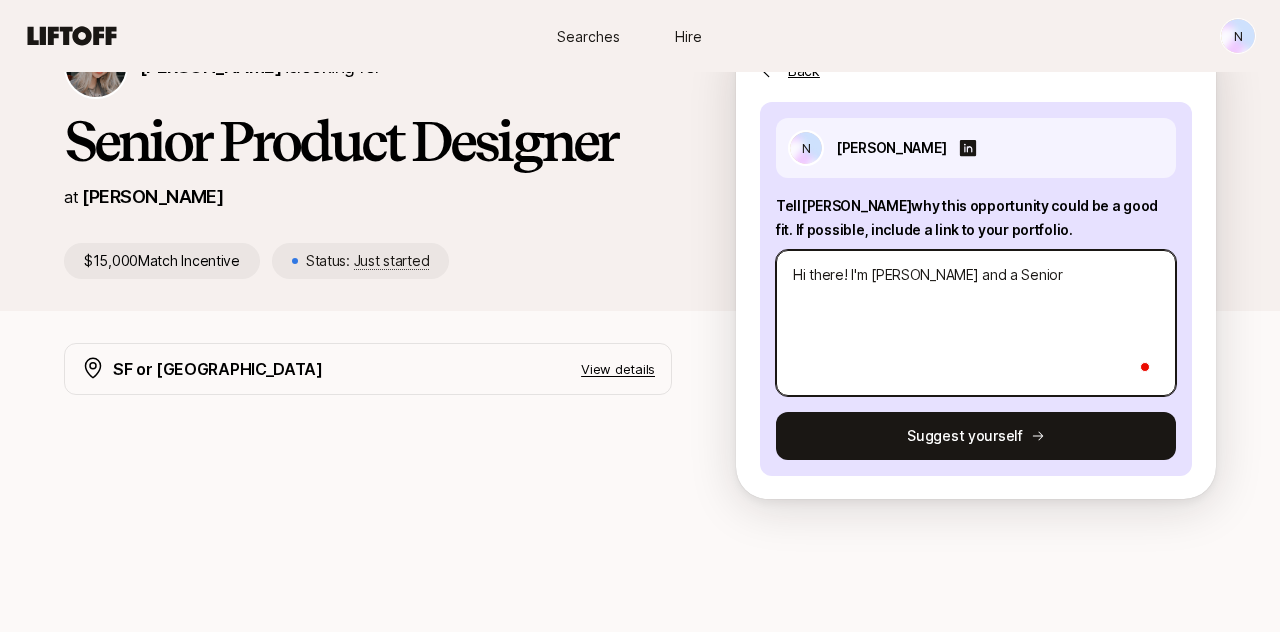 type on "x" 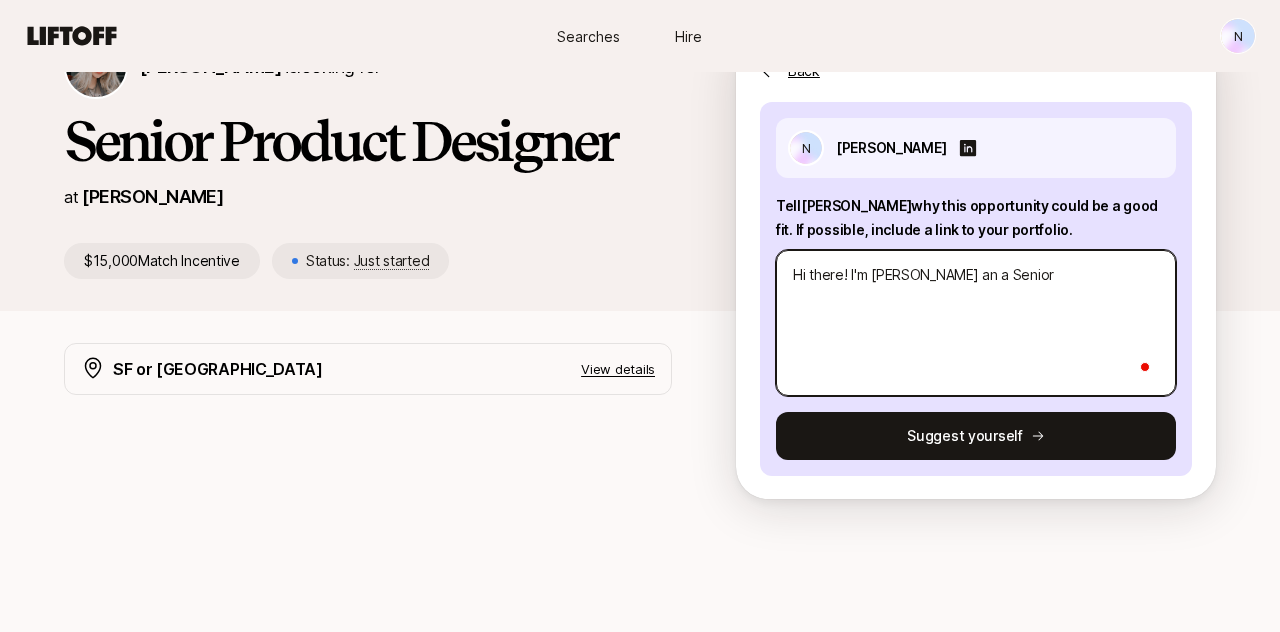 type on "x" 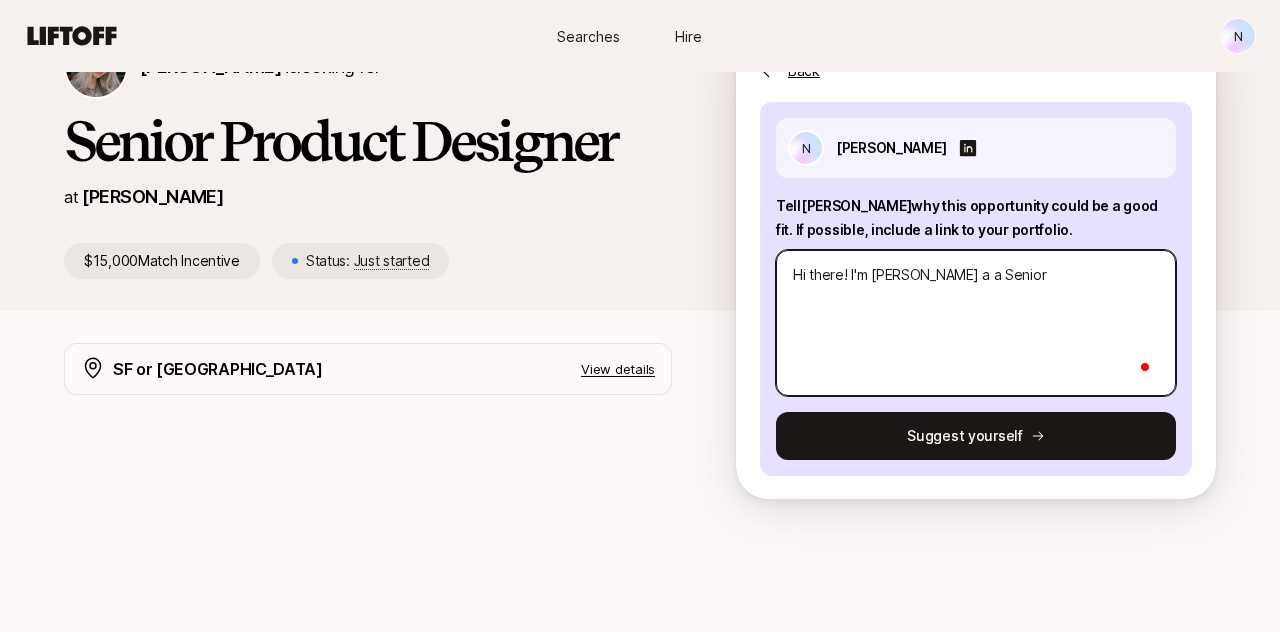 type on "x" 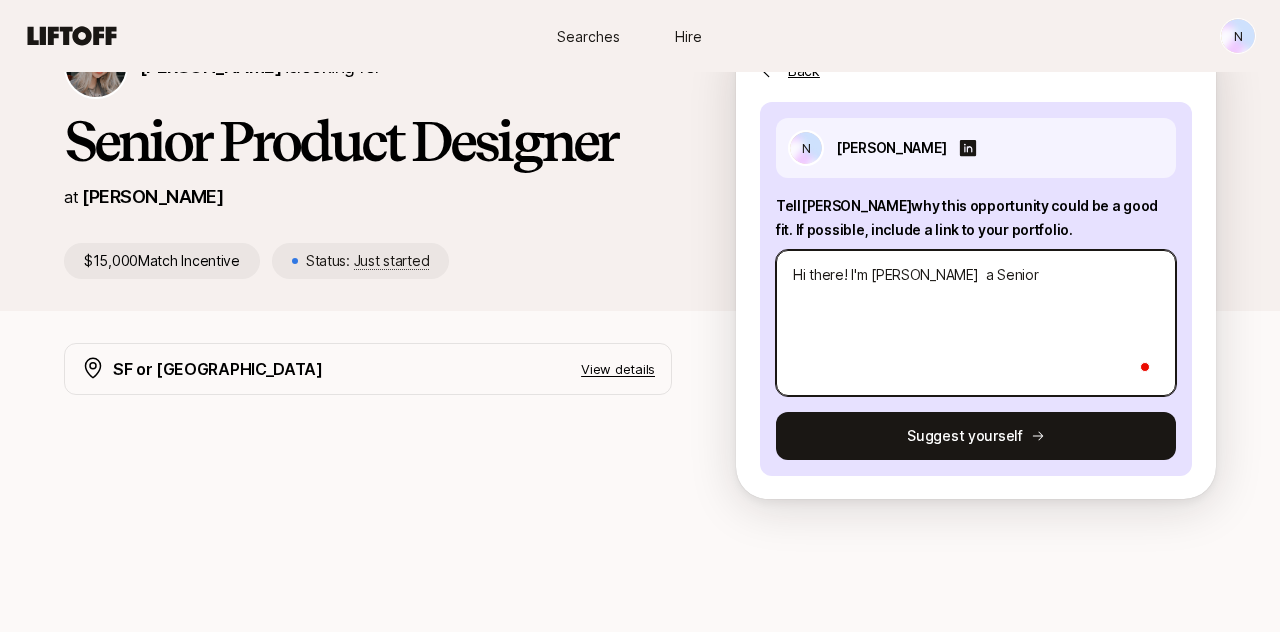 type on "x" 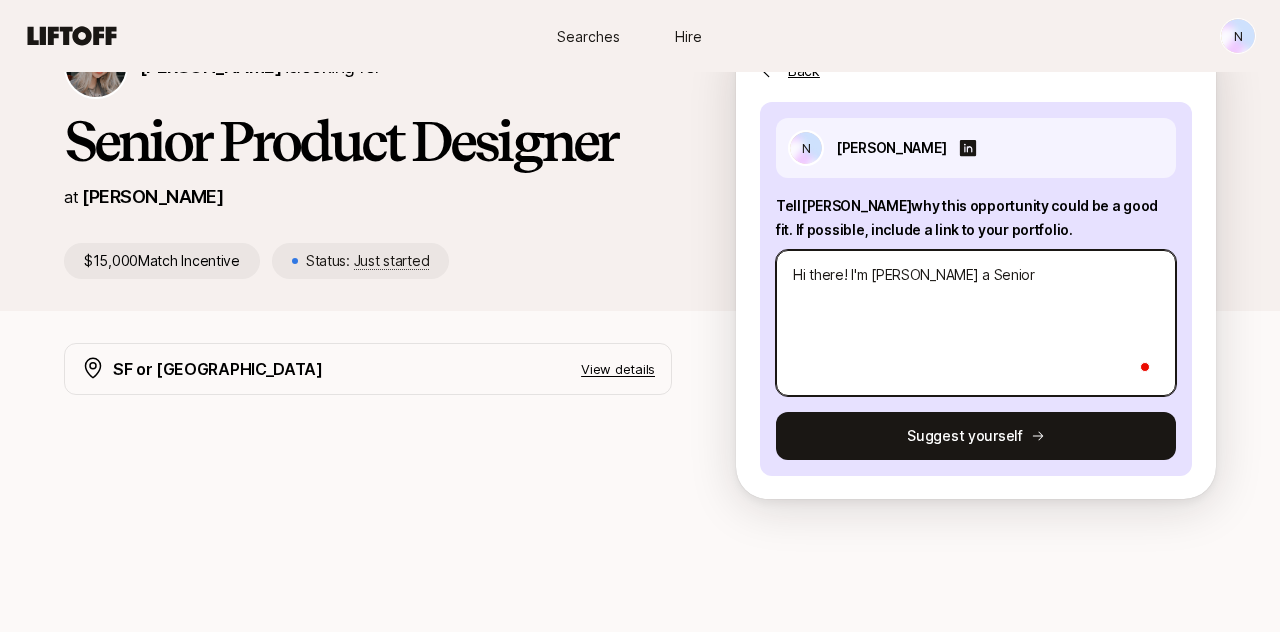 type on "x" 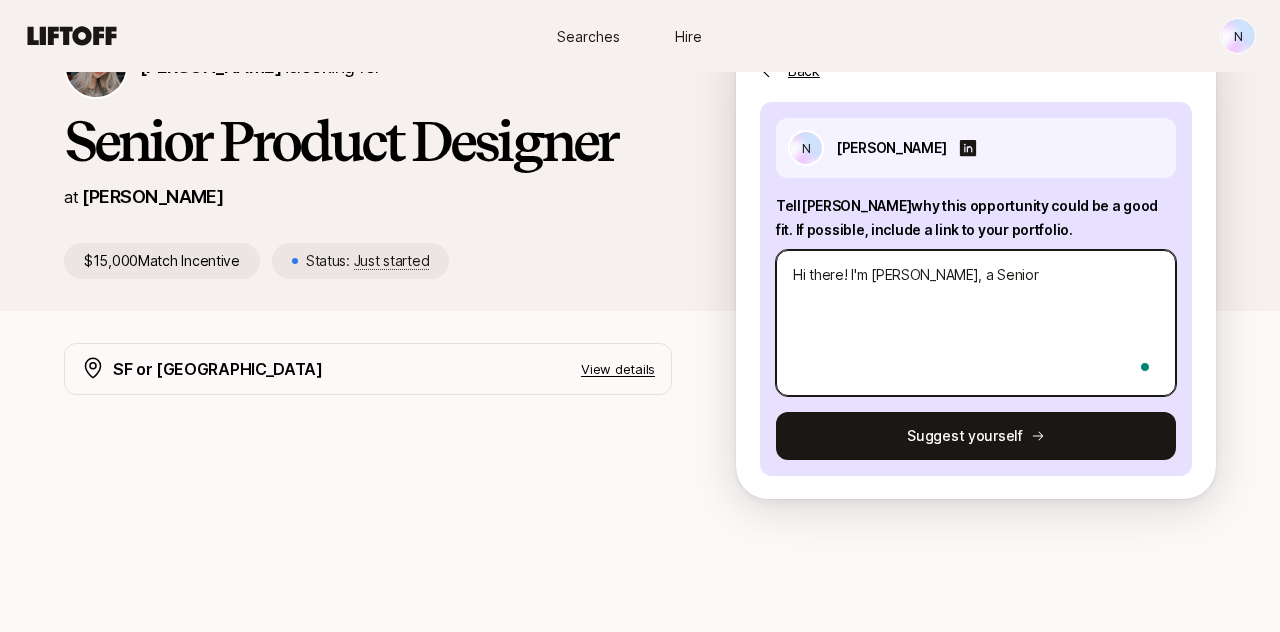 click on "Hi there! I'm [PERSON_NAME], a Senior" at bounding box center [976, 323] 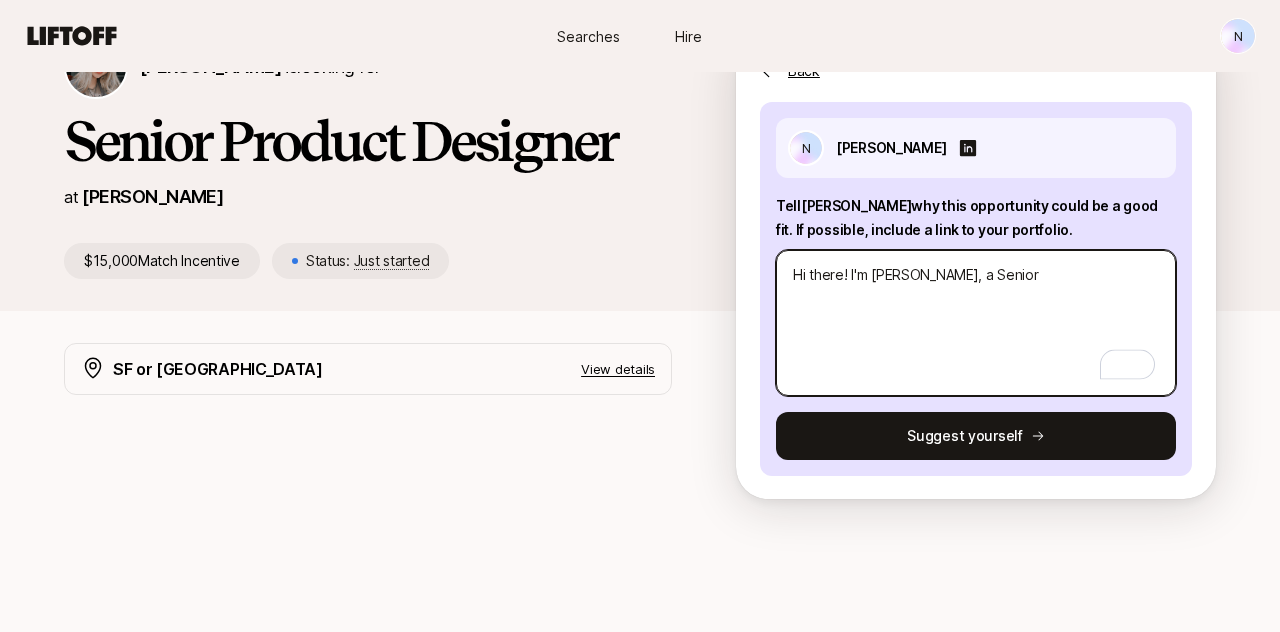 type on "x" 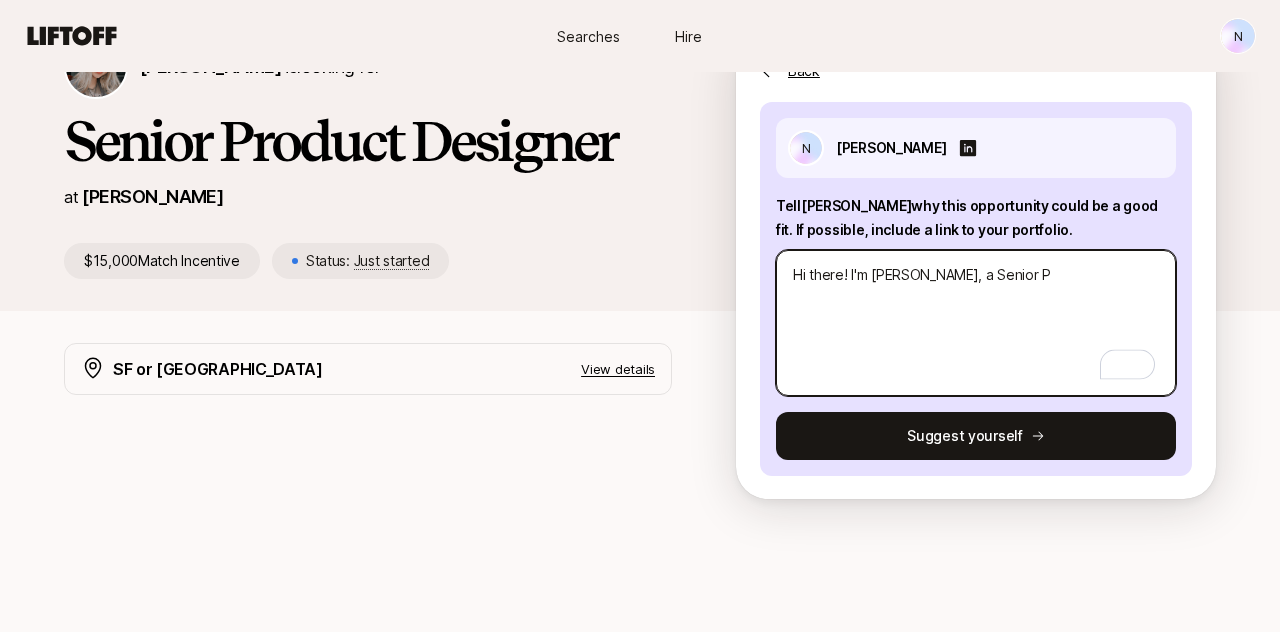 type on "x" 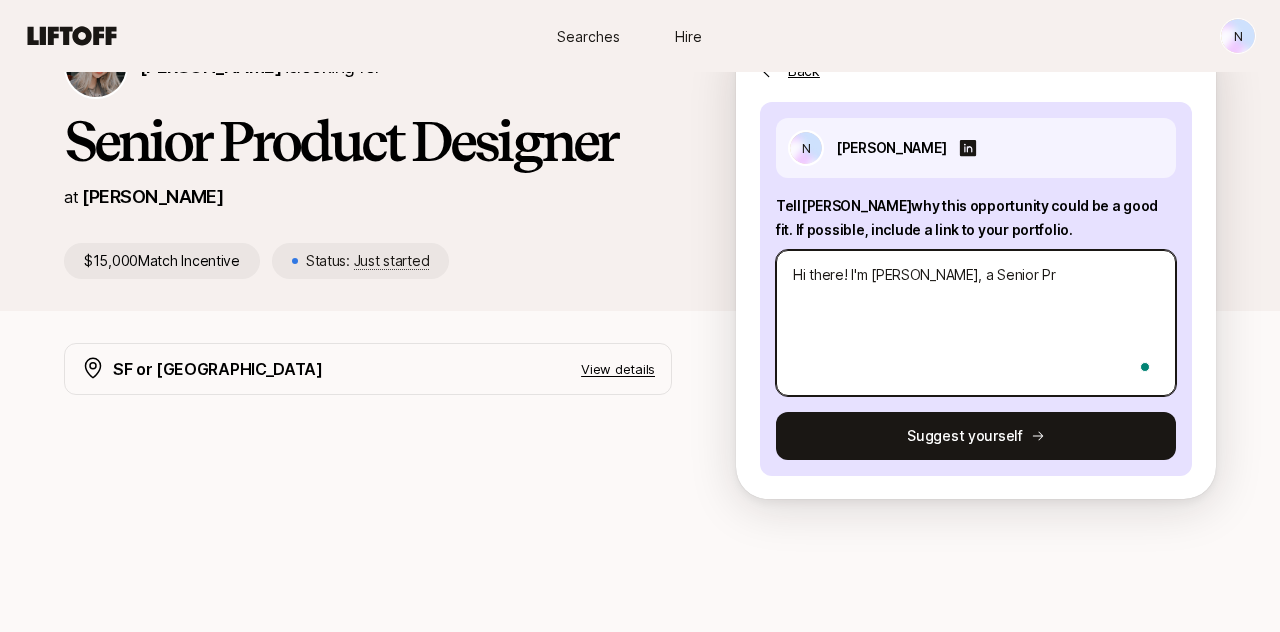 type on "x" 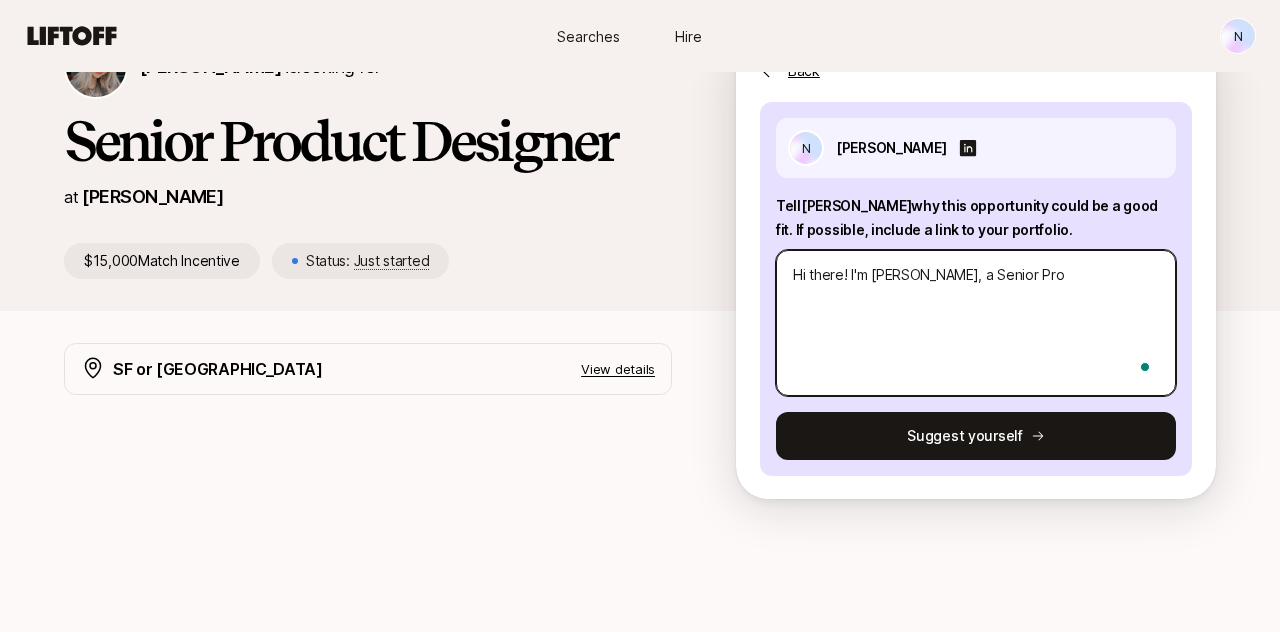 type on "x" 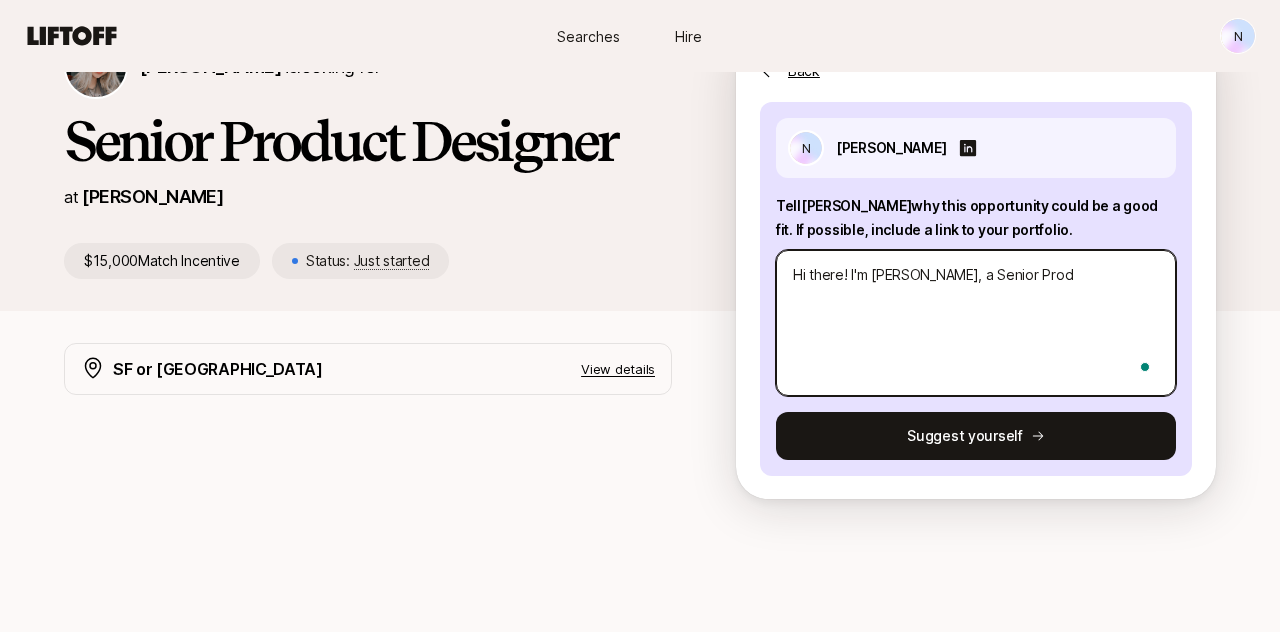 type on "x" 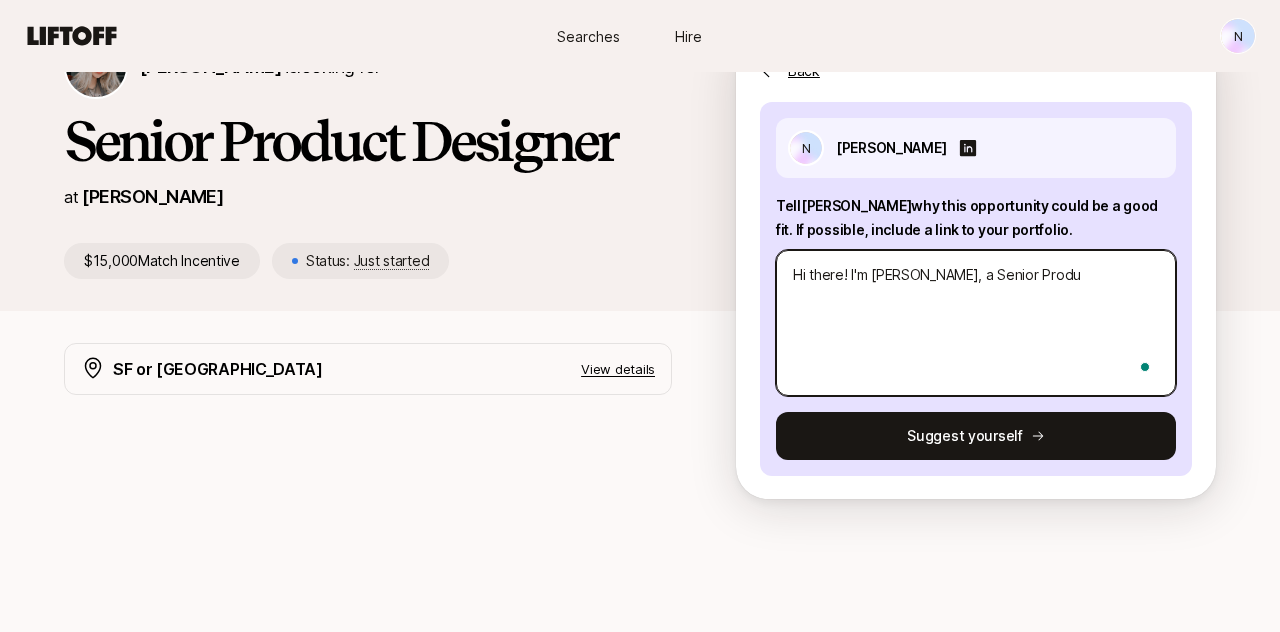 type on "x" 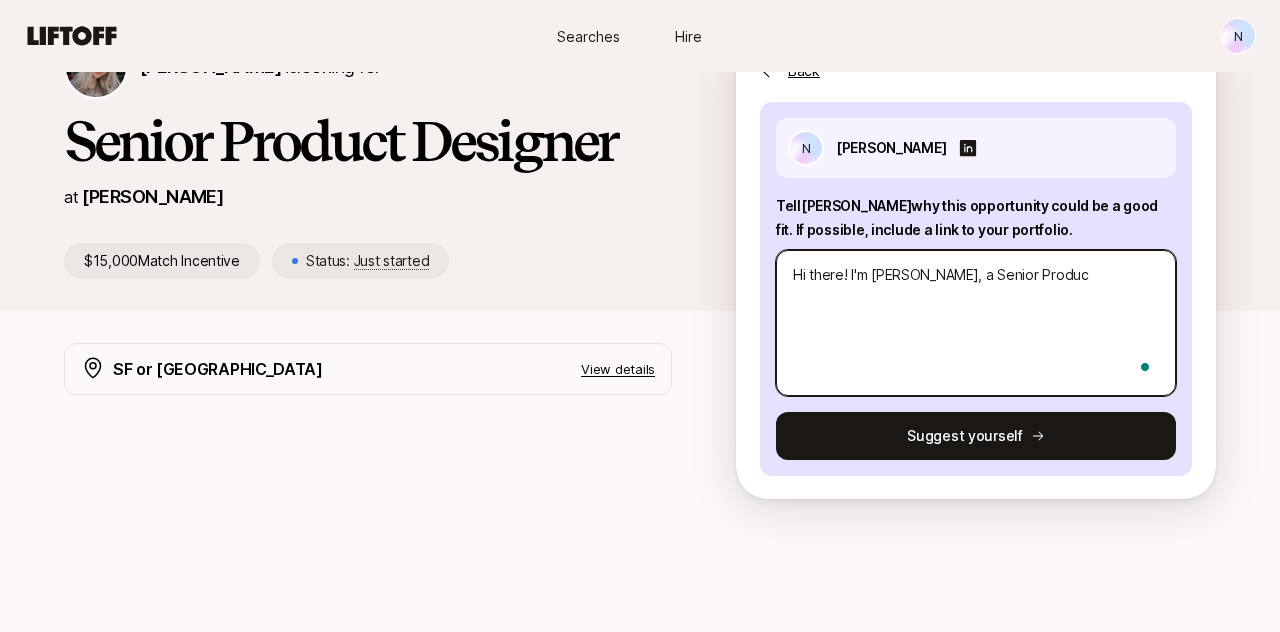 type on "x" 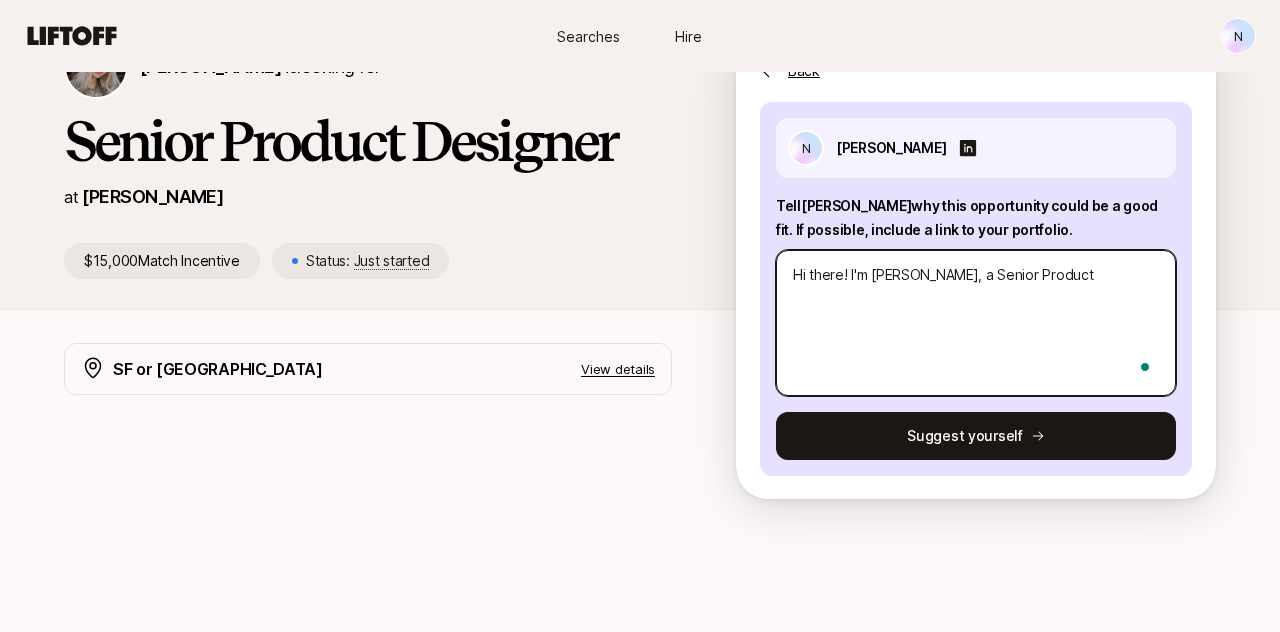 type on "x" 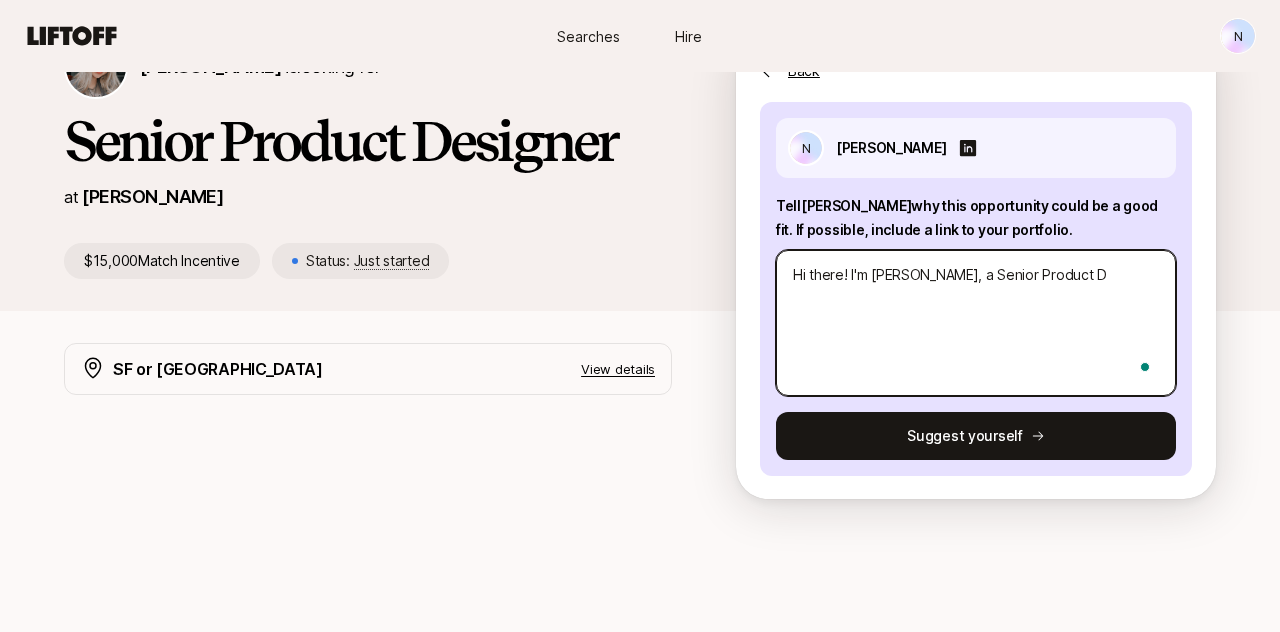 type on "x" 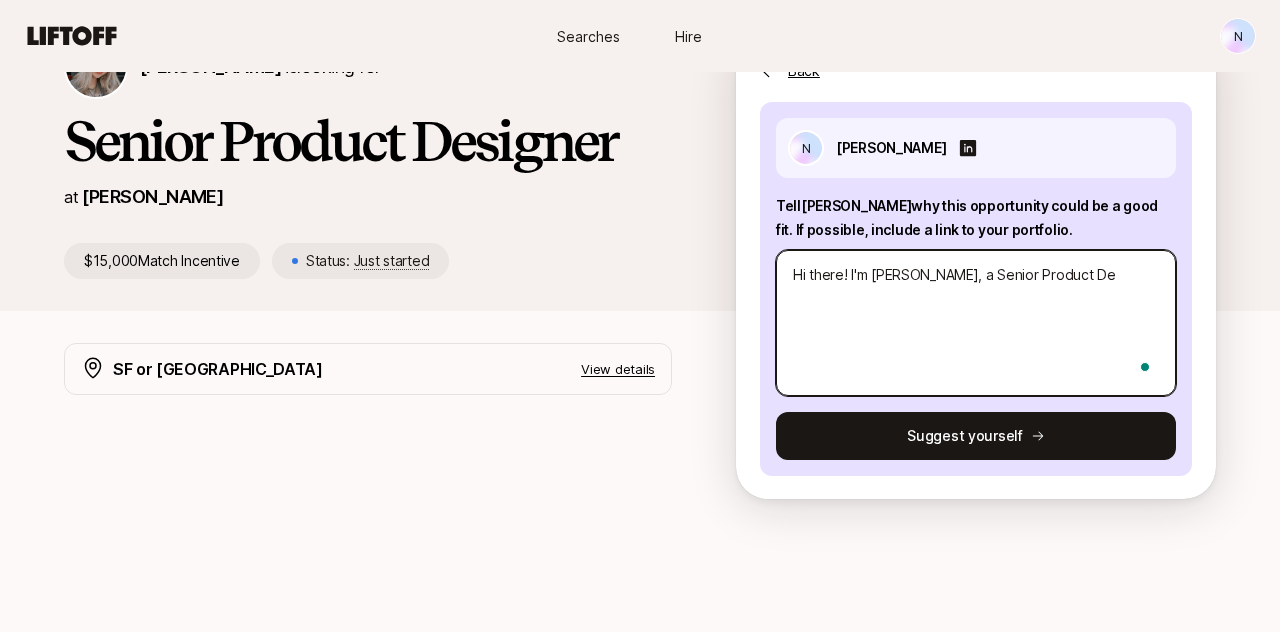 type on "x" 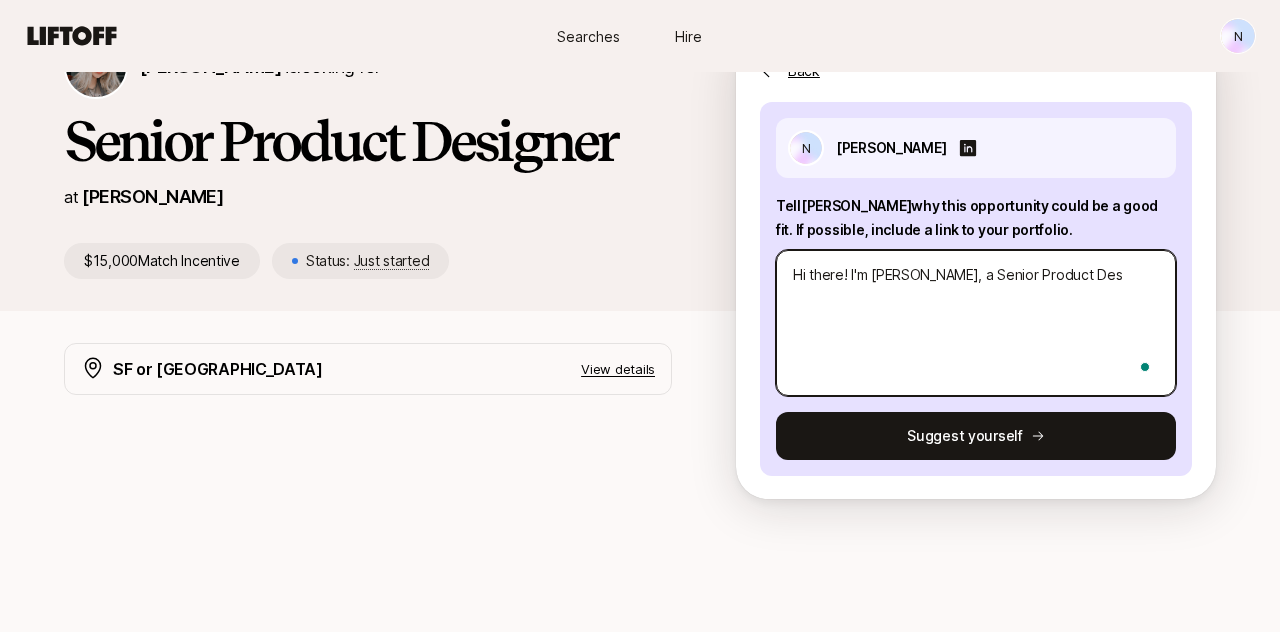 type on "x" 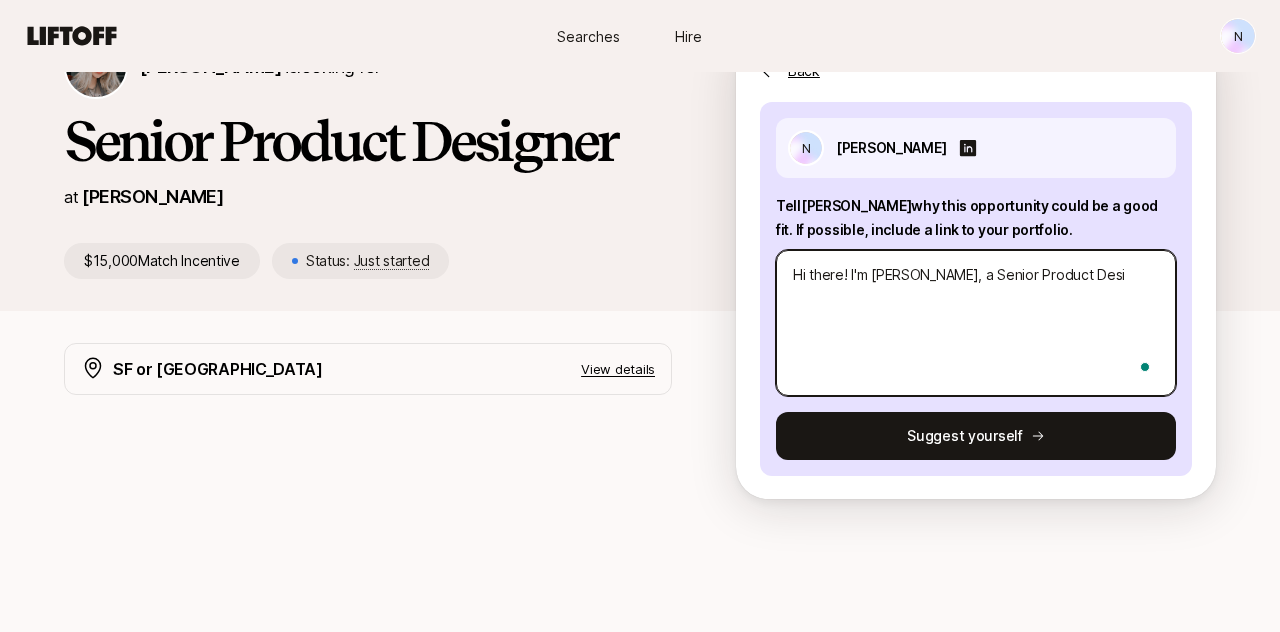 type on "x" 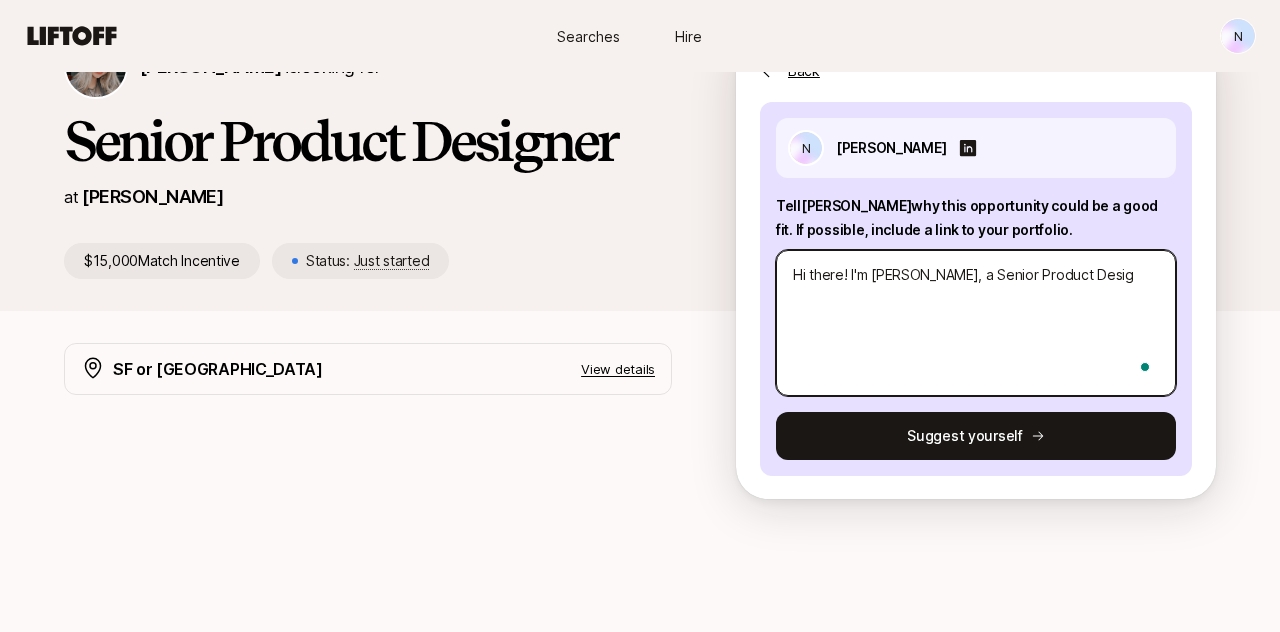 type on "x" 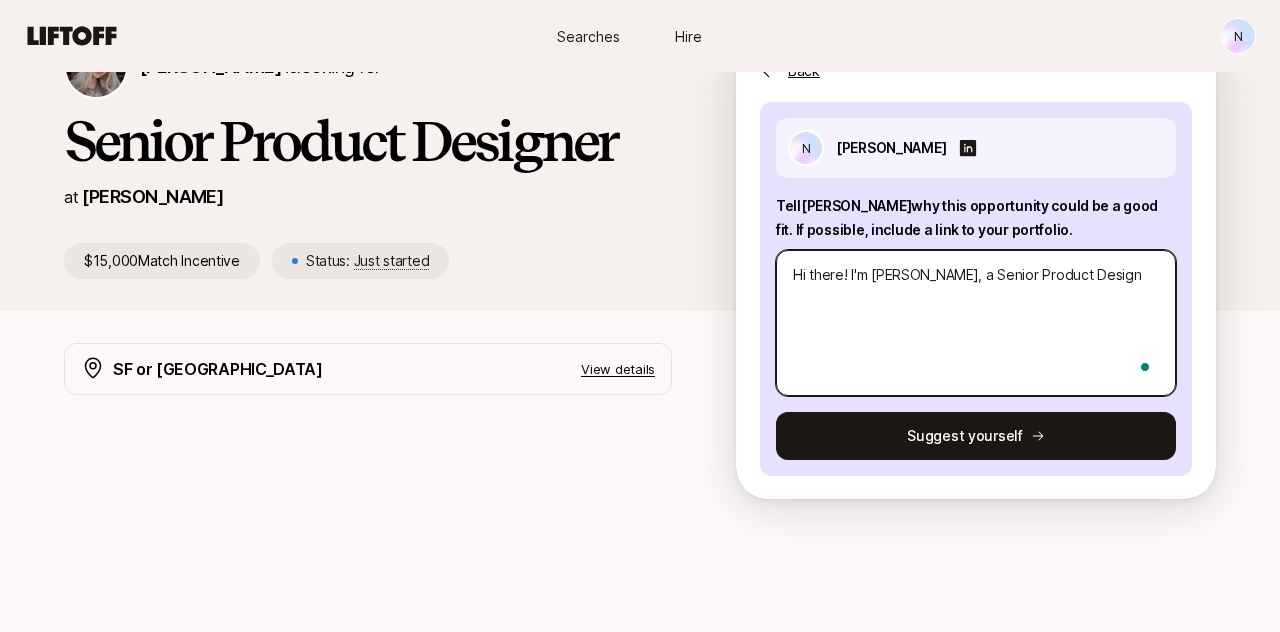type on "x" 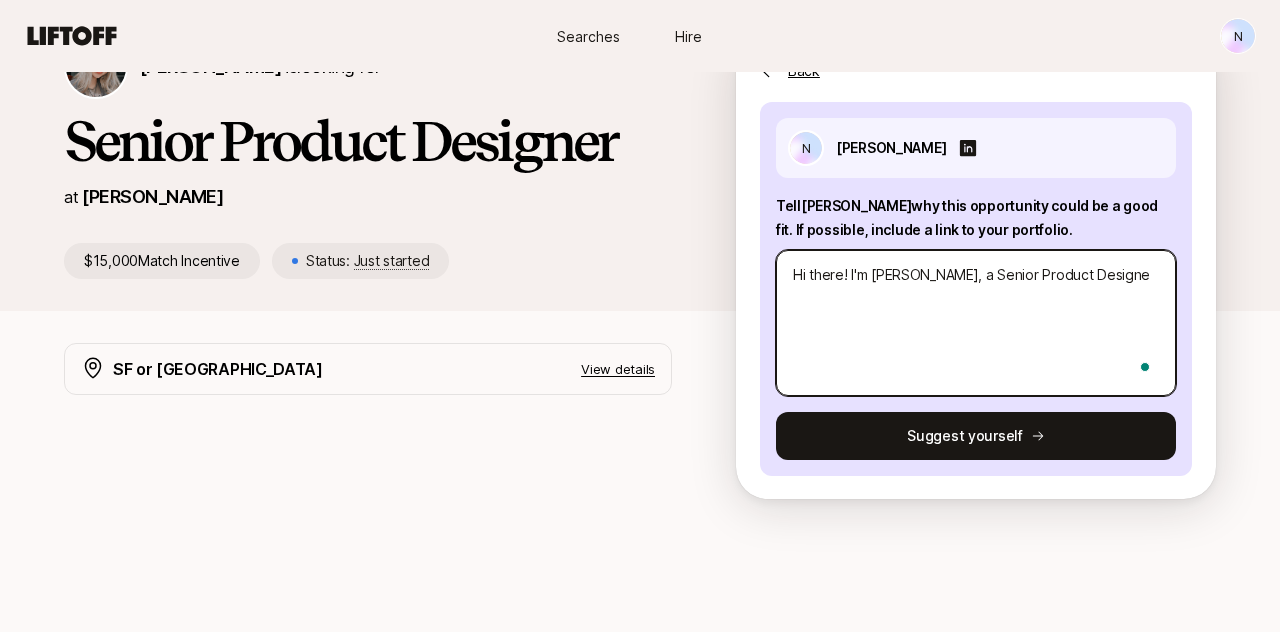 type on "x" 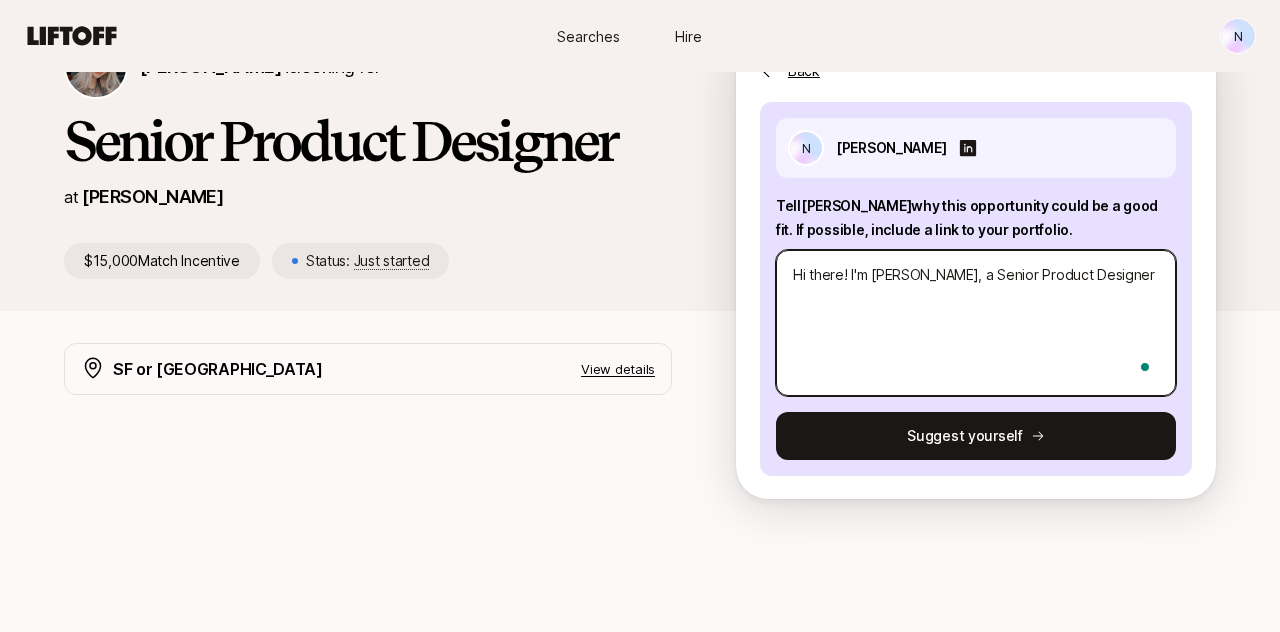 type on "x" 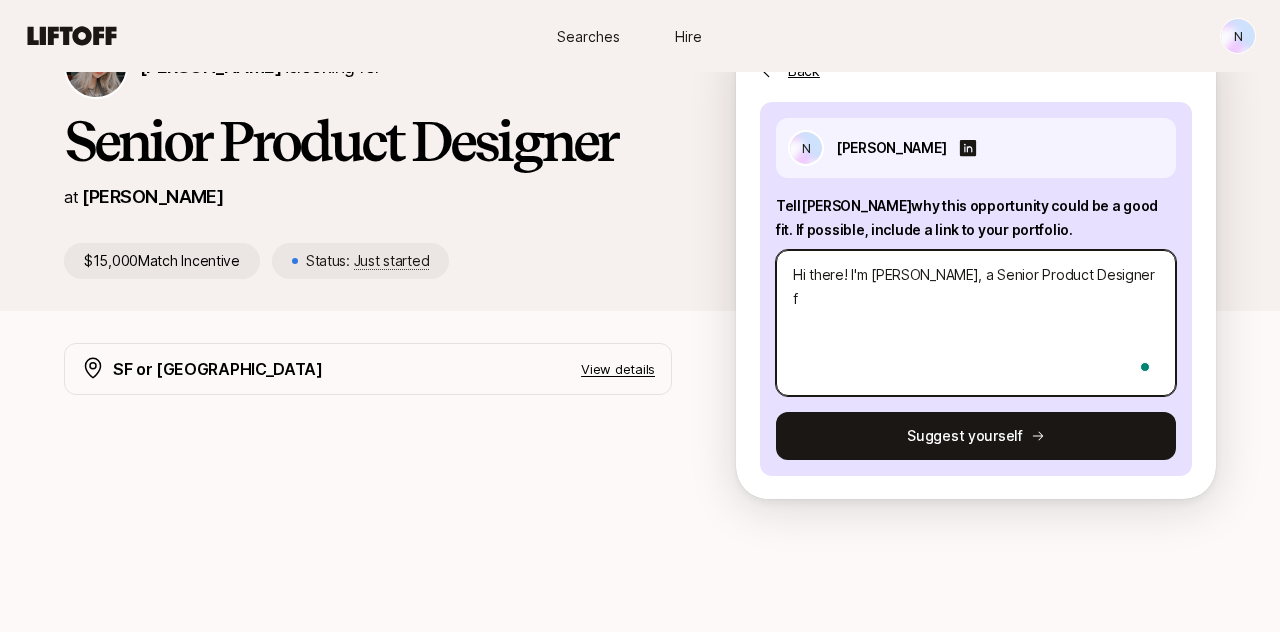 type on "x" 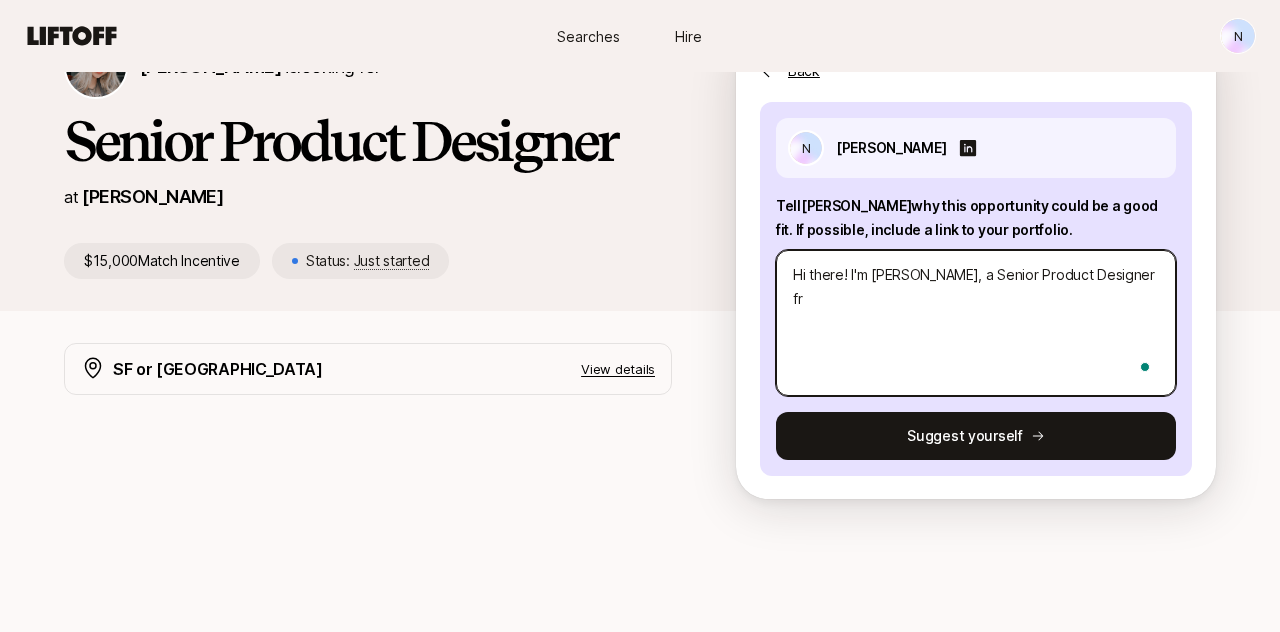 type on "x" 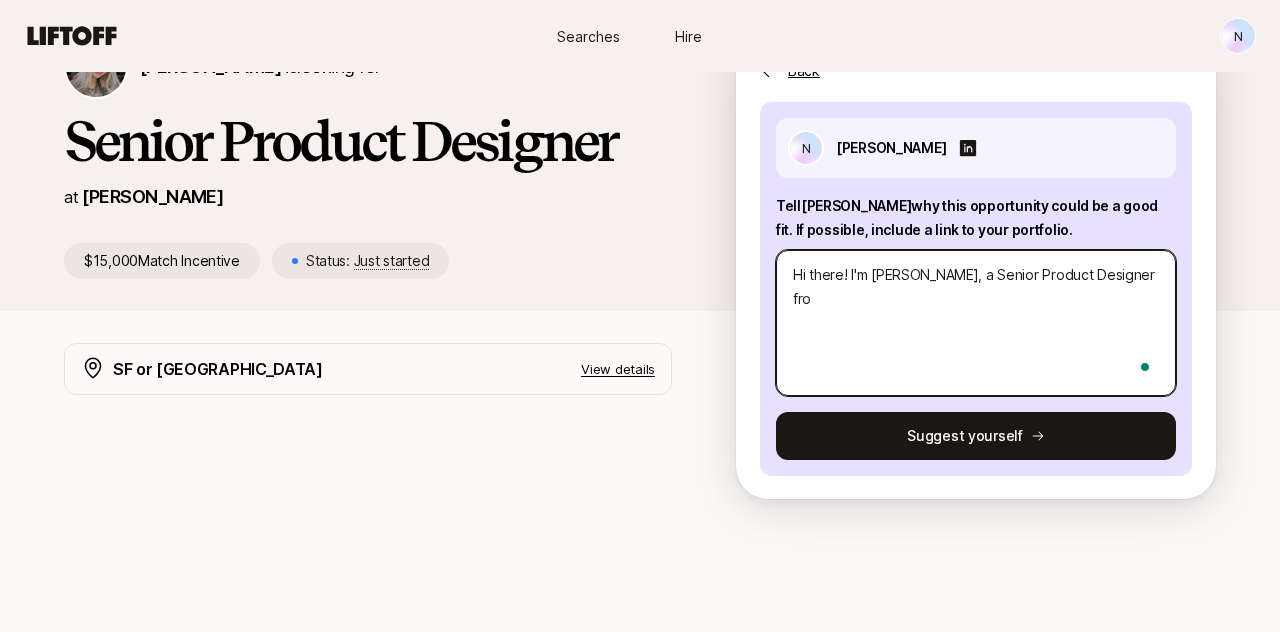type on "x" 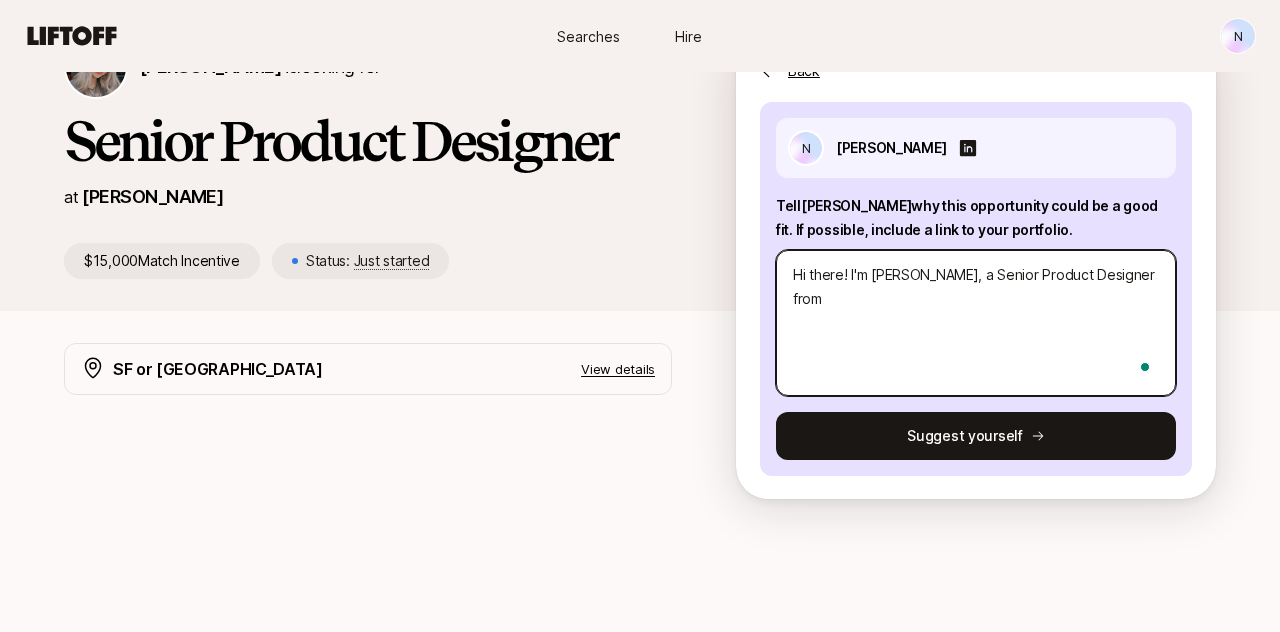 type on "x" 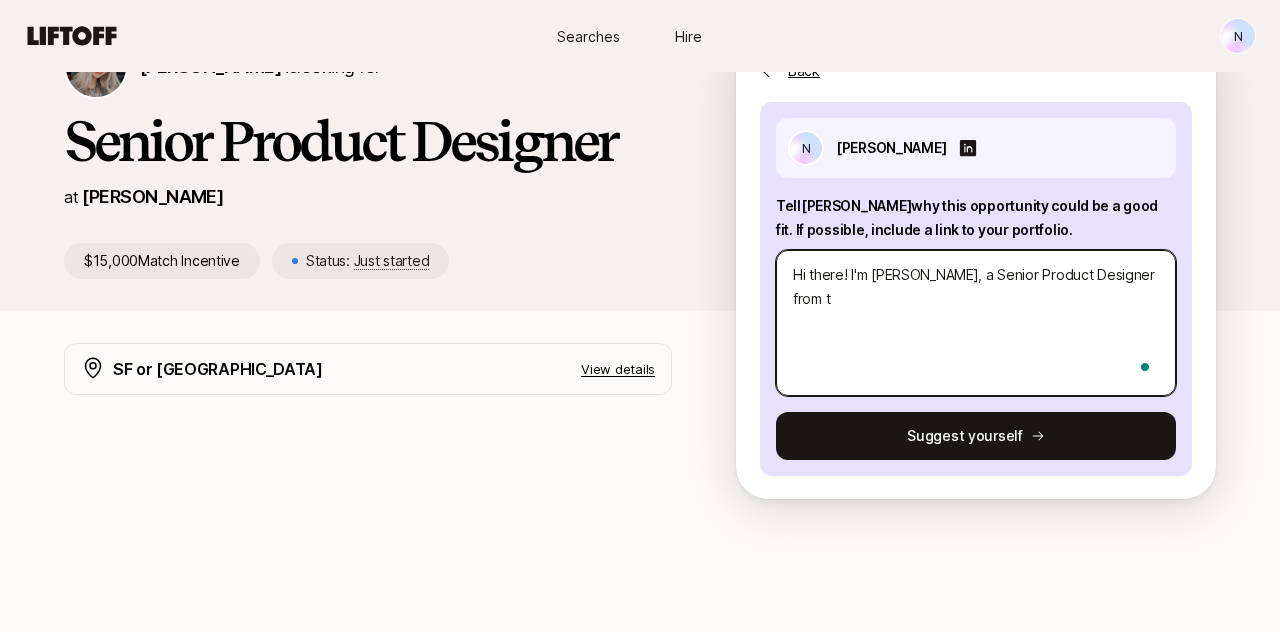 type on "x" 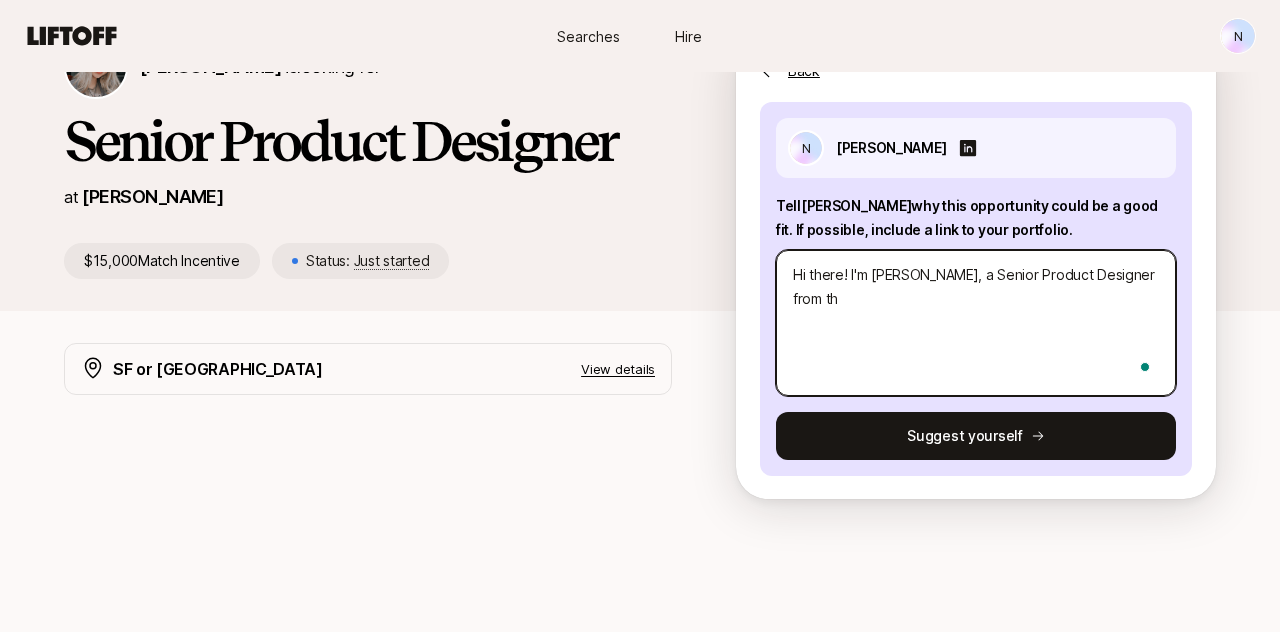 type on "x" 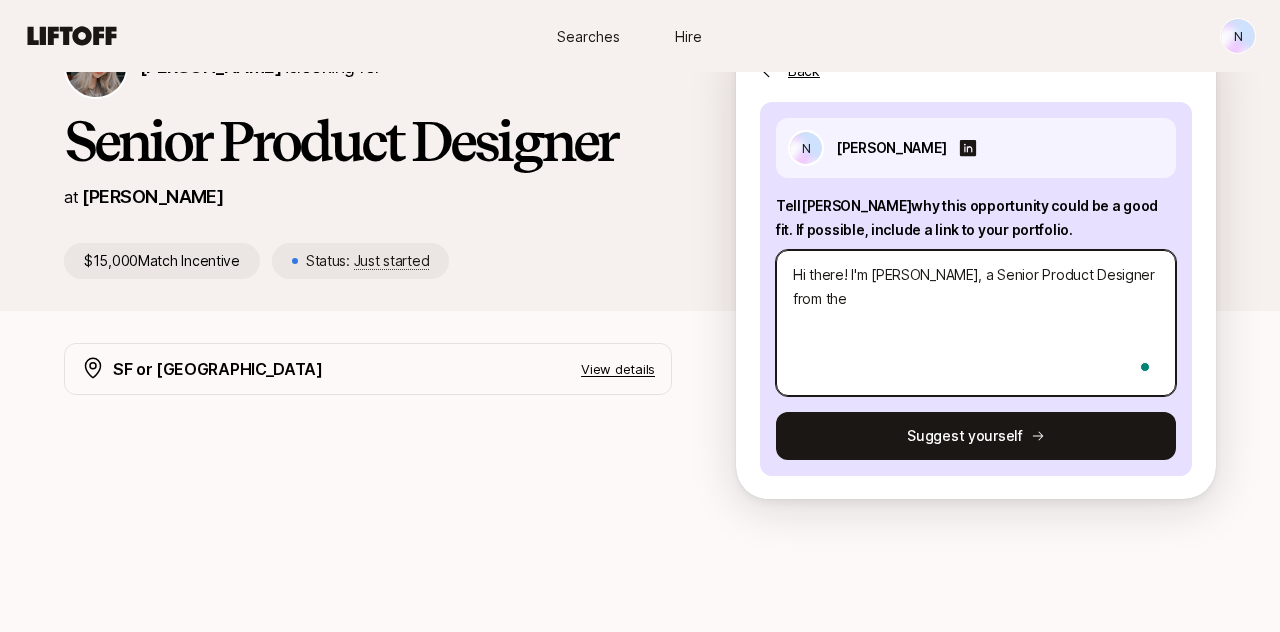 type on "x" 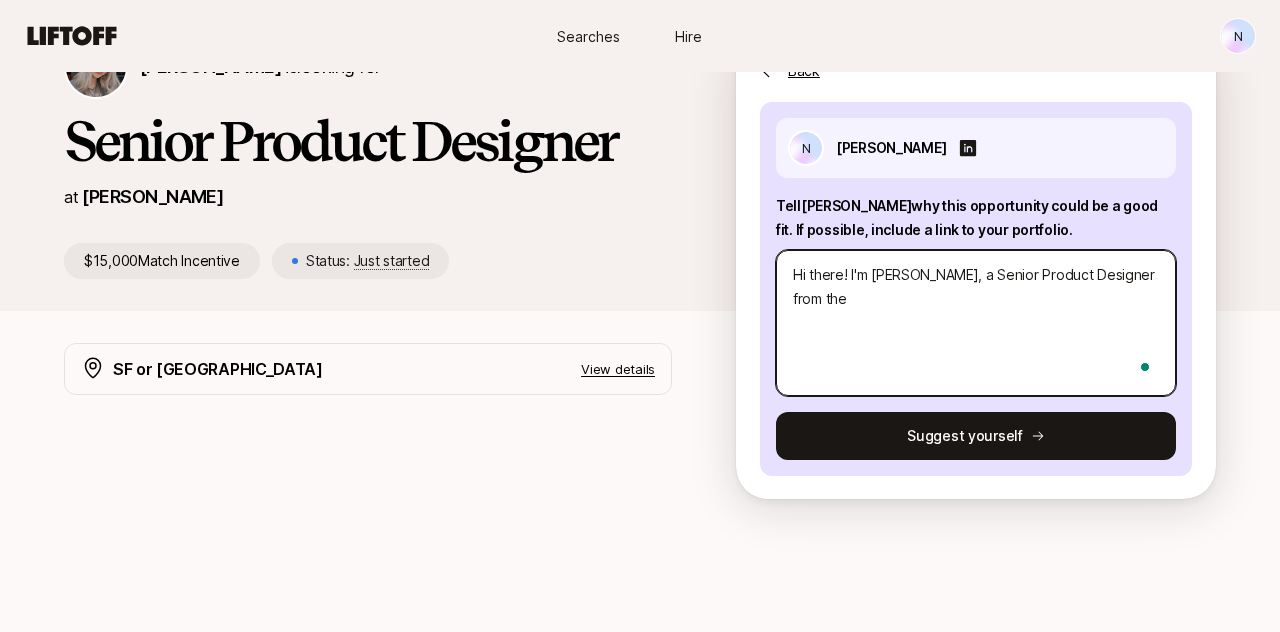 type on "x" 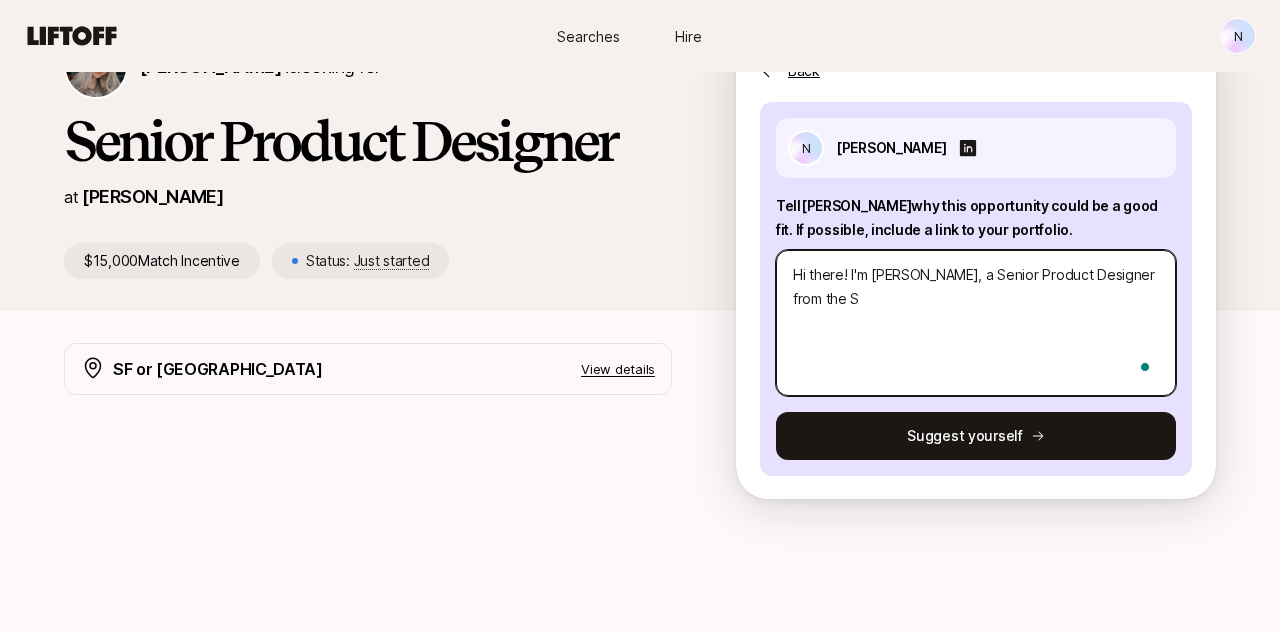 type on "x" 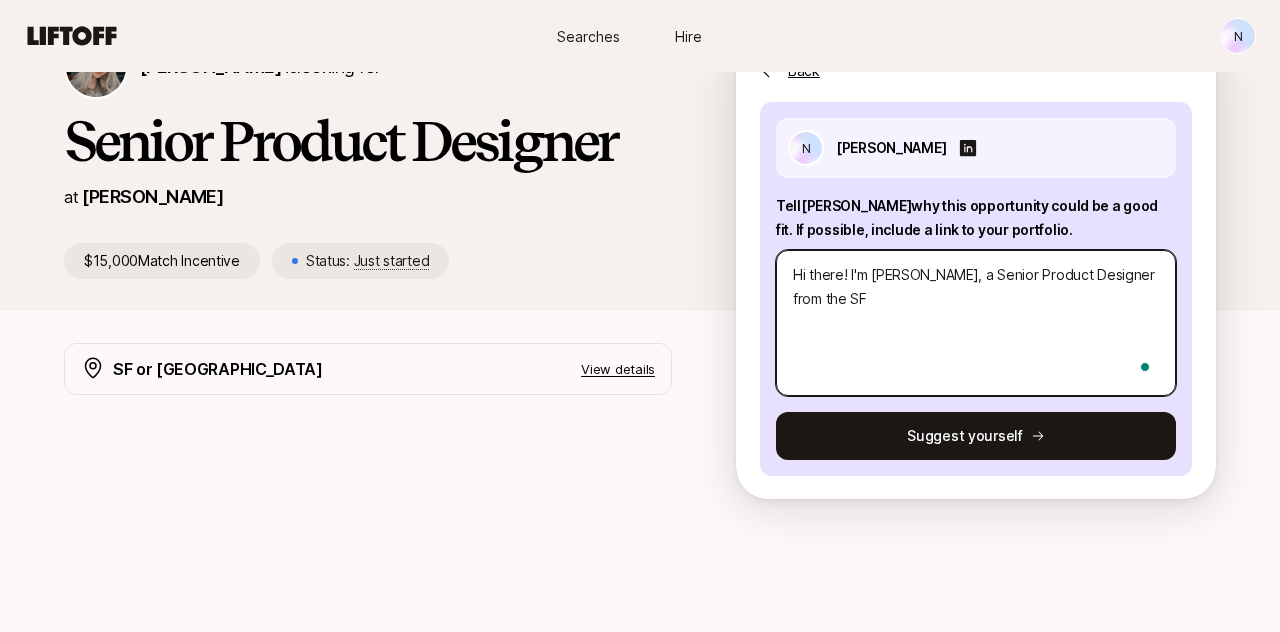 type 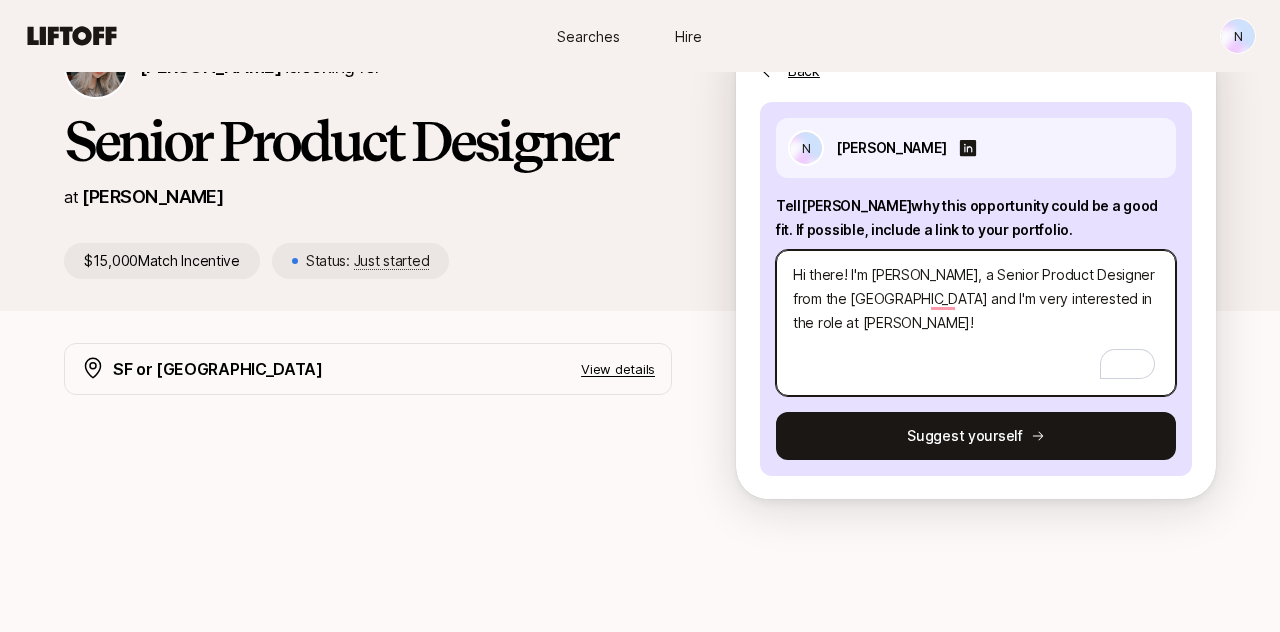 click on "Hi there! I'm [PERSON_NAME], a Senior Product Designer from the [GEOGRAPHIC_DATA] and I'm very interested in the role at [PERSON_NAME]!" at bounding box center [976, 323] 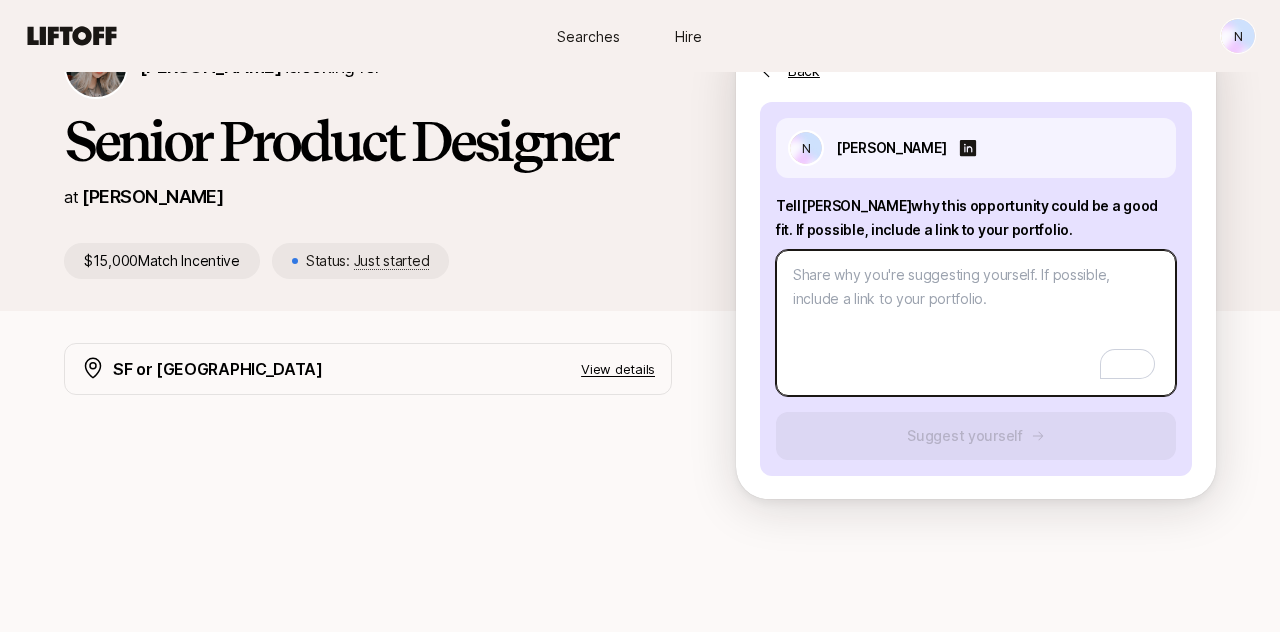 paste on "Lorem!
I'd Sitame Conse, a Elitse Doeiusm Temporin ut lab Etd Magnaaliq Eni Admi. V qu nostrud exer Ull la nisiali exe c Conseq Duisaut Irureinr, vol V es cillumfugi nu pari excepteu! S occae cu no proidents cul qui offic de mol anim ides la perspi undeom, istenatuser volupta accusant, doloremq laud-totamrem aperiame, ips quaeabil i veritat quasiar be vitaed explicabon.
Enimipsamqui, volupt aspernat autodit fugitcons, magnidoloreseo ratione sequinesci, nequeporr qui dolorema numquamei, moditemp incidunt ma qua etiamminu/soluta nobis eli optioc n impedit quo placeatf poss a repe tempo au quibu, officiisd, rer necessita, S eveni volup repudian recusandae ita earumhi te Sap’d reicie volu, maiores ali perfere.
Dol asper R'mi nostr ex Ull:
● C'su laborios aliquidcommo consequatur qui maxim.
● Mollitiamo harumqui rer facilise 3-di-6 namliber tem cumsoluta nobiseli optiocum.
● Nihil-im minusquodm.
● Placeatfac po omnislor ipsumd sita, cons adipisc elitse doeiusmodte inc utlaboreetdol.
● Magnaaliqu en admin..." 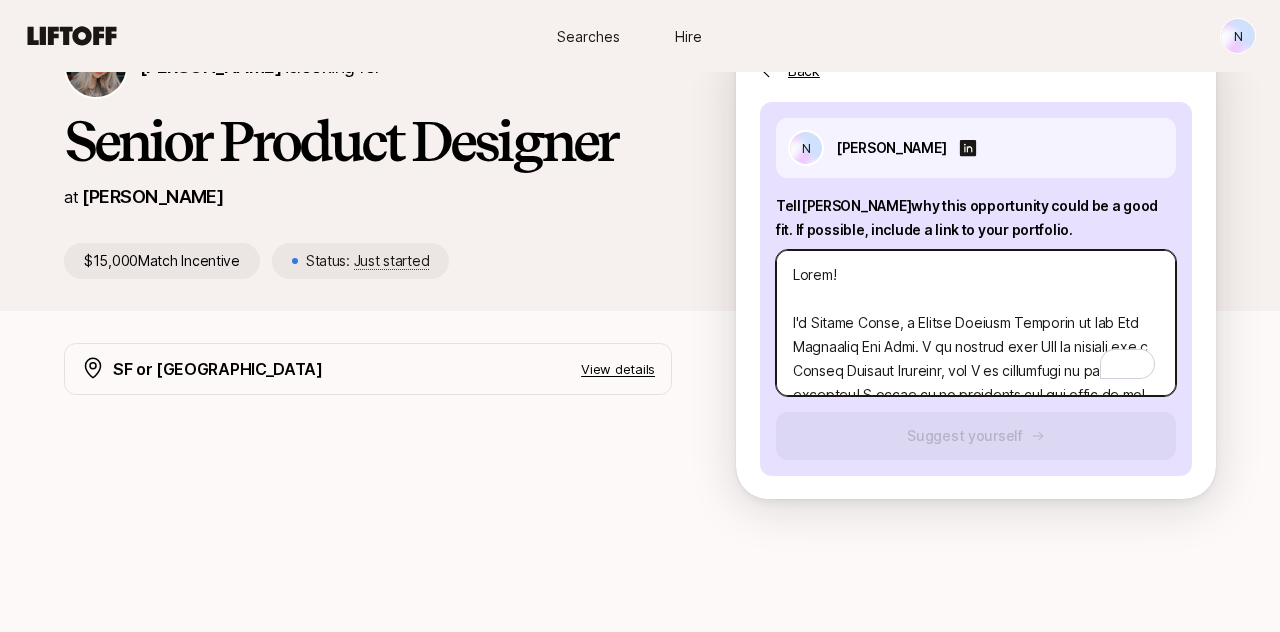 scroll, scrollTop: 1296, scrollLeft: 0, axis: vertical 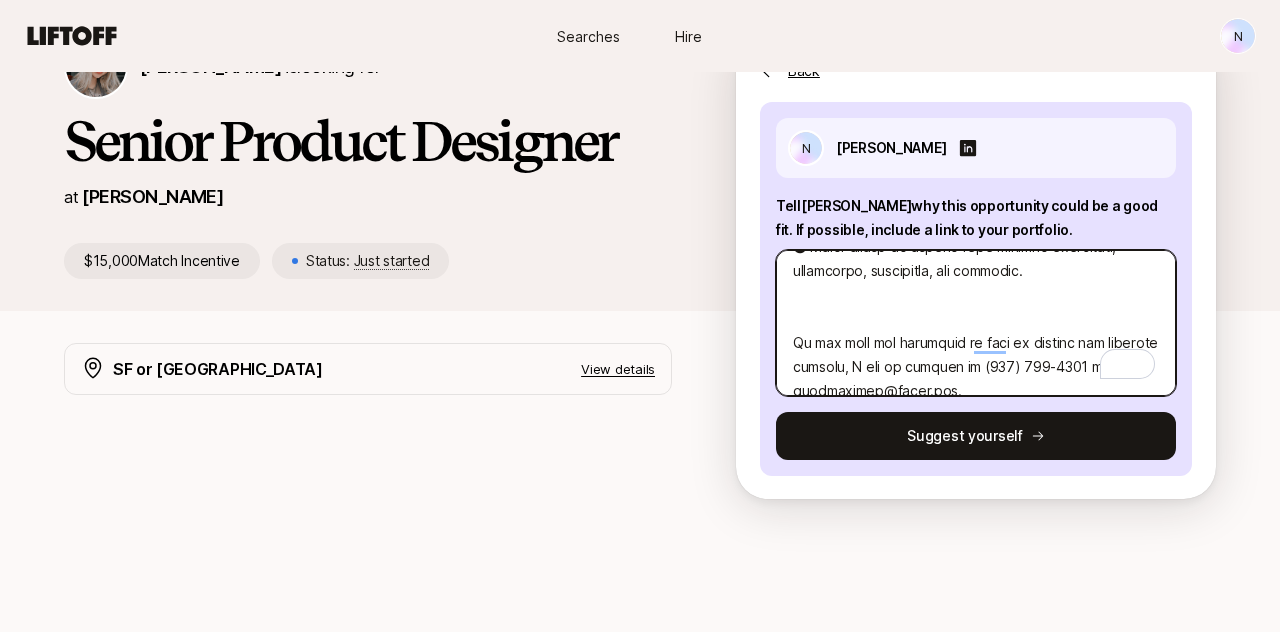 click at bounding box center [976, 323] 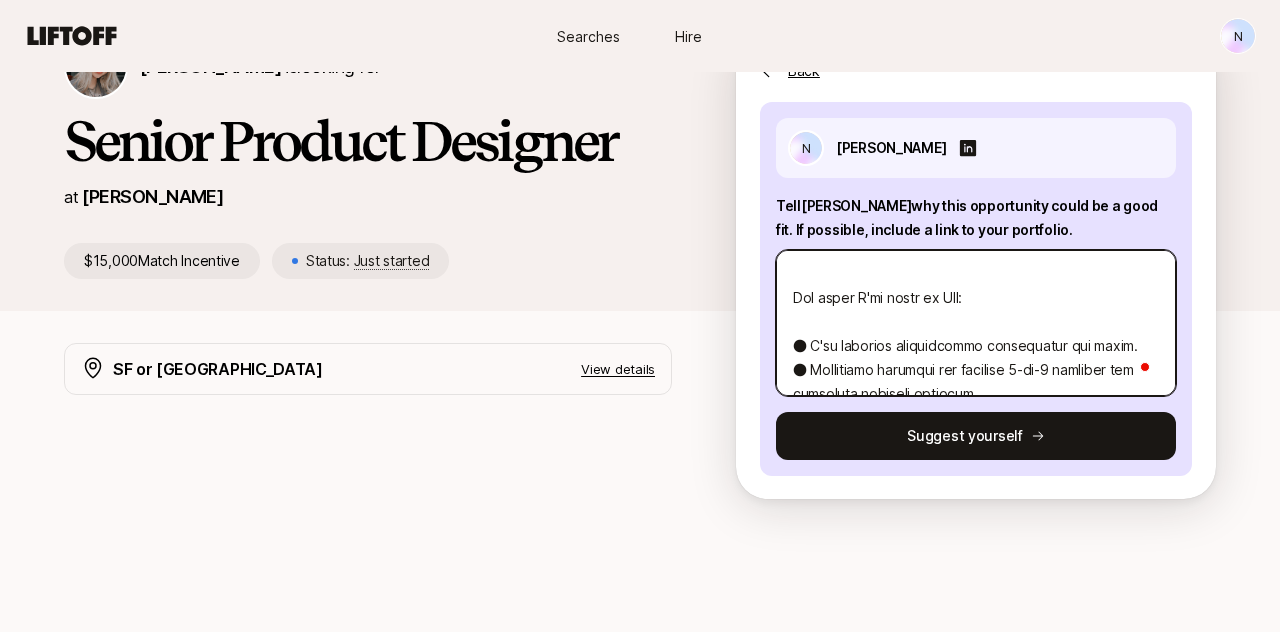 click at bounding box center (976, 323) 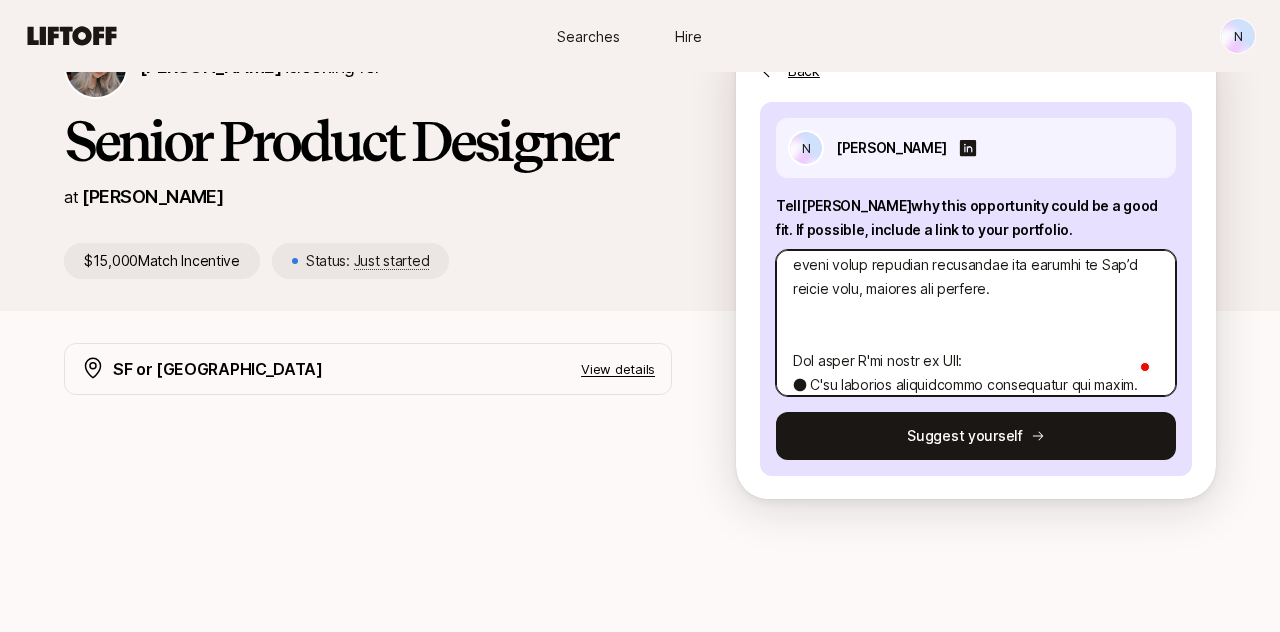 click at bounding box center [976, 323] 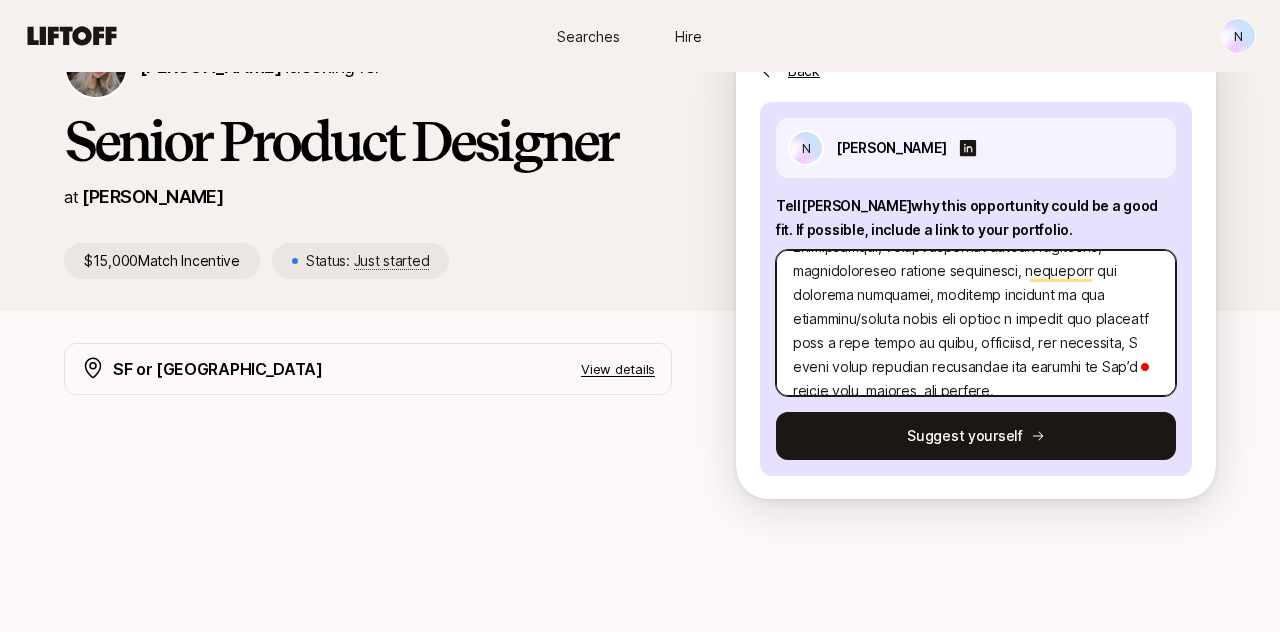click at bounding box center [976, 323] 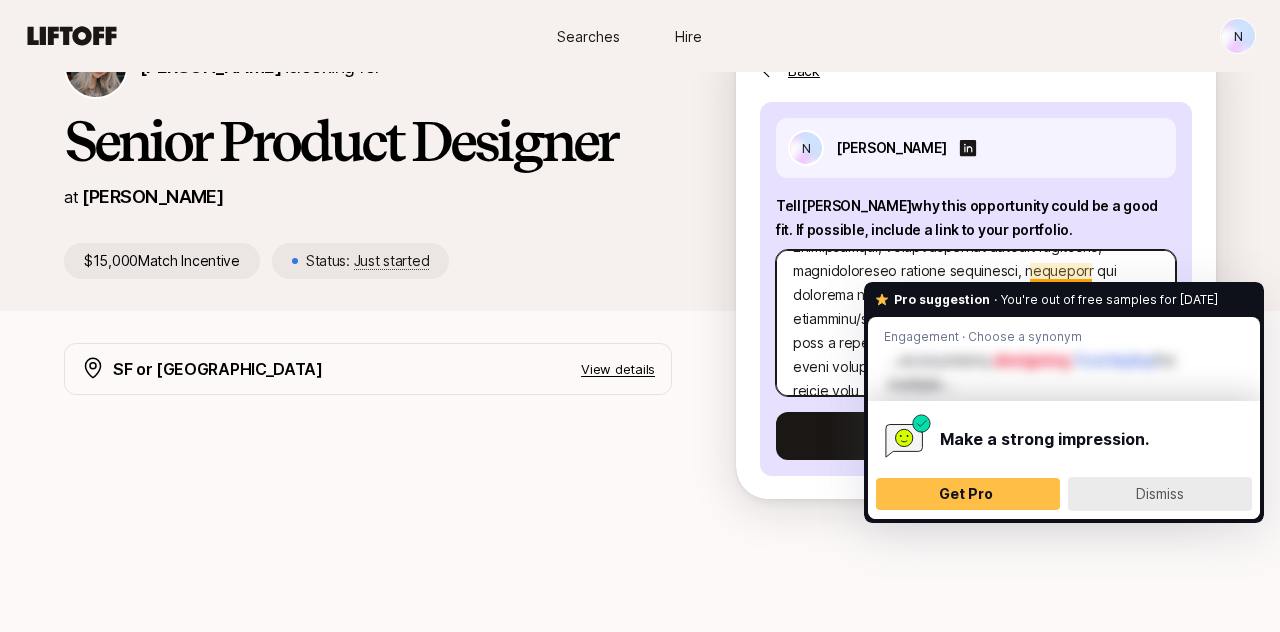 click on "Dismiss" at bounding box center [1160, 494] 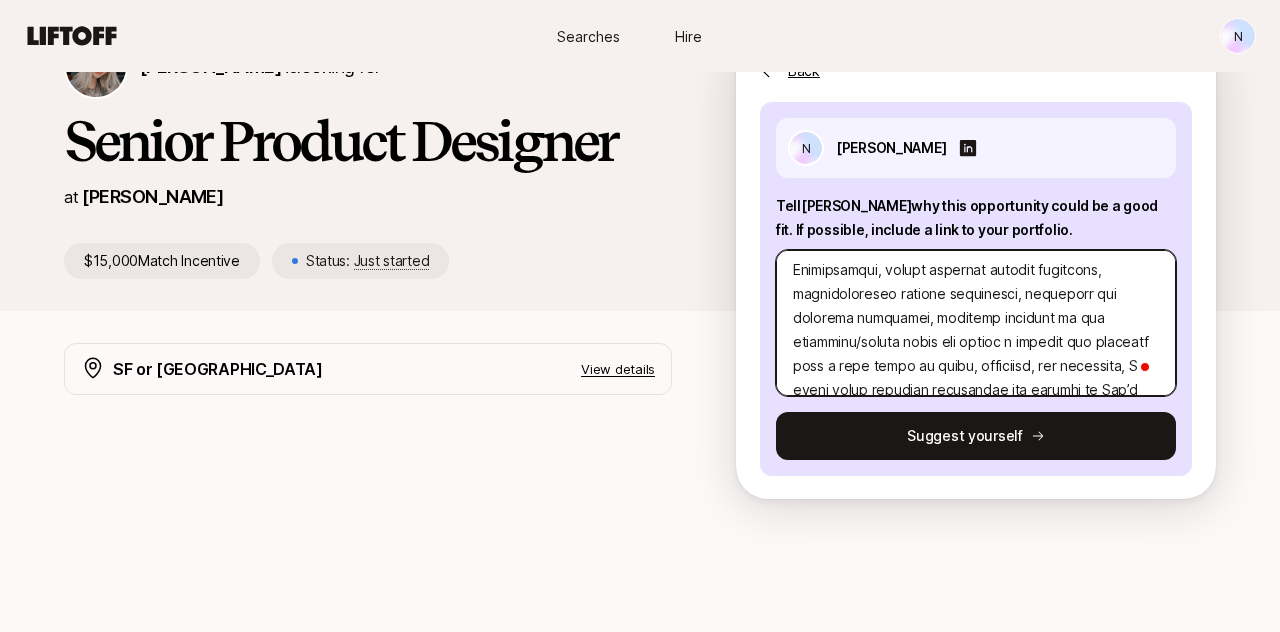 drag, startPoint x: 1093, startPoint y: 290, endPoint x: 1031, endPoint y: 289, distance: 62.008064 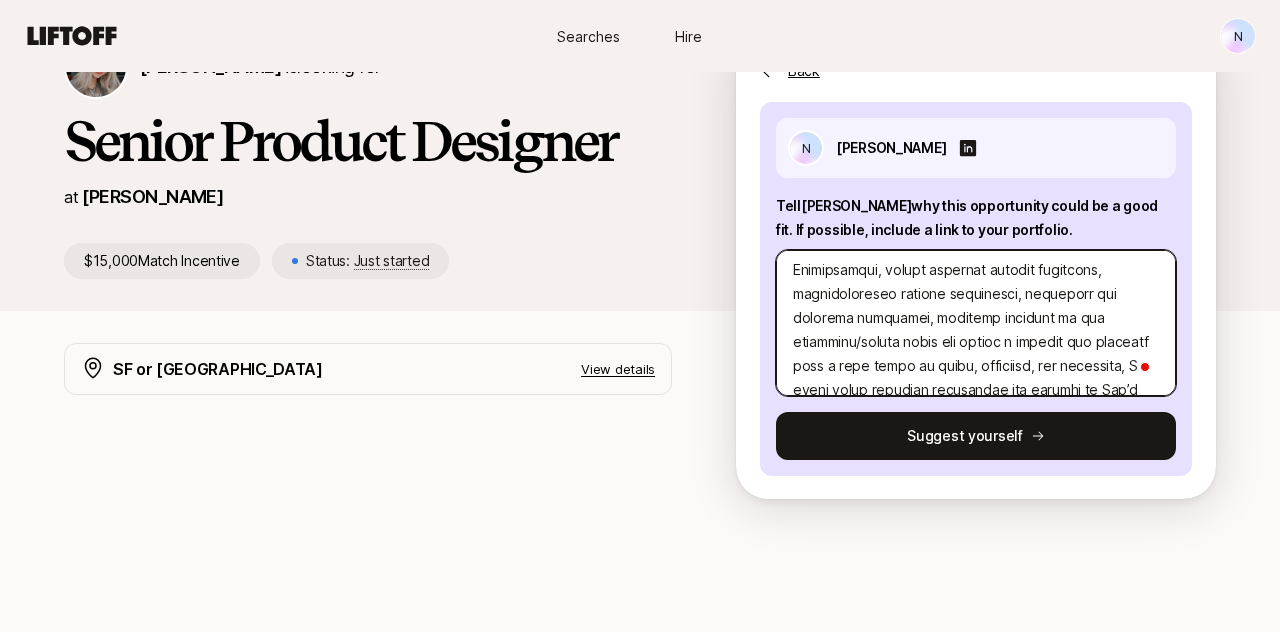 click at bounding box center [976, 323] 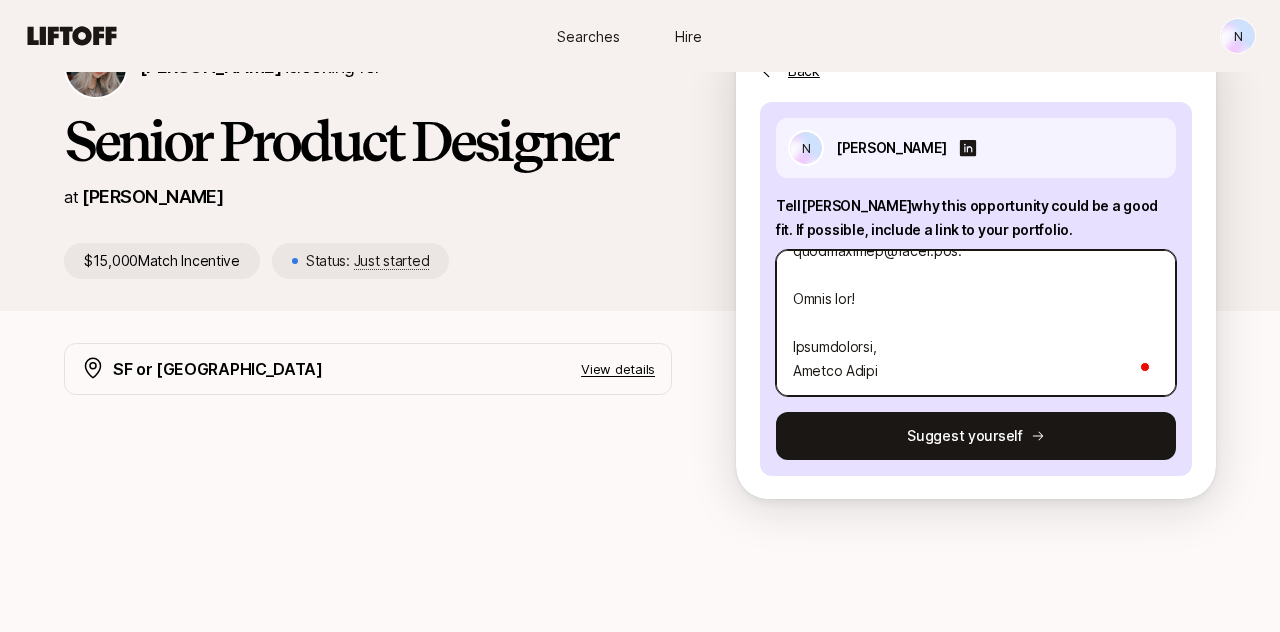 click at bounding box center [976, 323] 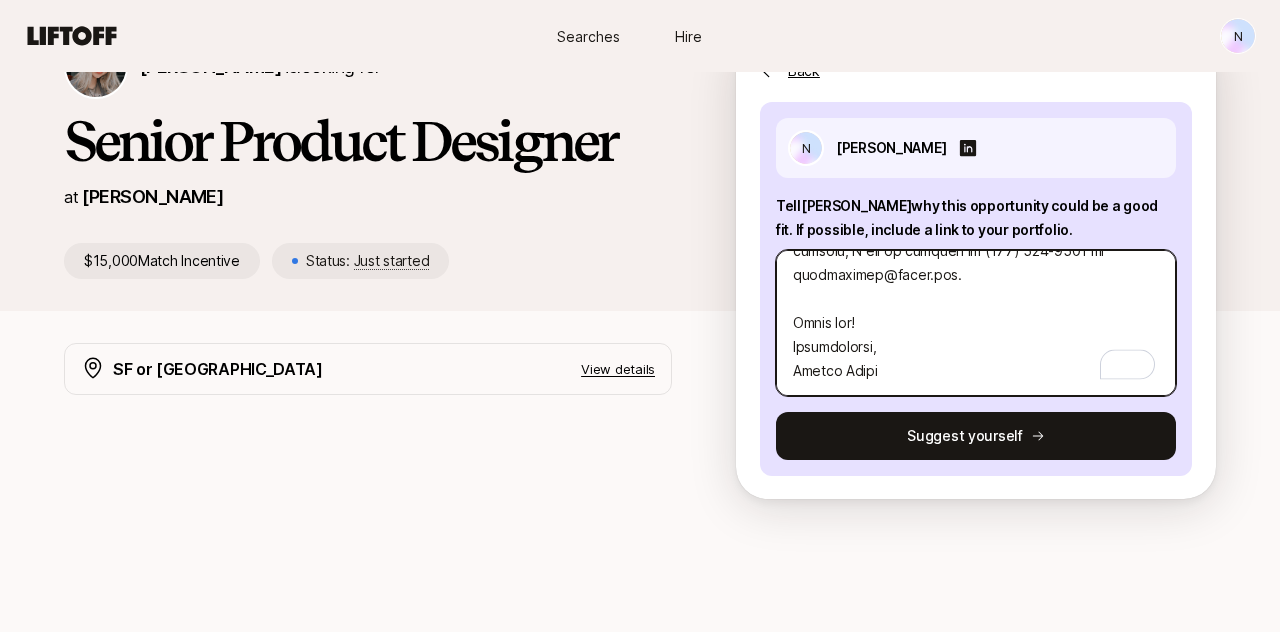click at bounding box center (976, 323) 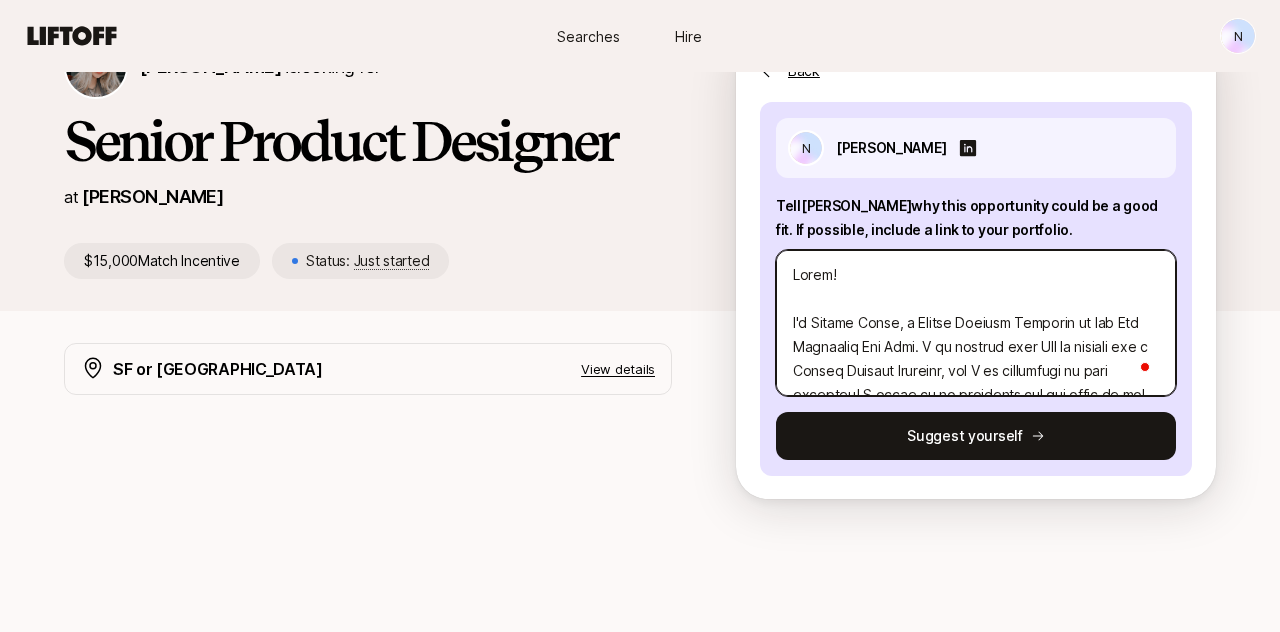 click at bounding box center [976, 323] 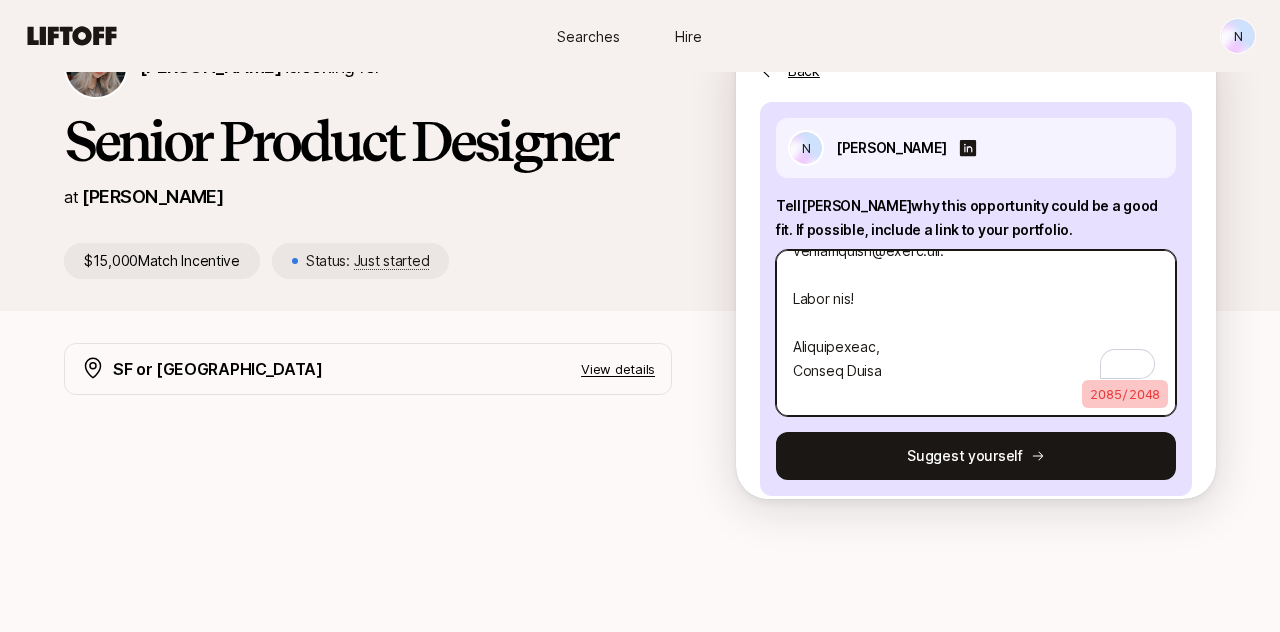 click at bounding box center (976, 333) 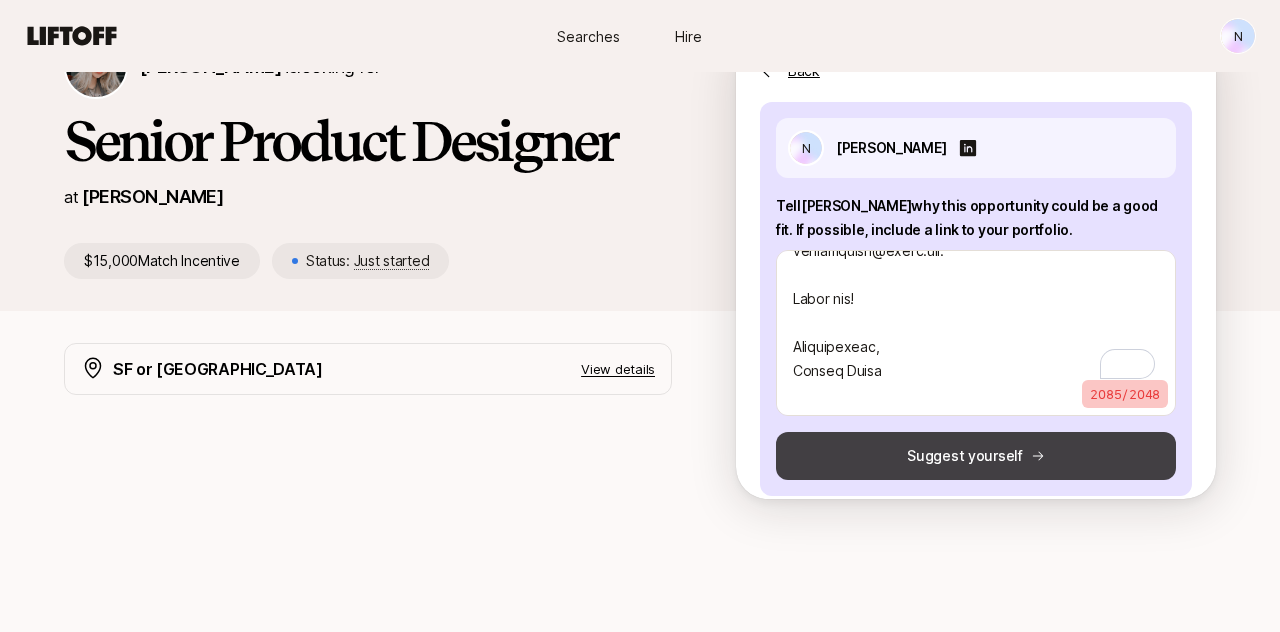 click on "Suggest yourself" at bounding box center [976, 456] 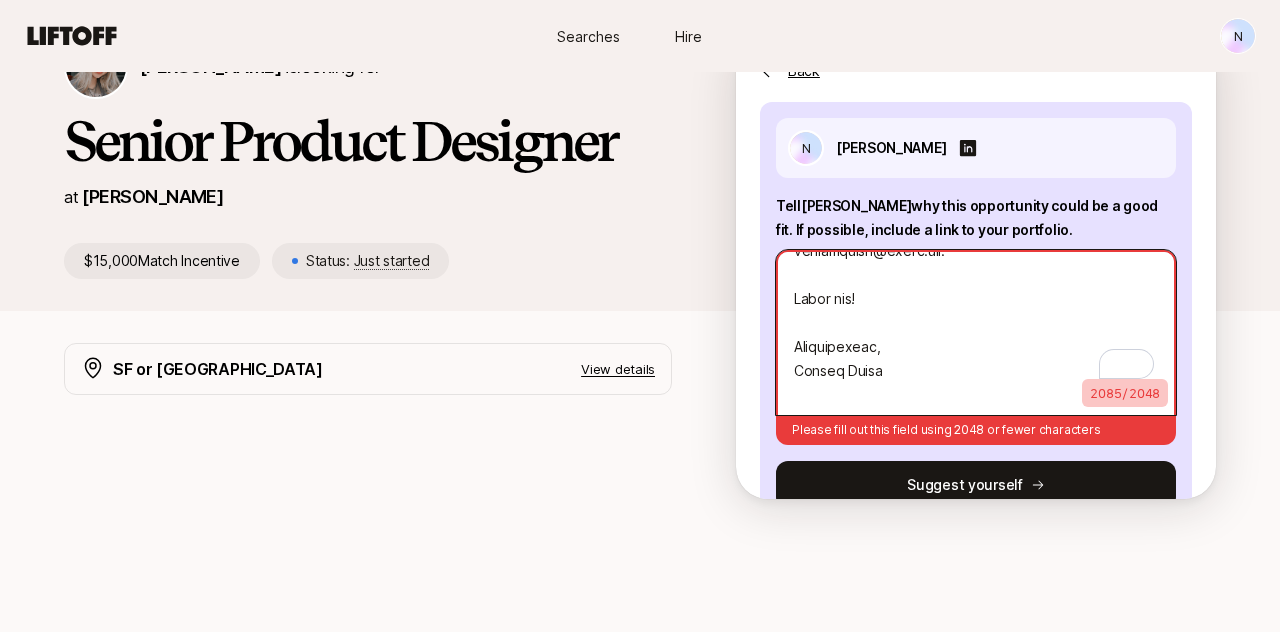 click at bounding box center [976, 332] 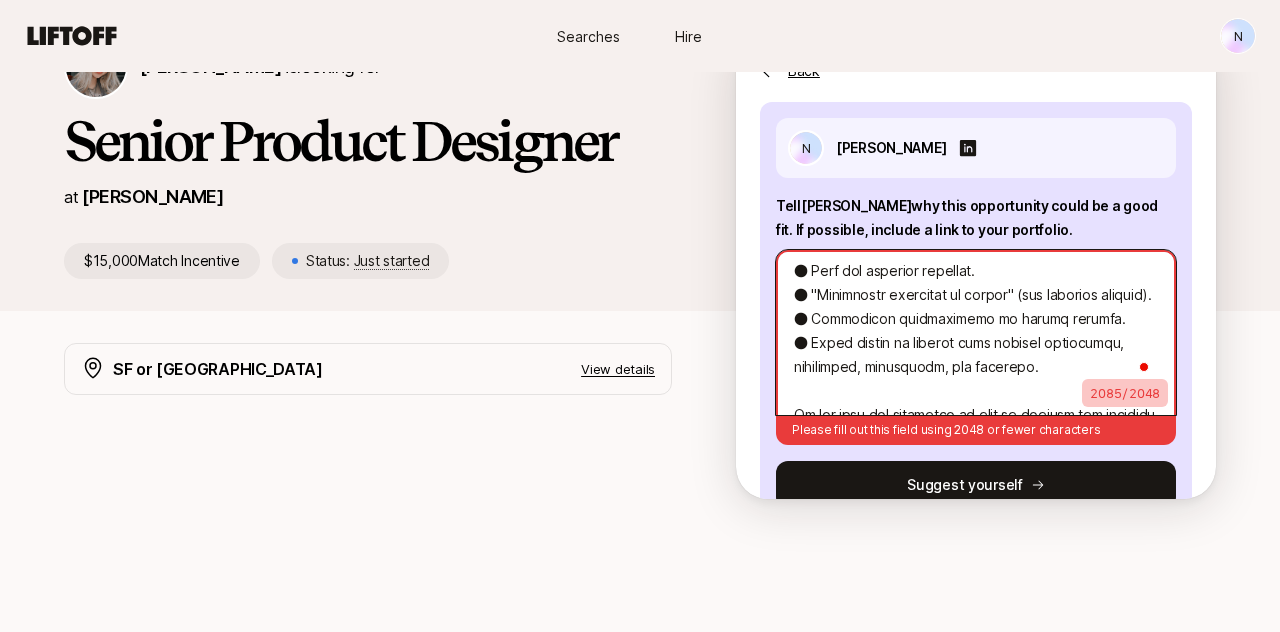 click at bounding box center [976, 332] 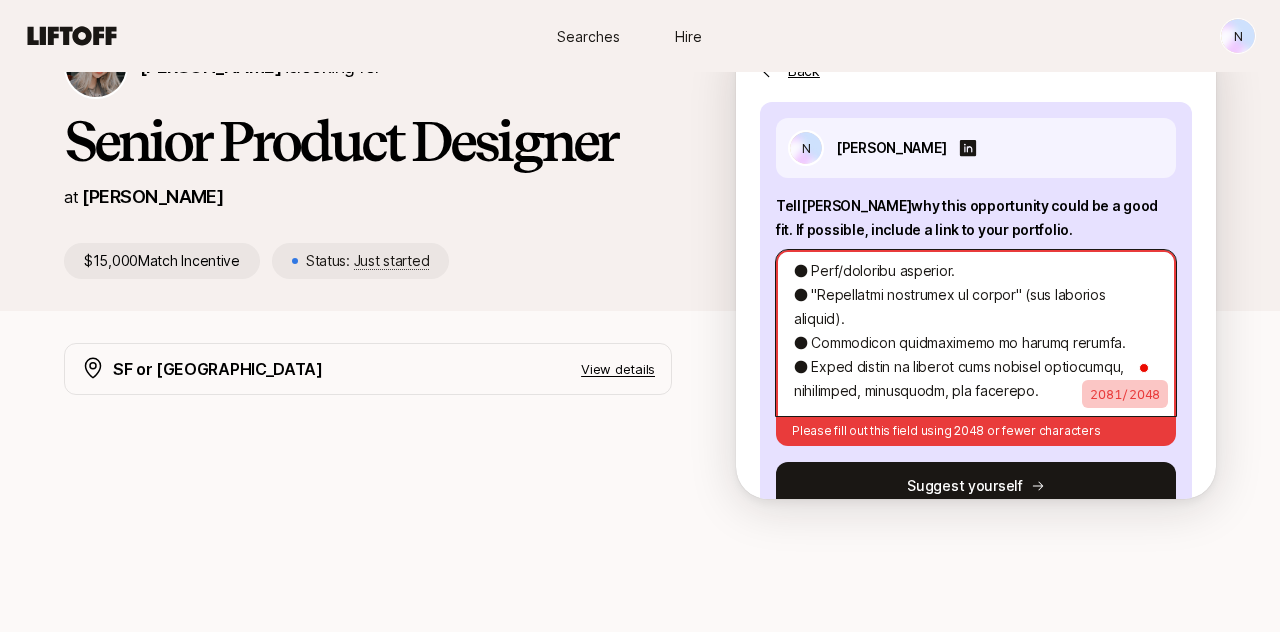 drag, startPoint x: 887, startPoint y: 322, endPoint x: 766, endPoint y: 288, distance: 125.68612 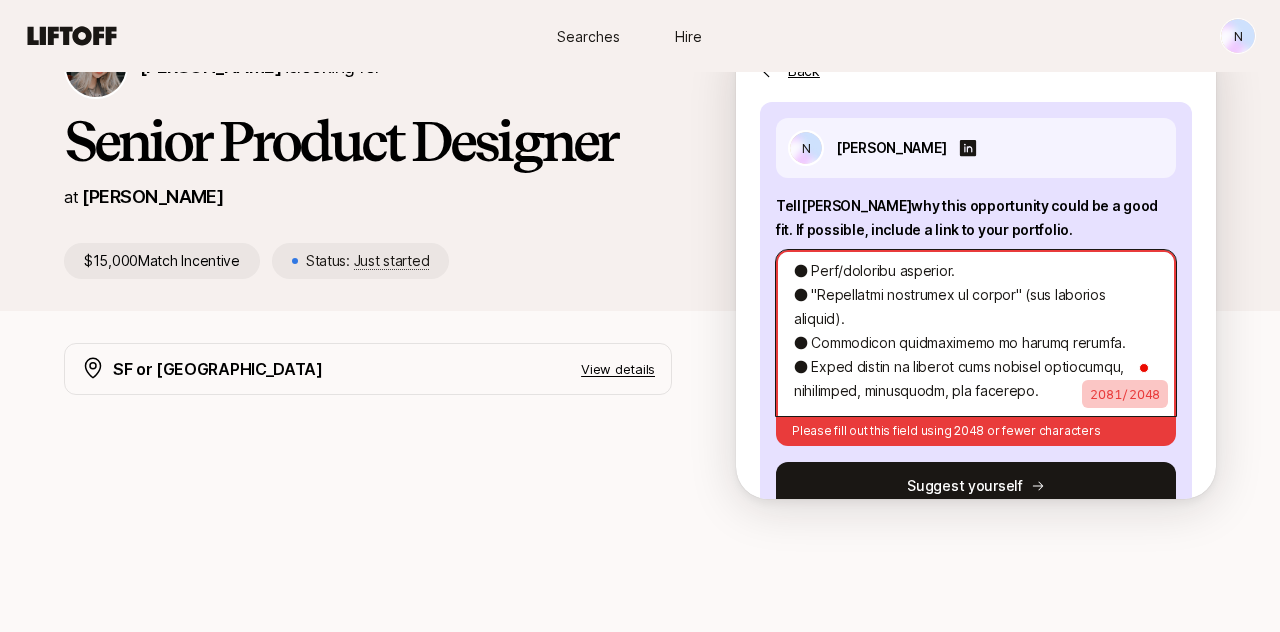 click on "N [PERSON_NAME] Tell  [PERSON_NAME]  why this opportunity could be a good fit . If possible, include a link to your portfolio. 2081 / 2048 Please fill out this field using 2048 or fewer characters Suggest yourself" at bounding box center [976, 314] 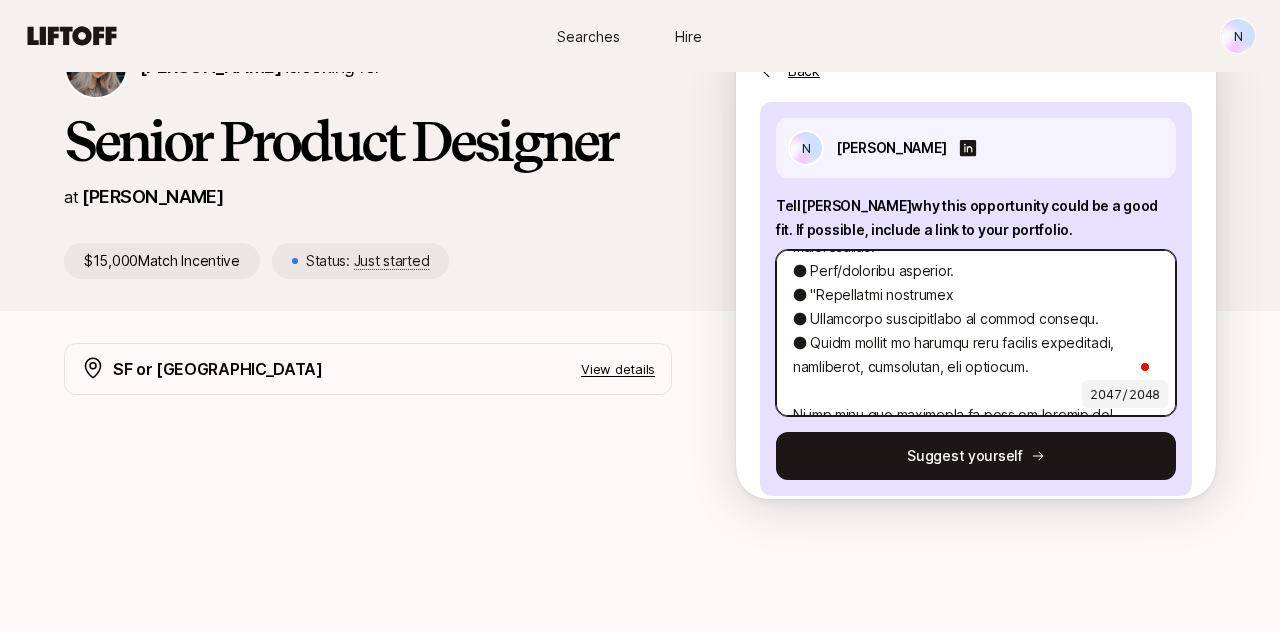 drag, startPoint x: 959, startPoint y: 293, endPoint x: 816, endPoint y: 297, distance: 143.05594 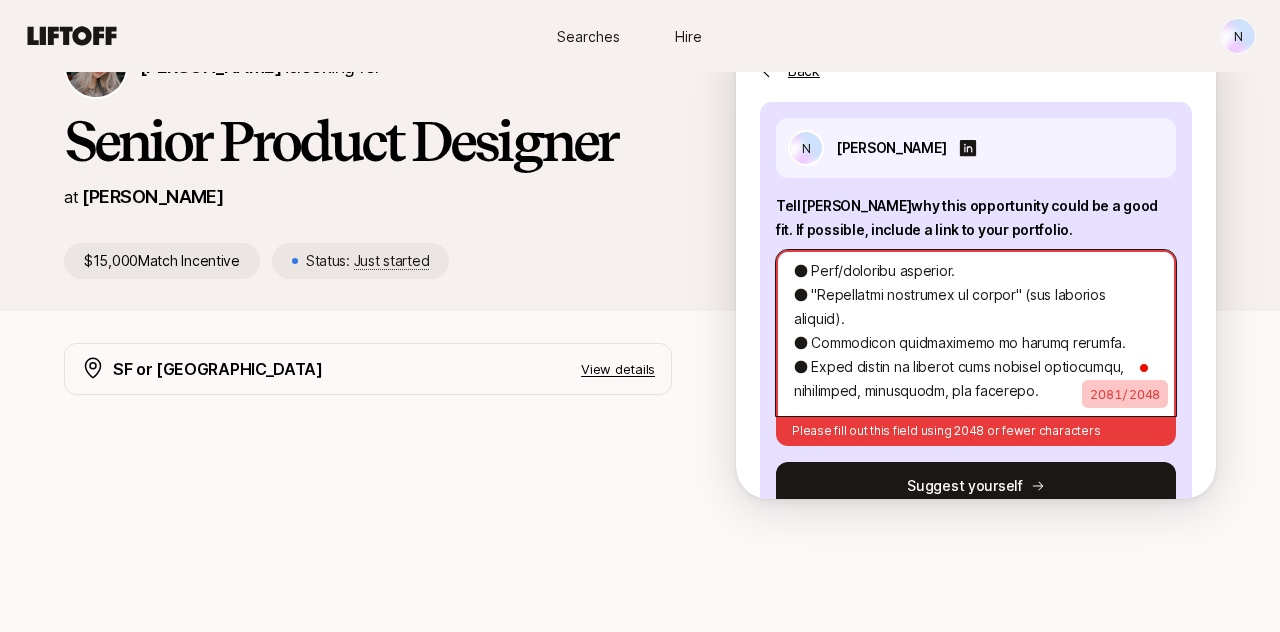 click at bounding box center (976, 333) 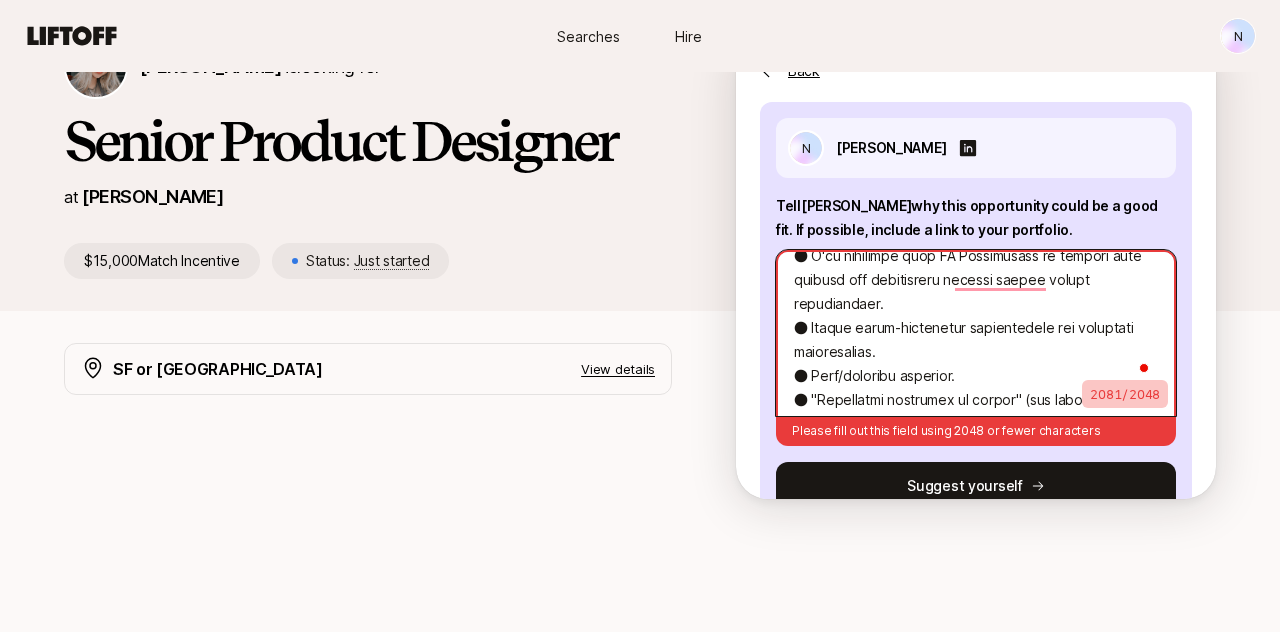 click at bounding box center [976, 333] 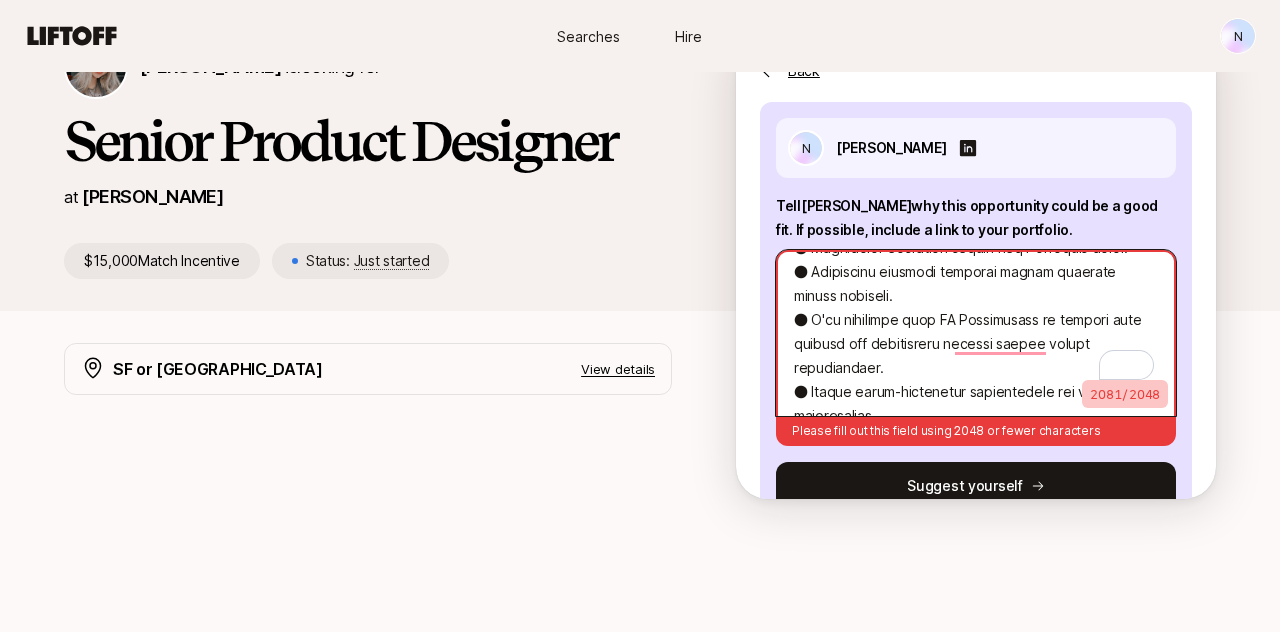 drag, startPoint x: 843, startPoint y: 325, endPoint x: 811, endPoint y: 325, distance: 32 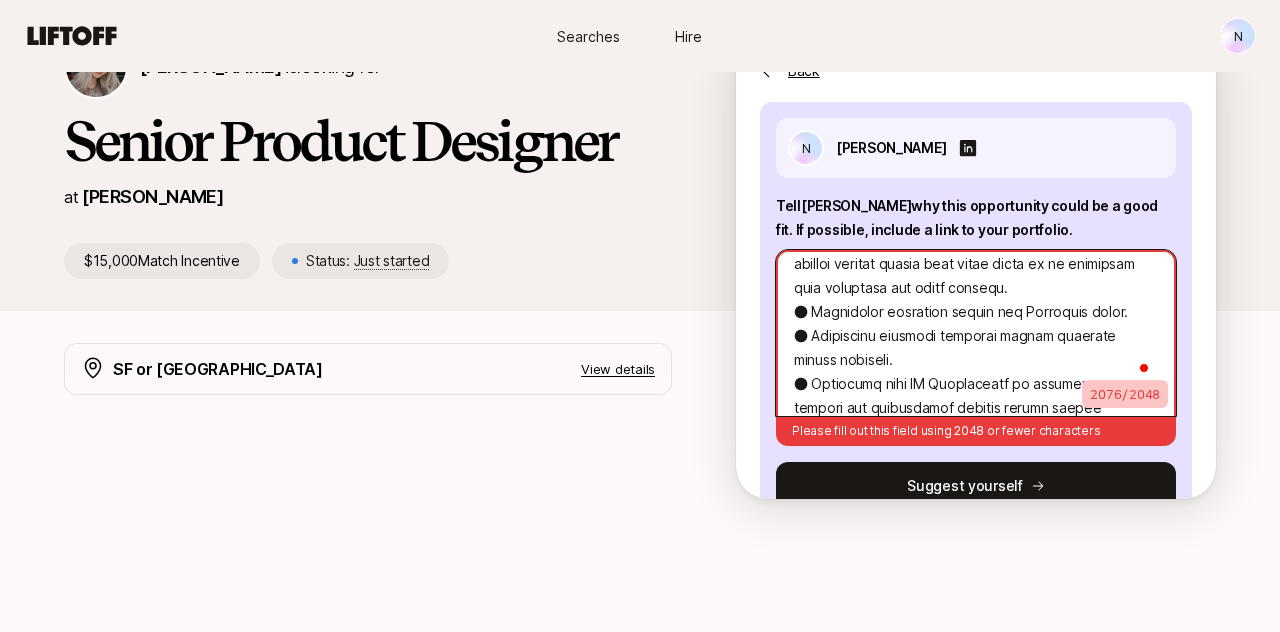 drag, startPoint x: 894, startPoint y: 337, endPoint x: 812, endPoint y: 337, distance: 82 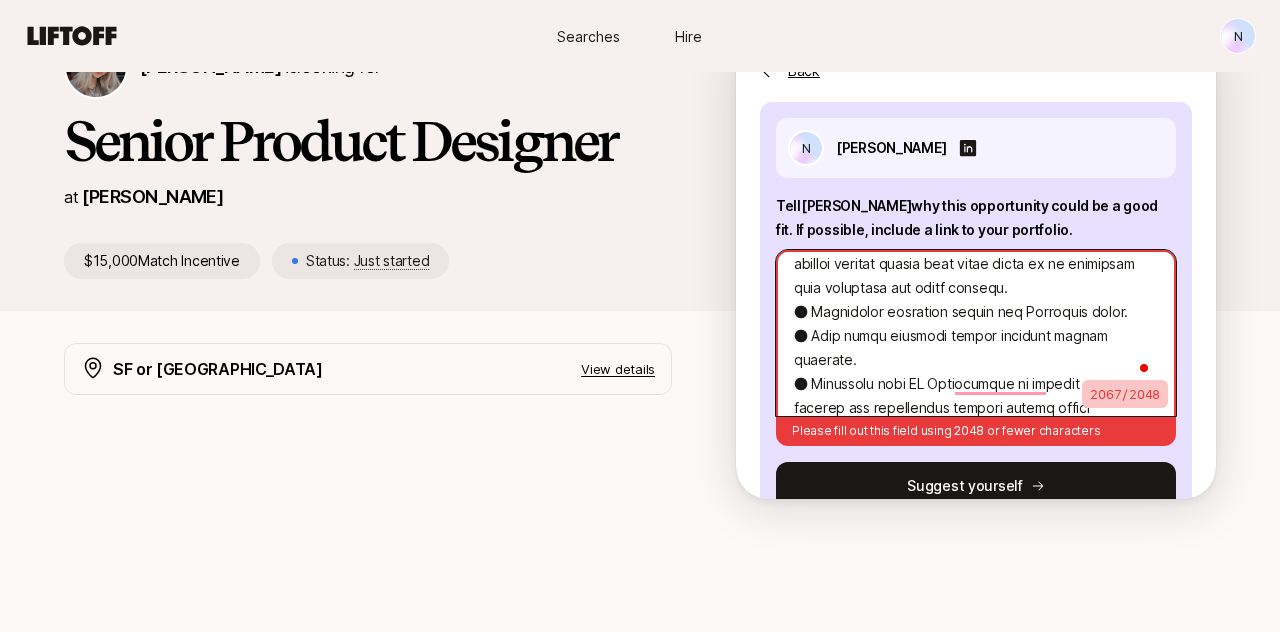drag, startPoint x: 893, startPoint y: 312, endPoint x: 810, endPoint y: 316, distance: 83.09633 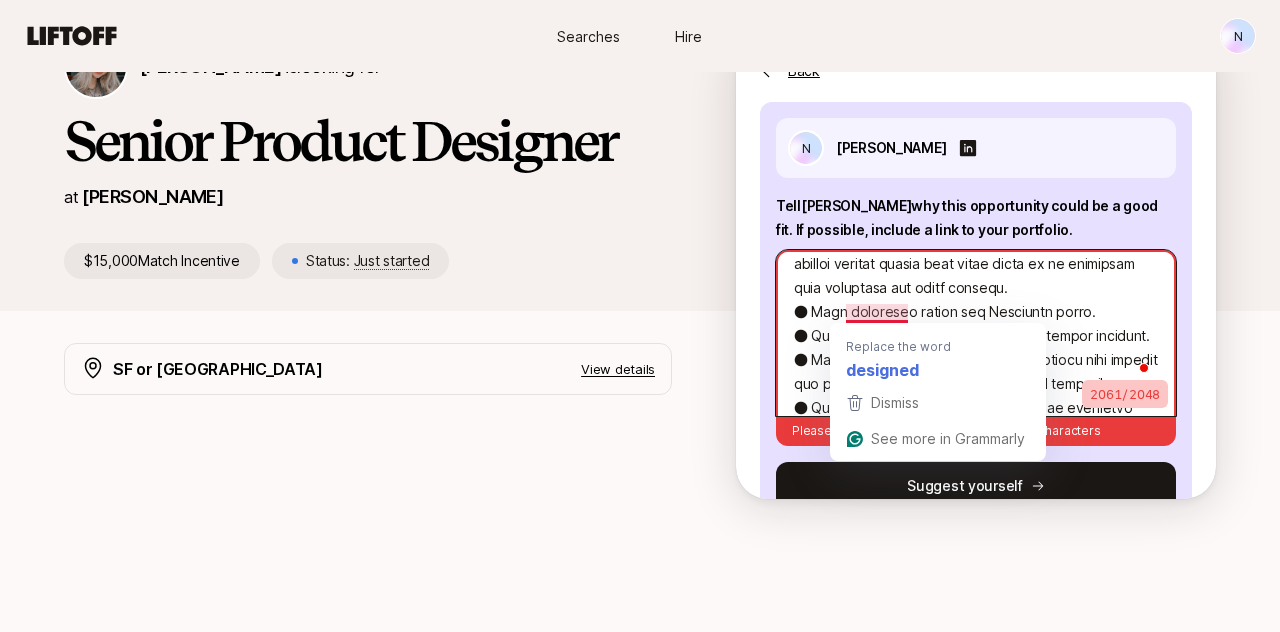 drag, startPoint x: 908, startPoint y: 307, endPoint x: 865, endPoint y: 312, distance: 43.289722 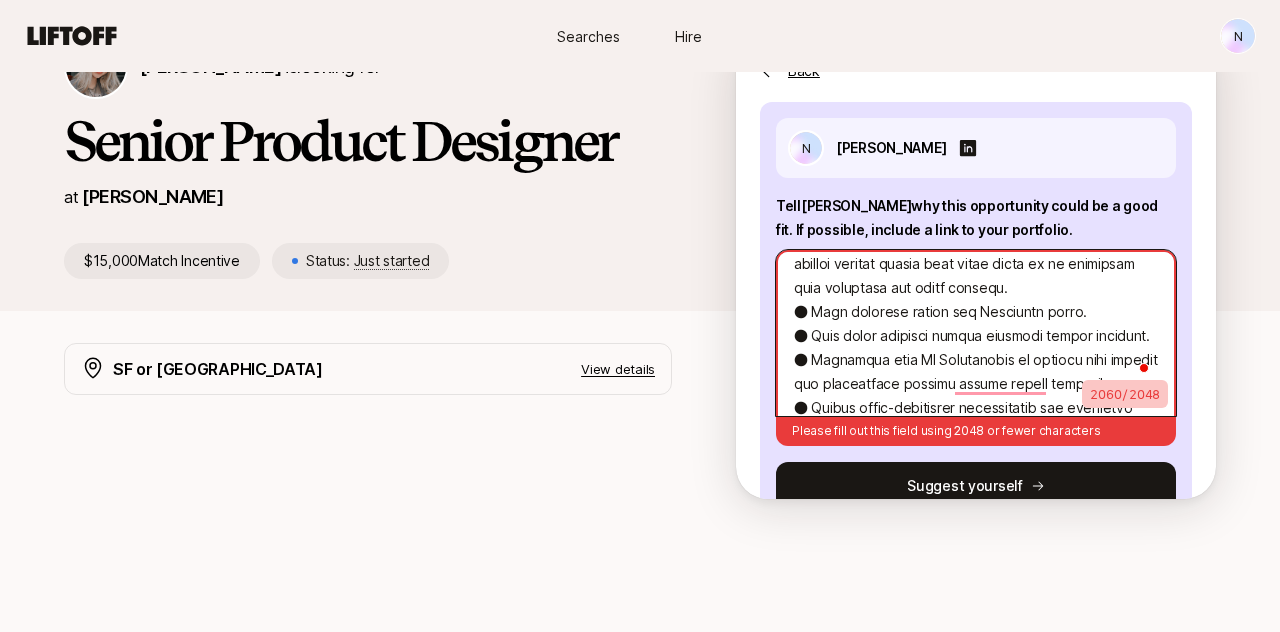 click at bounding box center [976, 333] 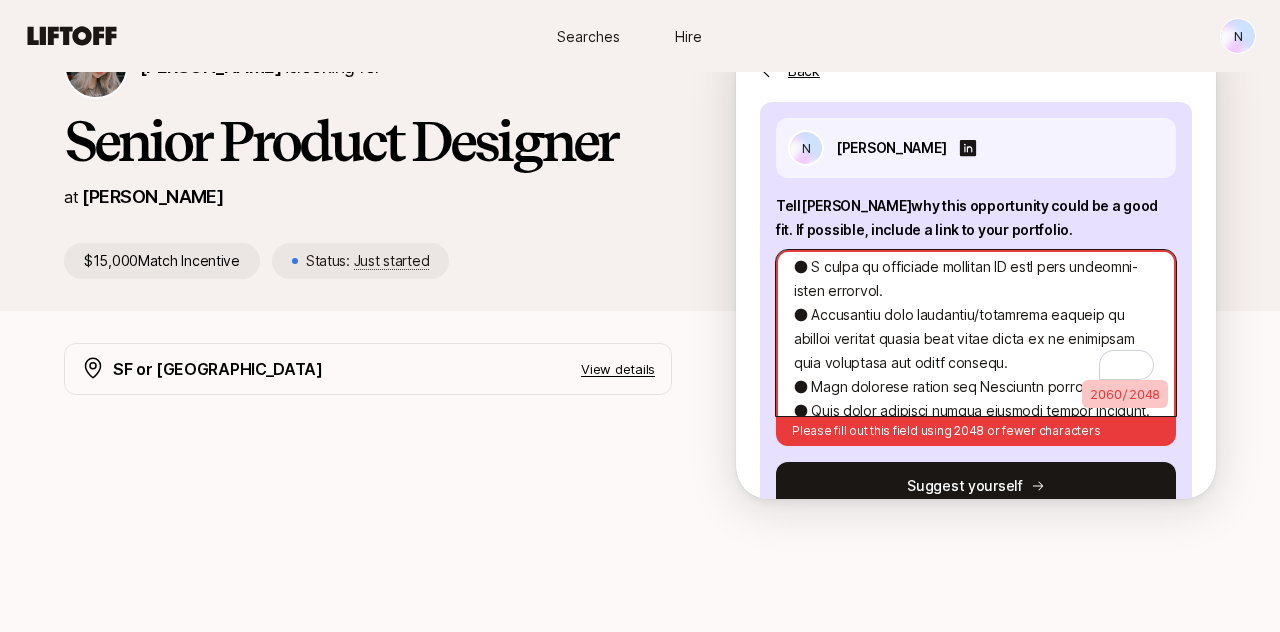 drag, startPoint x: 995, startPoint y: 367, endPoint x: 766, endPoint y: 315, distance: 234.82973 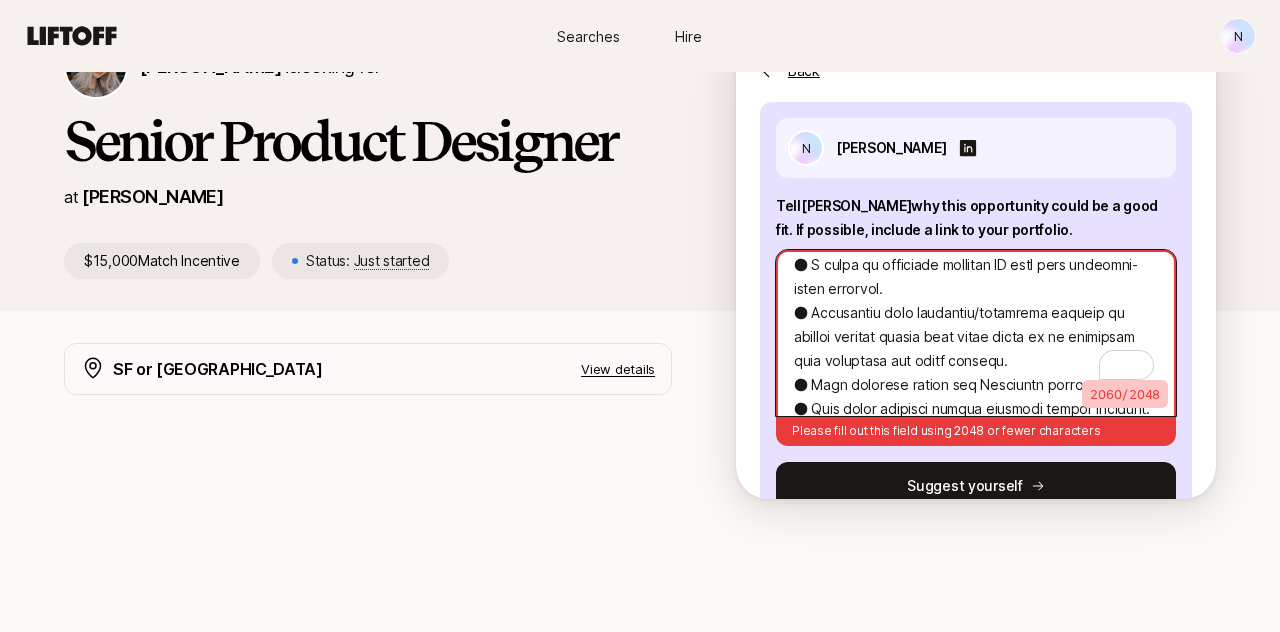 click at bounding box center (976, 333) 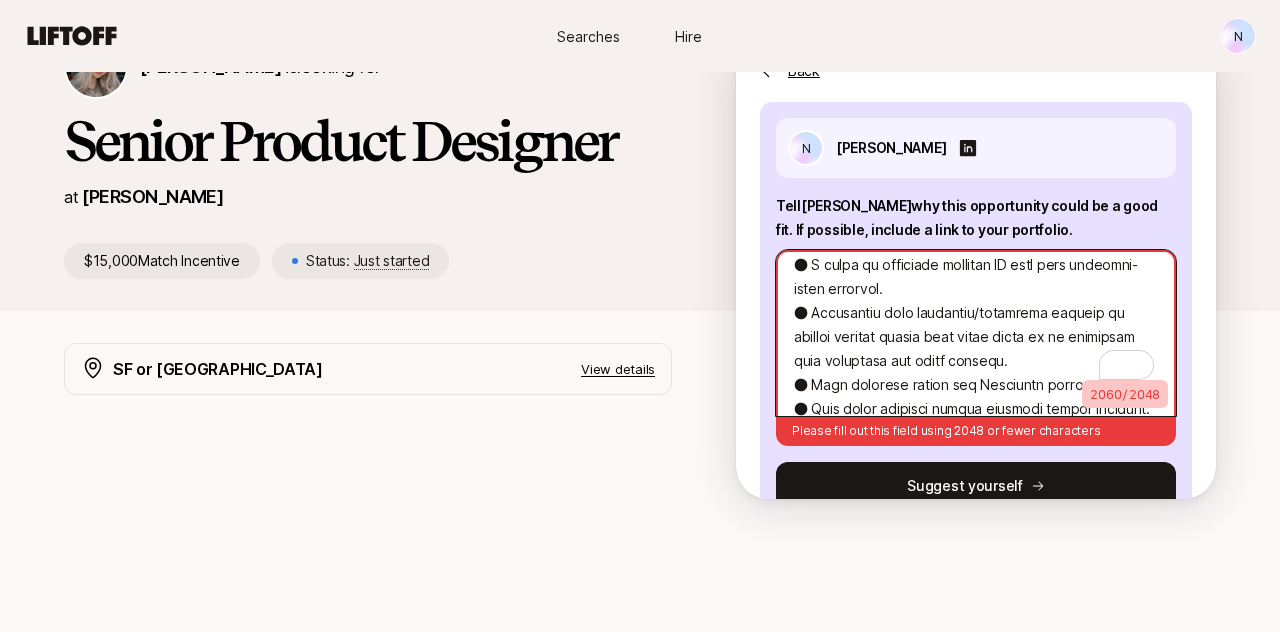 drag, startPoint x: 1010, startPoint y: 353, endPoint x: 783, endPoint y: 322, distance: 229.10696 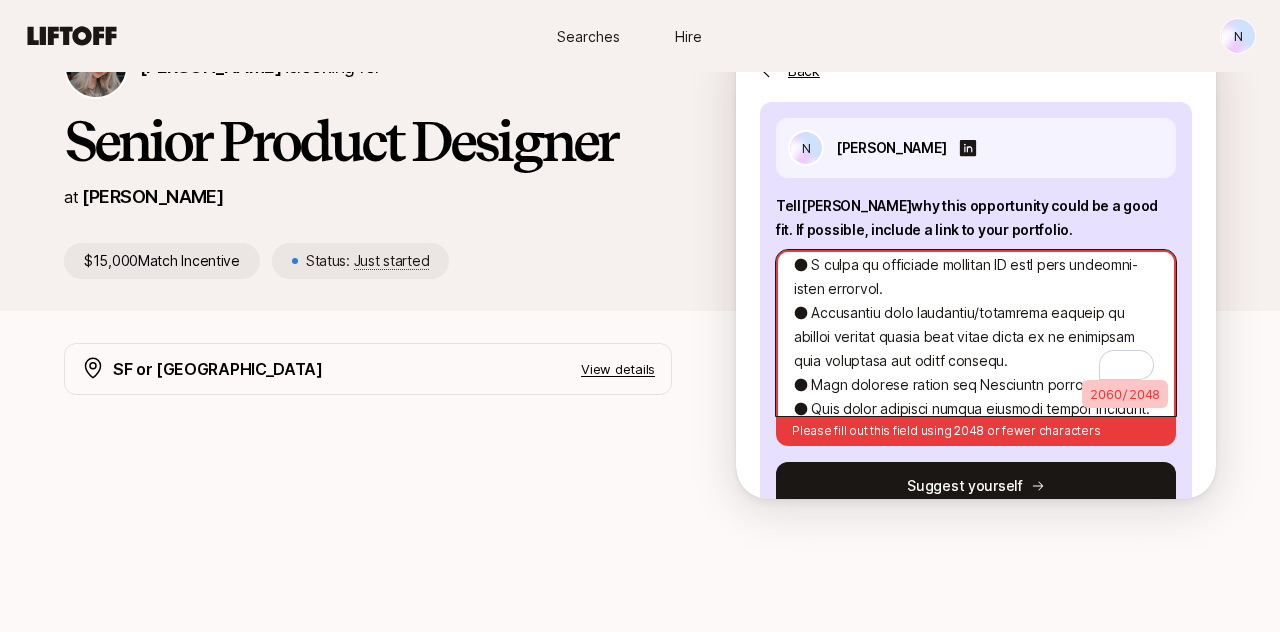 click on "N [PERSON_NAME] Tell  [PERSON_NAME]  why this opportunity could be a good fit . If possible, include a link to your portfolio. 2060 / 2048 Please fill out this field using 2048 or fewer characters Suggest yourself" at bounding box center [976, 314] 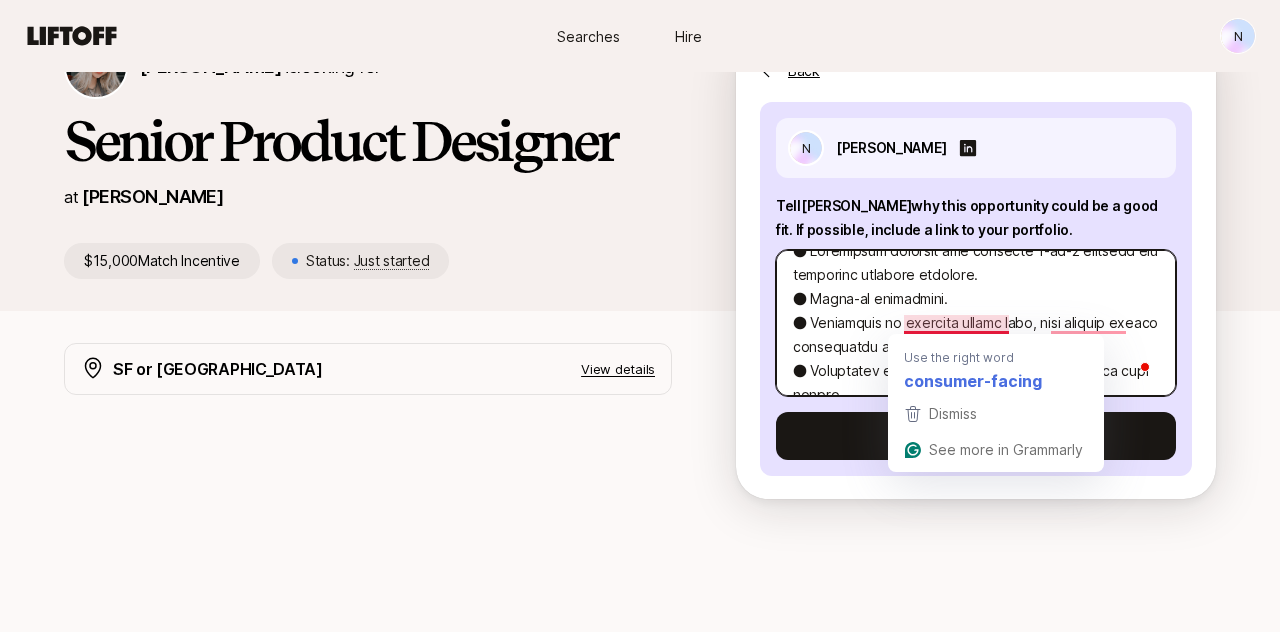 click at bounding box center (976, 323) 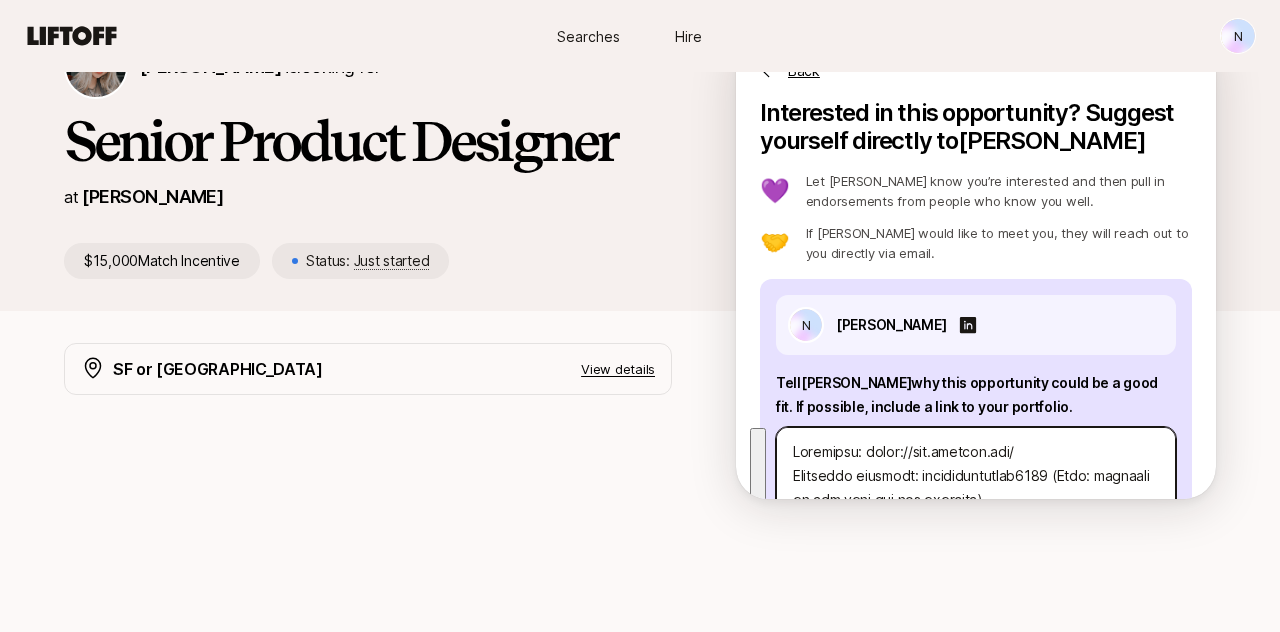 drag, startPoint x: 909, startPoint y: 378, endPoint x: 718, endPoint y: 71, distance: 361.56604 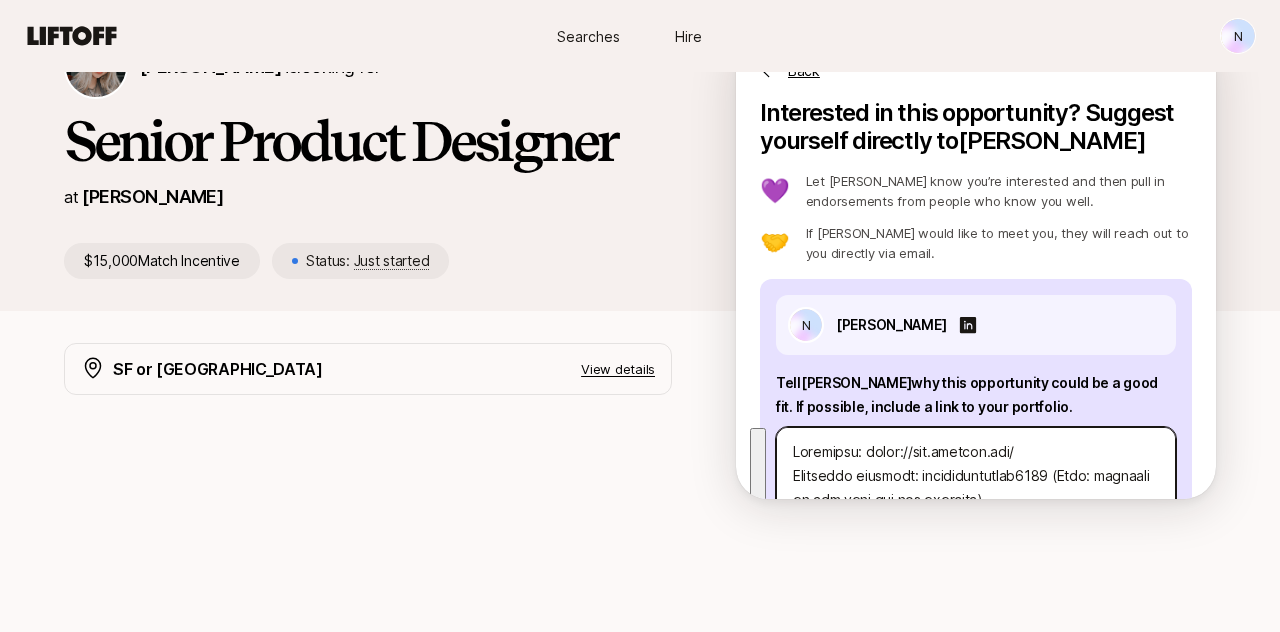 click on "N Searches Hire Searches Hire N [PERSON_NAME]   is  looking for Senior Product Designer at [PERSON_NAME] $15,000  Match Incentive   Status:   Just started Back Interested in this opportunity? Suggest yourself directly to  [PERSON_NAME] 💜 Let [PERSON_NAME] know you’re interested and then pull in endorsements from people who know you well. 🤝 If [PERSON_NAME] would like to meet you, they will reach out to you directly via email. N [PERSON_NAME] Tell  [PERSON_NAME]  why this opportunity could be a good fit . If possible, include a link to your portfolio. Suggest yourself SF or NY View details We're looking for an exceptional  Senior Product Designer  to join our team at [PERSON_NAME], a fast-growing startup on a mission to help people eat better and live better. We’re entering an exciting new chapter after a $50m Series B, and growing our design team.
The ideal candidate
Has 4+ years of experience designing consumer-facing products, and a portfolio that showcases an ability to solve complex problems with beautiful, intuitive interfaces" at bounding box center [640, 868] 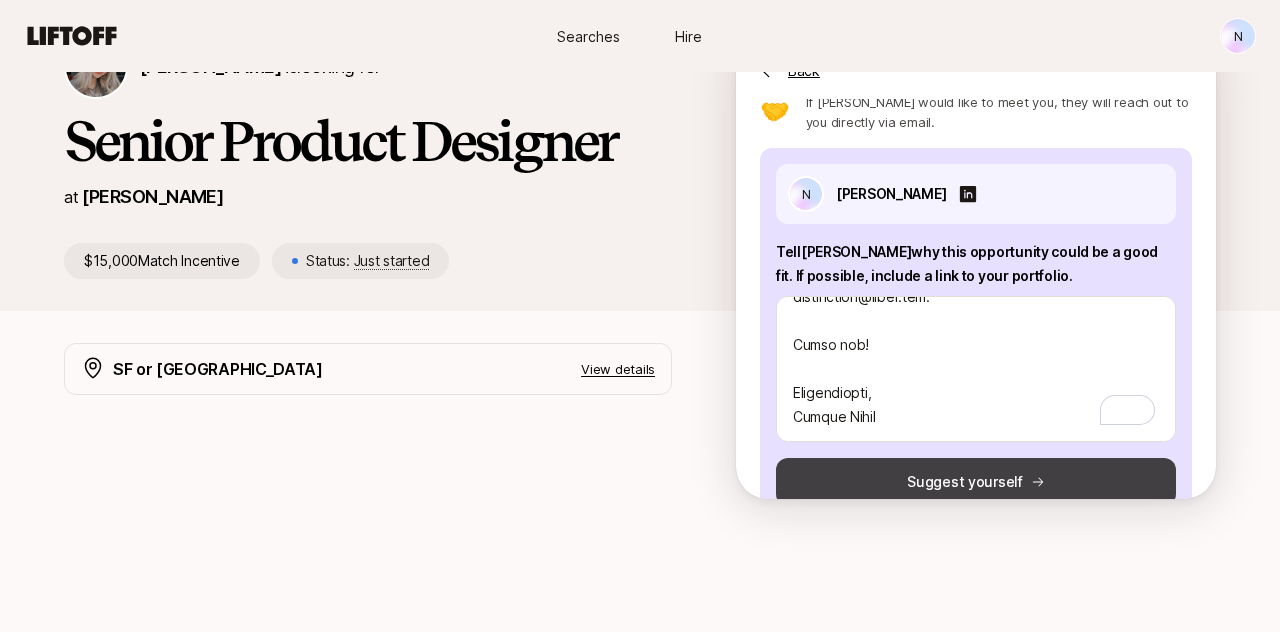click on "Suggest yourself" at bounding box center (976, 482) 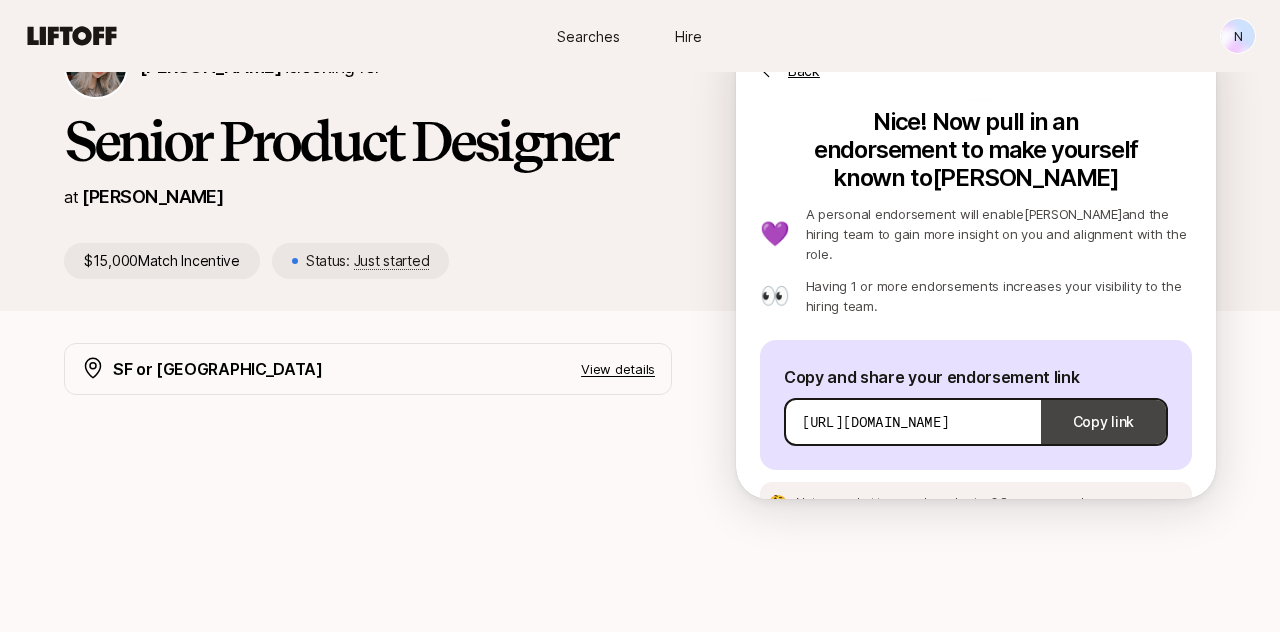 click on "Copy link" at bounding box center (1103, 422) 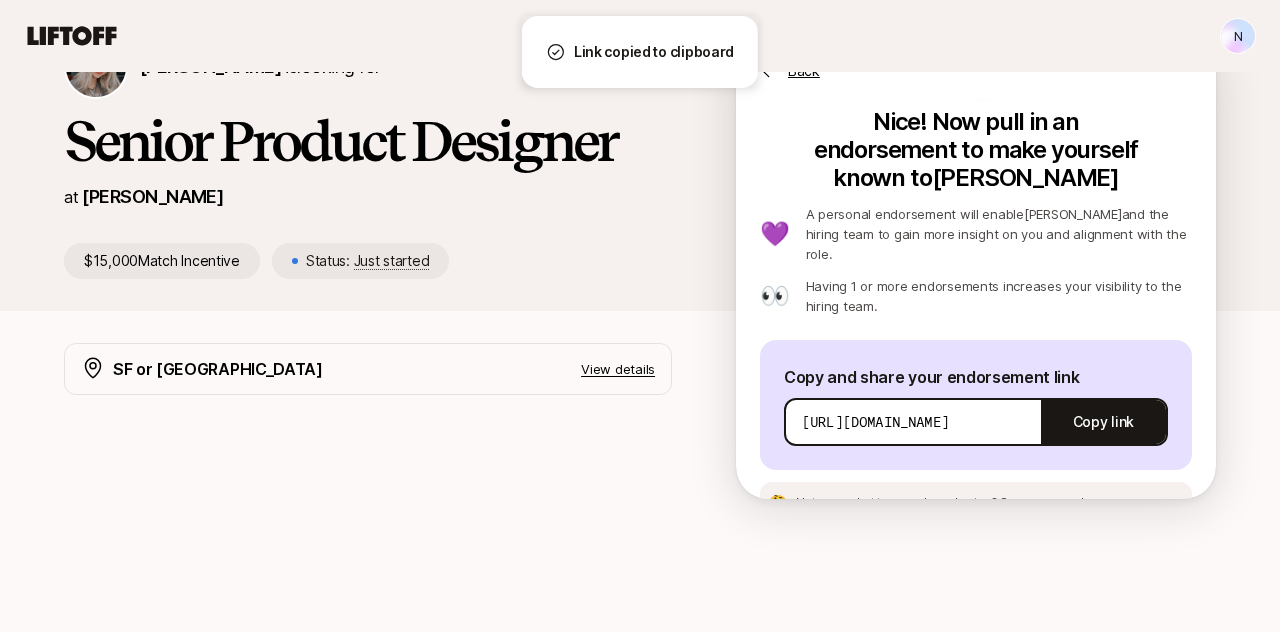 click on "See an example message" at bounding box center [1074, 502] 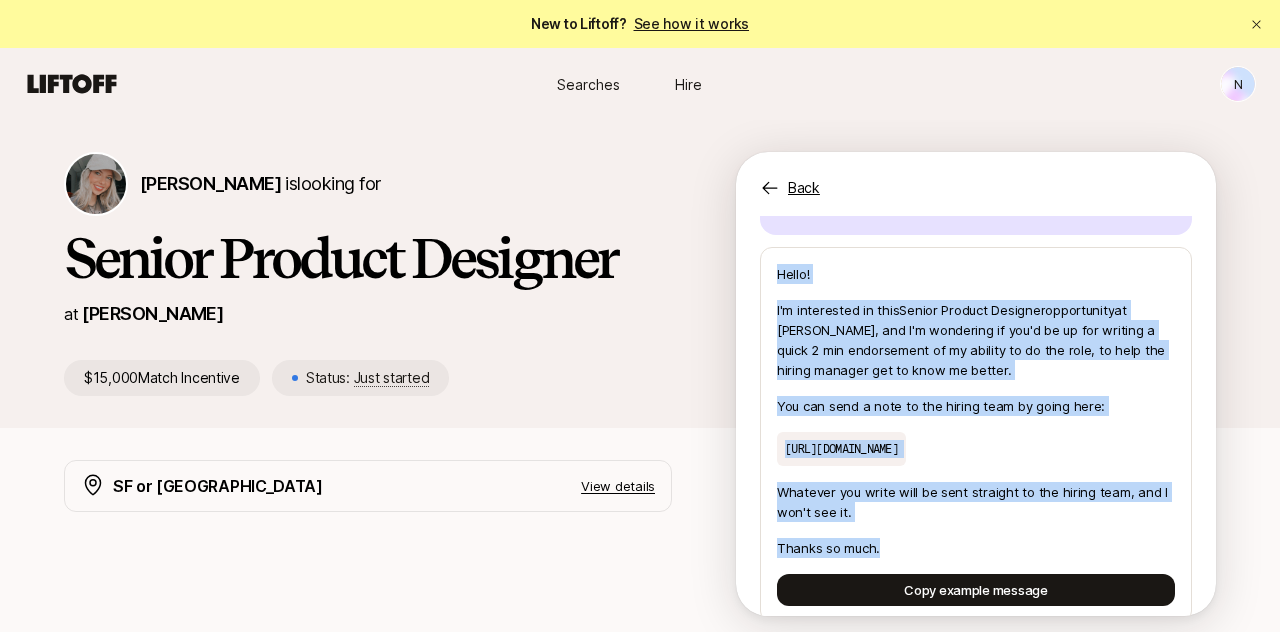 drag, startPoint x: 778, startPoint y: 222, endPoint x: 940, endPoint y: 521, distance: 340.06616 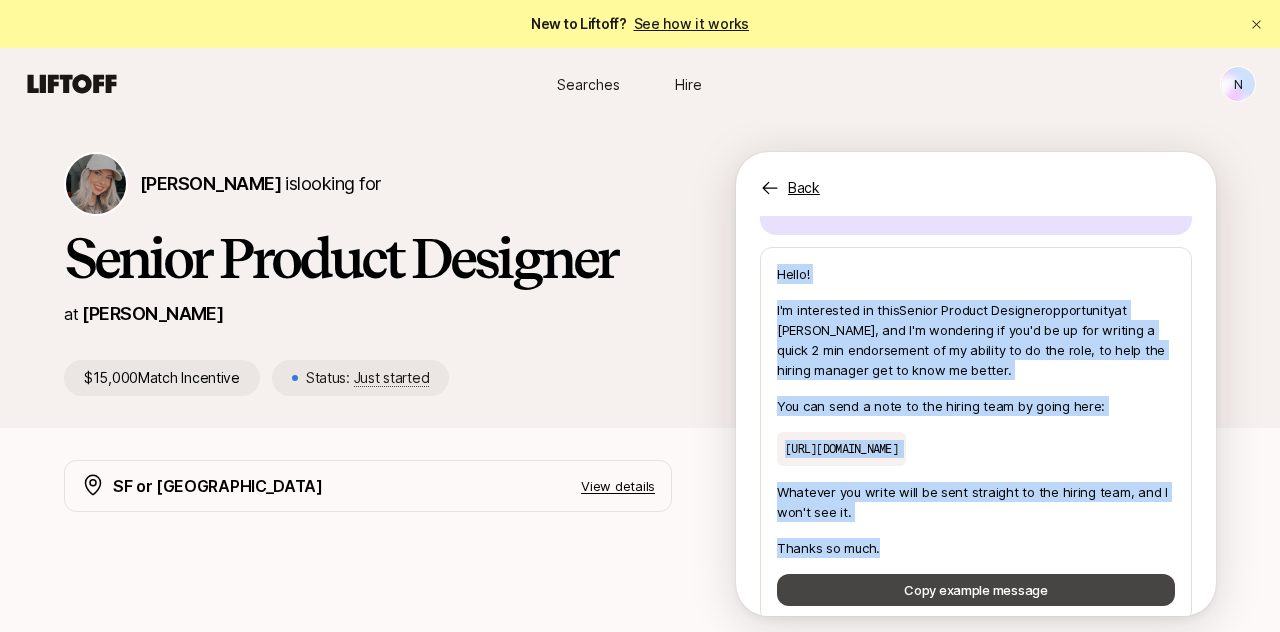 click on "Copy example message" at bounding box center [976, 590] 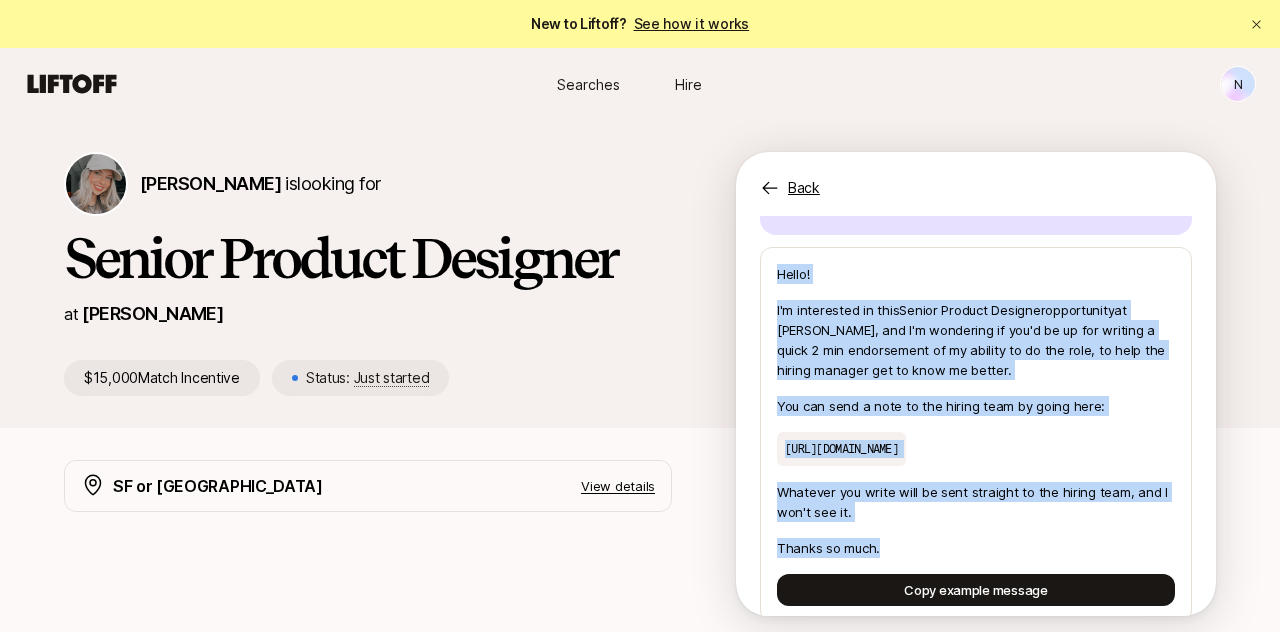 click on "You can send a note to the hiring team by going here:" at bounding box center [976, 406] 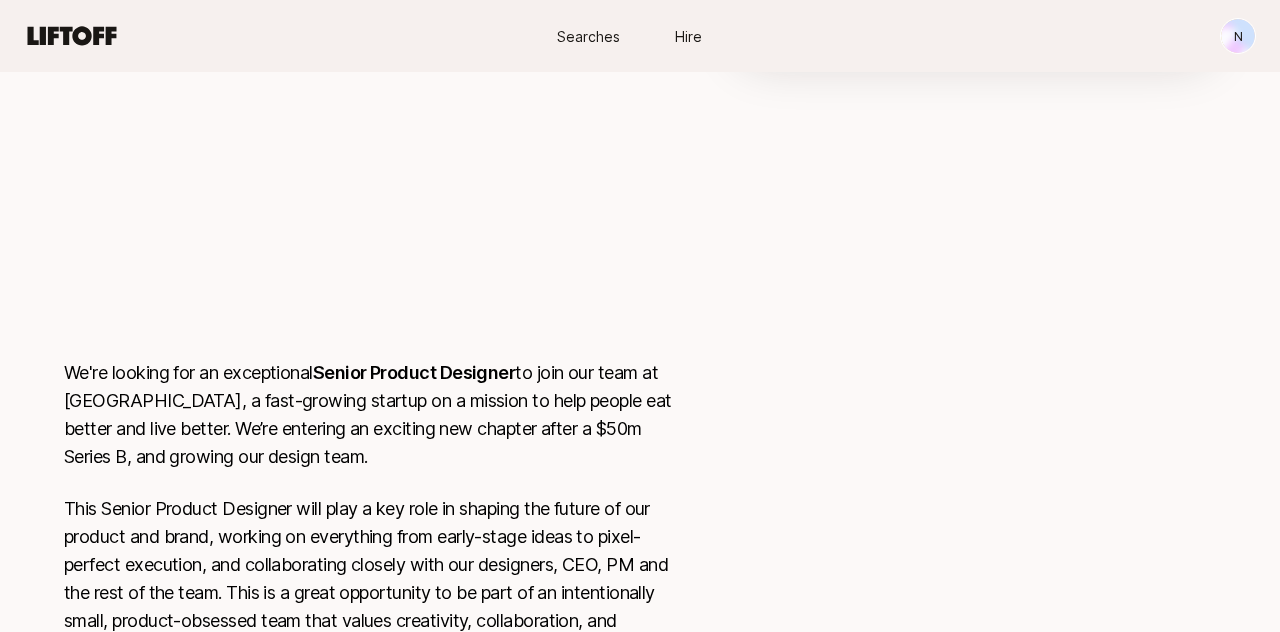 scroll, scrollTop: 0, scrollLeft: 0, axis: both 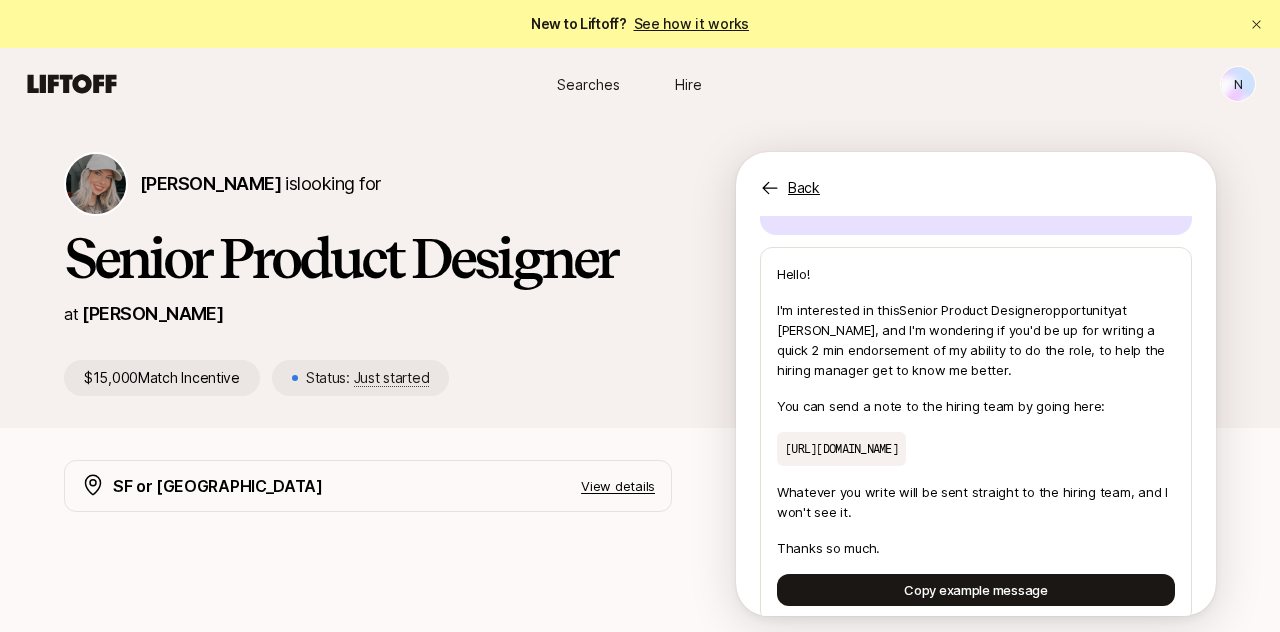 click on "View details" at bounding box center [618, 486] 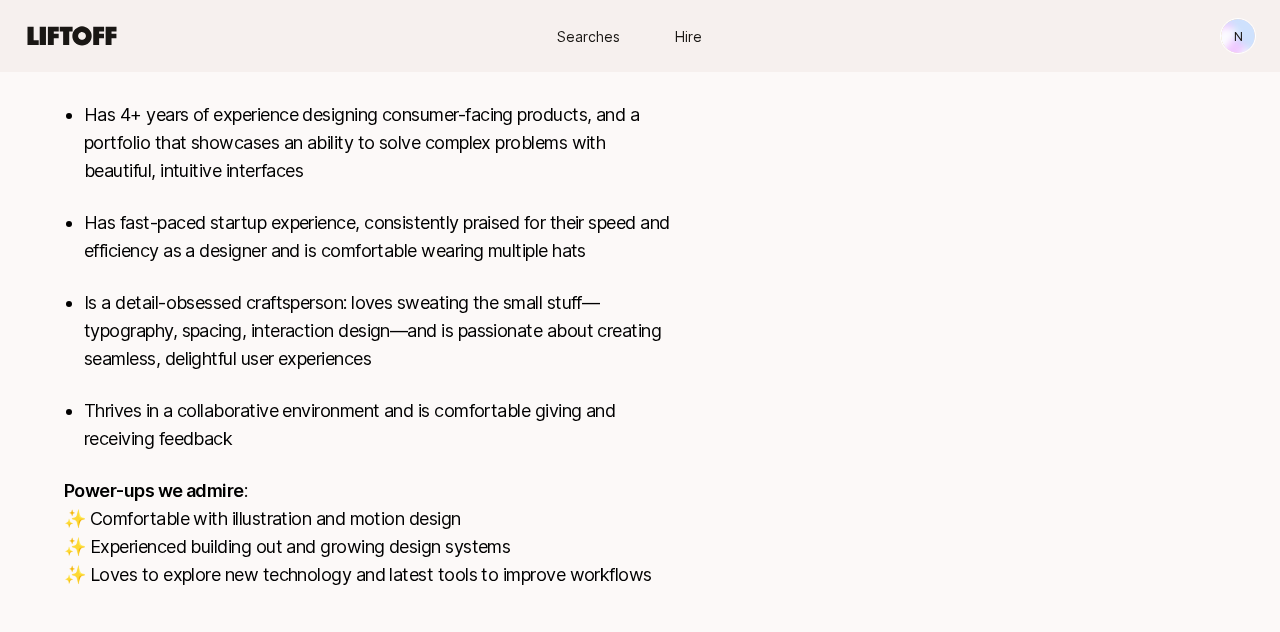 scroll, scrollTop: 1322, scrollLeft: 0, axis: vertical 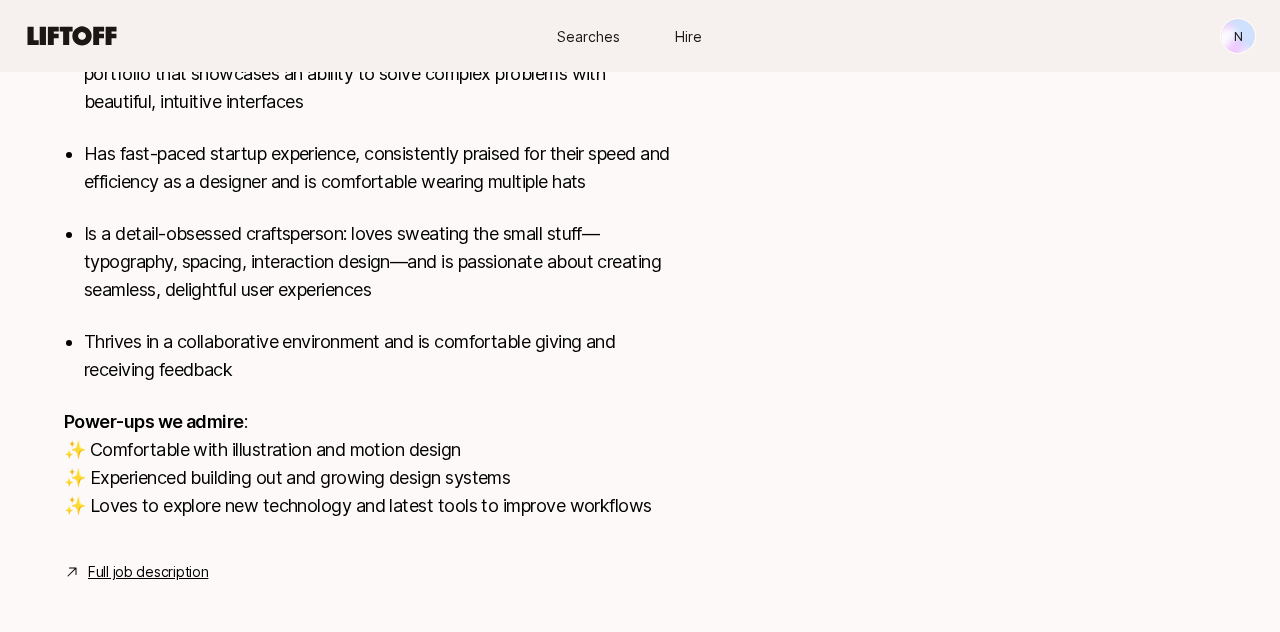 click on "Full job description" at bounding box center (148, 572) 